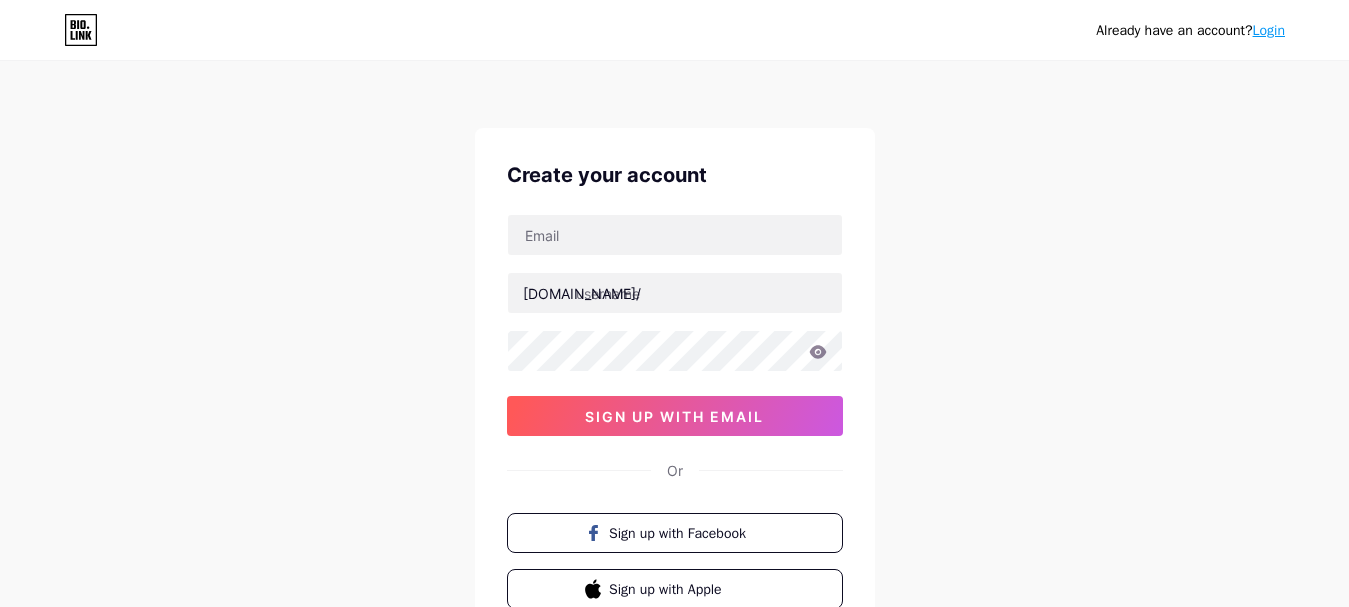 scroll, scrollTop: 0, scrollLeft: 0, axis: both 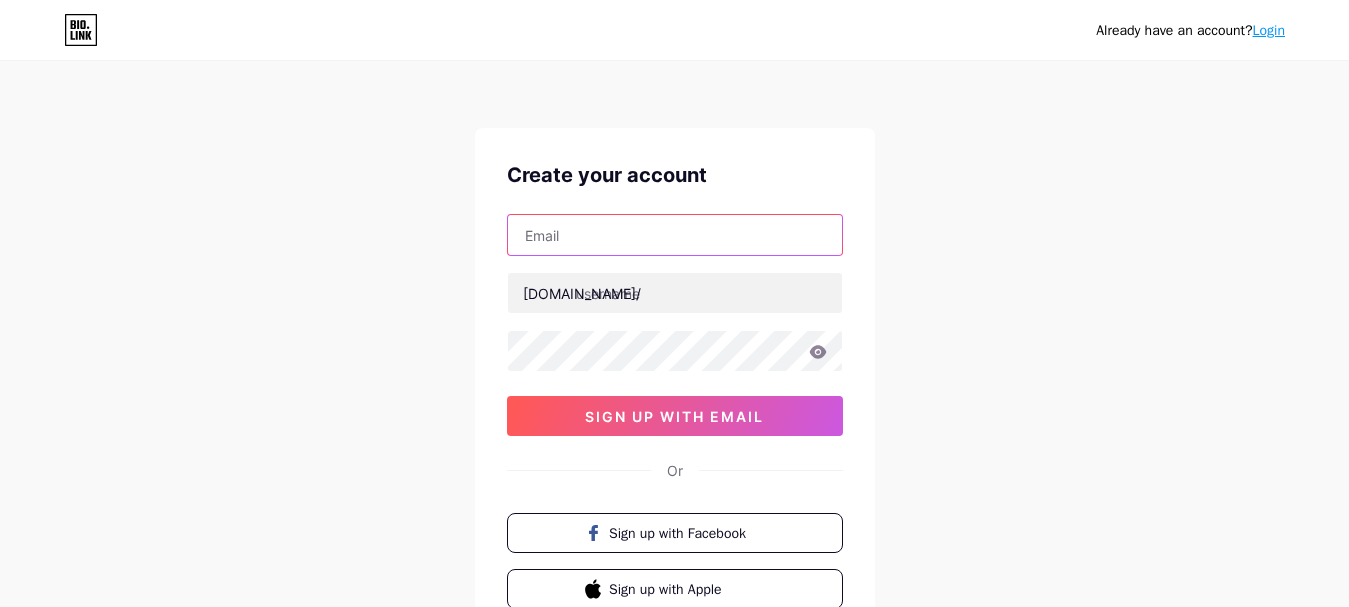 click at bounding box center (675, 235) 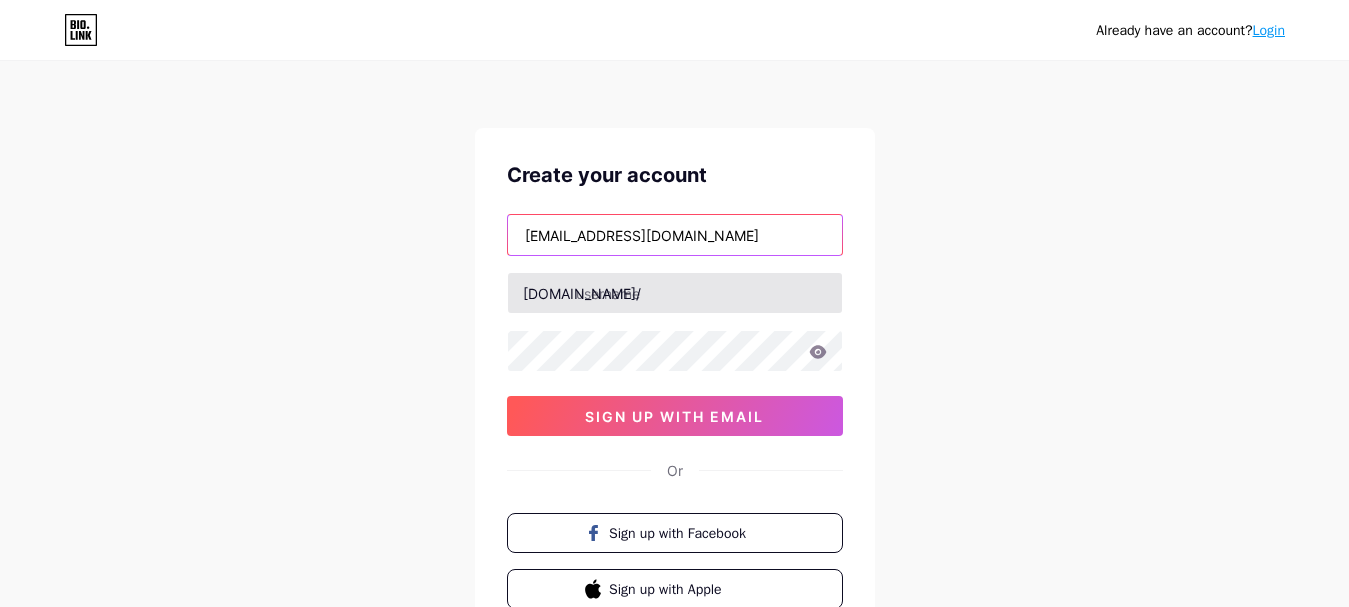 type on "[EMAIL_ADDRESS][DOMAIN_NAME]" 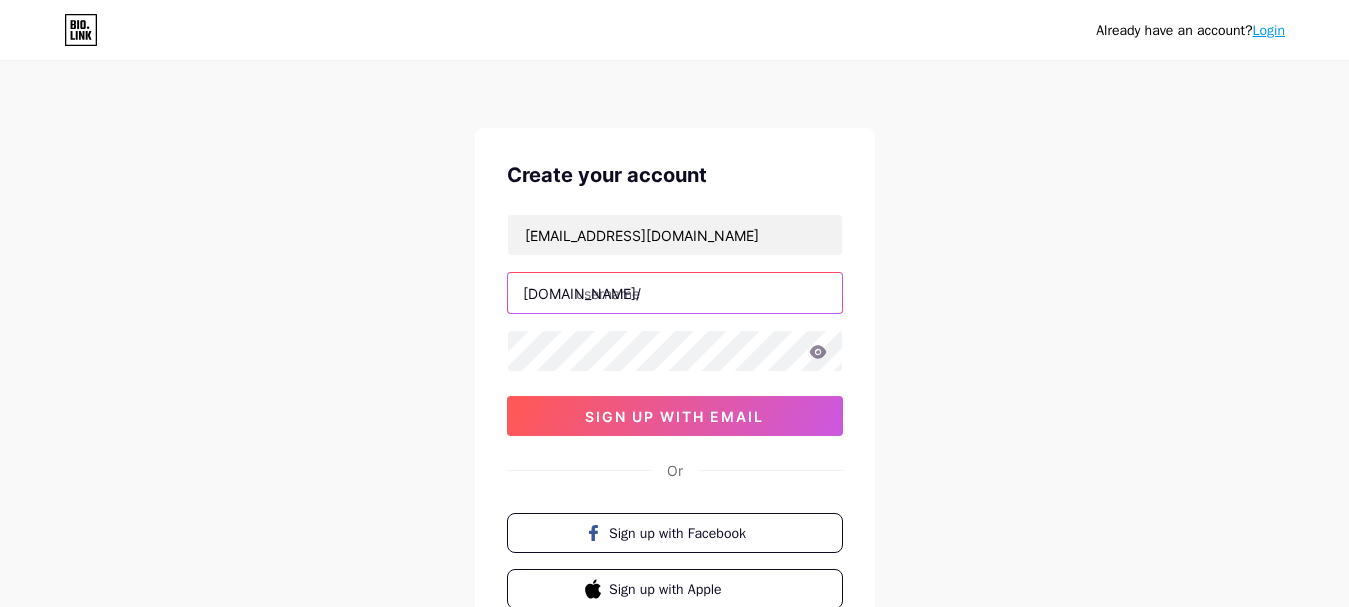 click at bounding box center [675, 293] 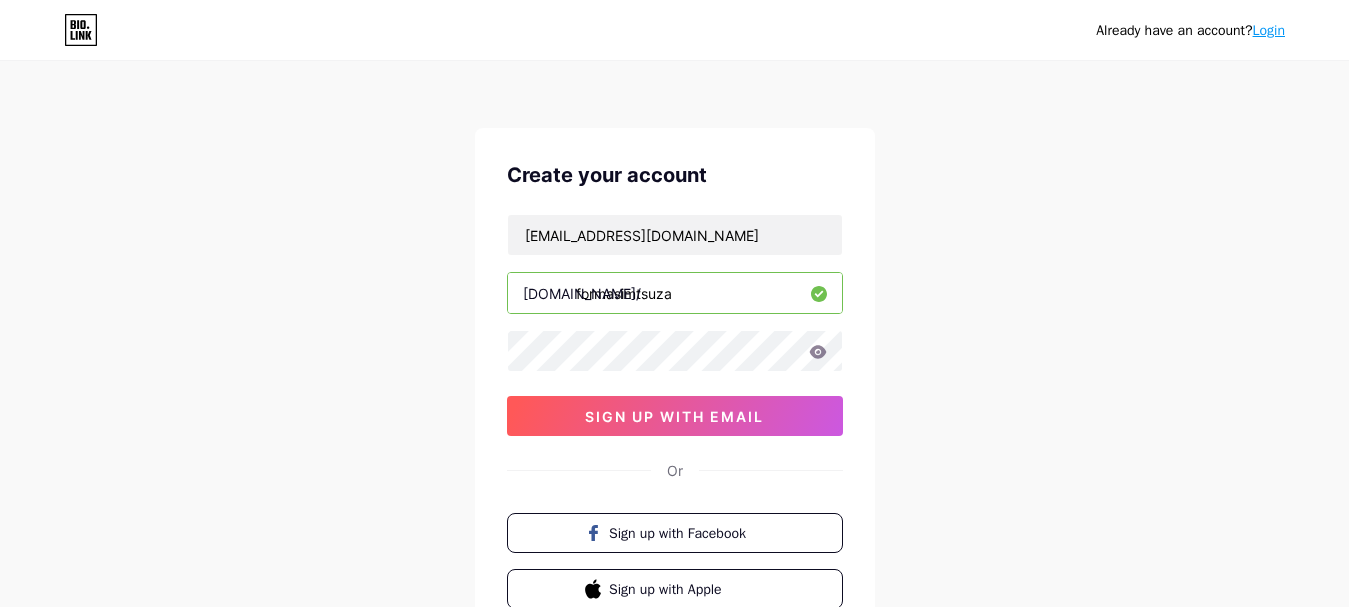 type on "formasimtsuza" 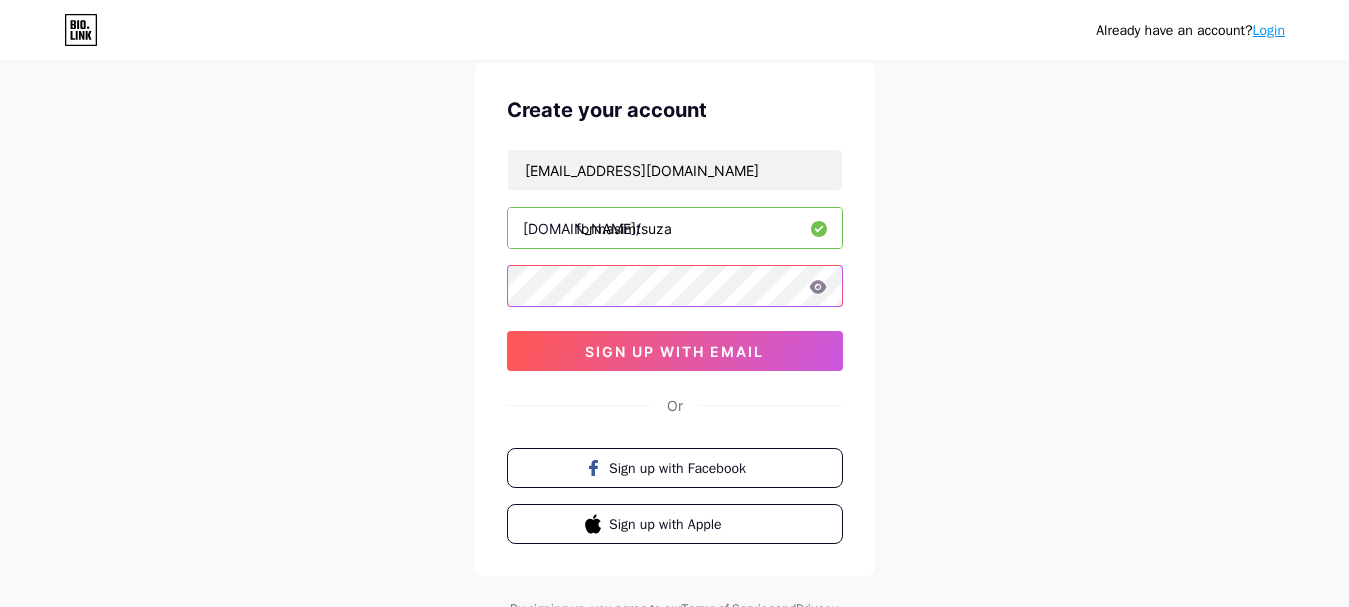 scroll, scrollTop: 100, scrollLeft: 0, axis: vertical 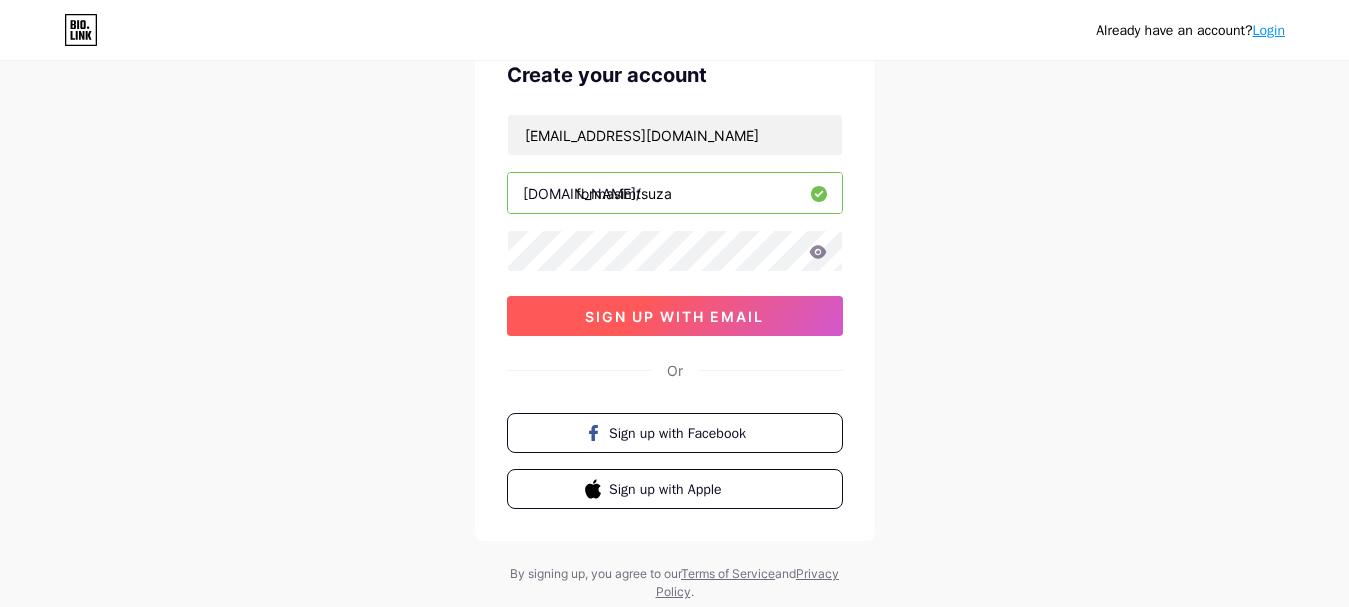 click on "sign up with email" at bounding box center (674, 316) 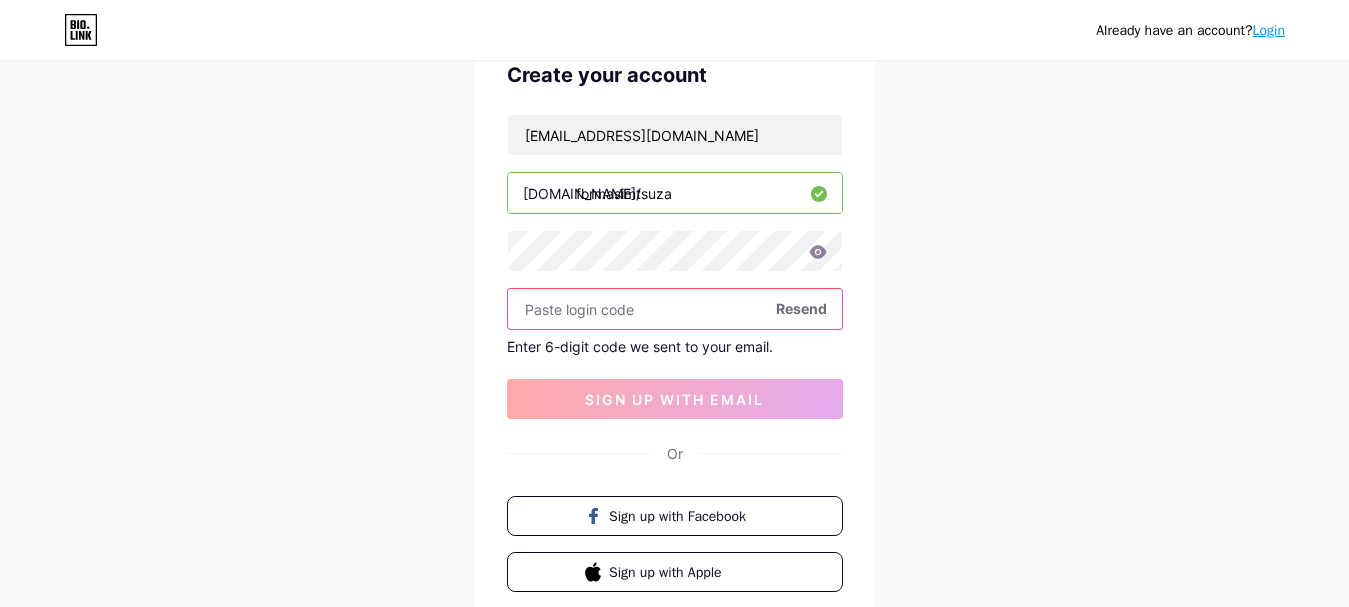 click at bounding box center [675, 309] 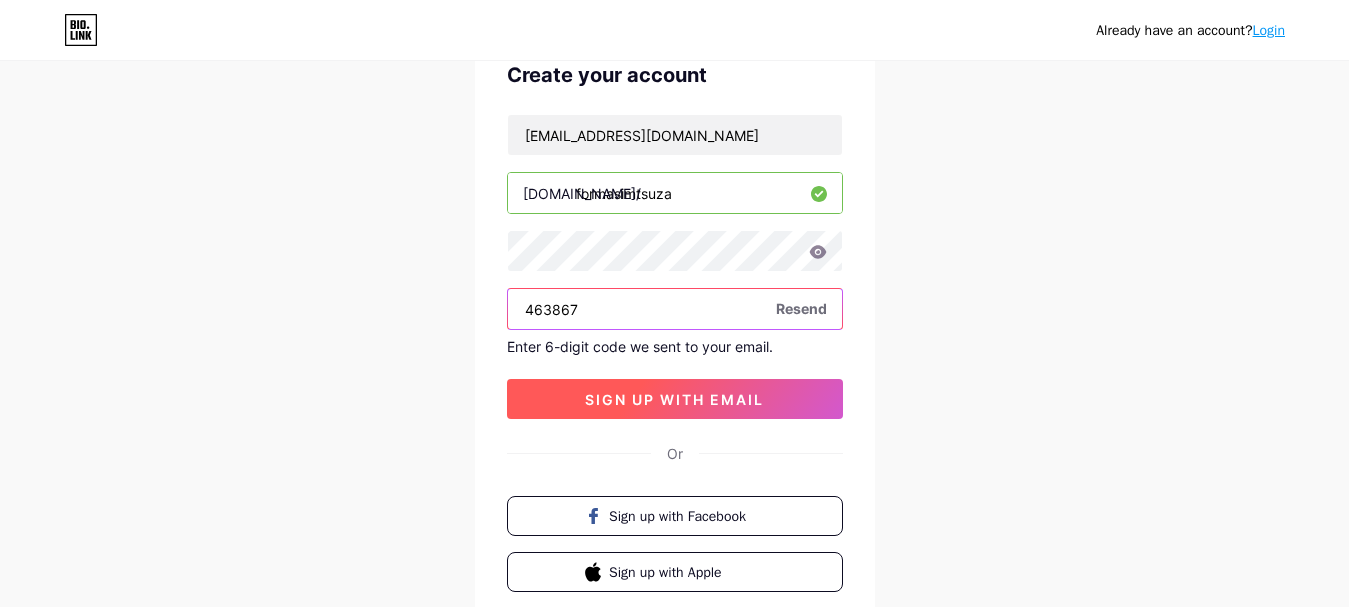 type on "463867" 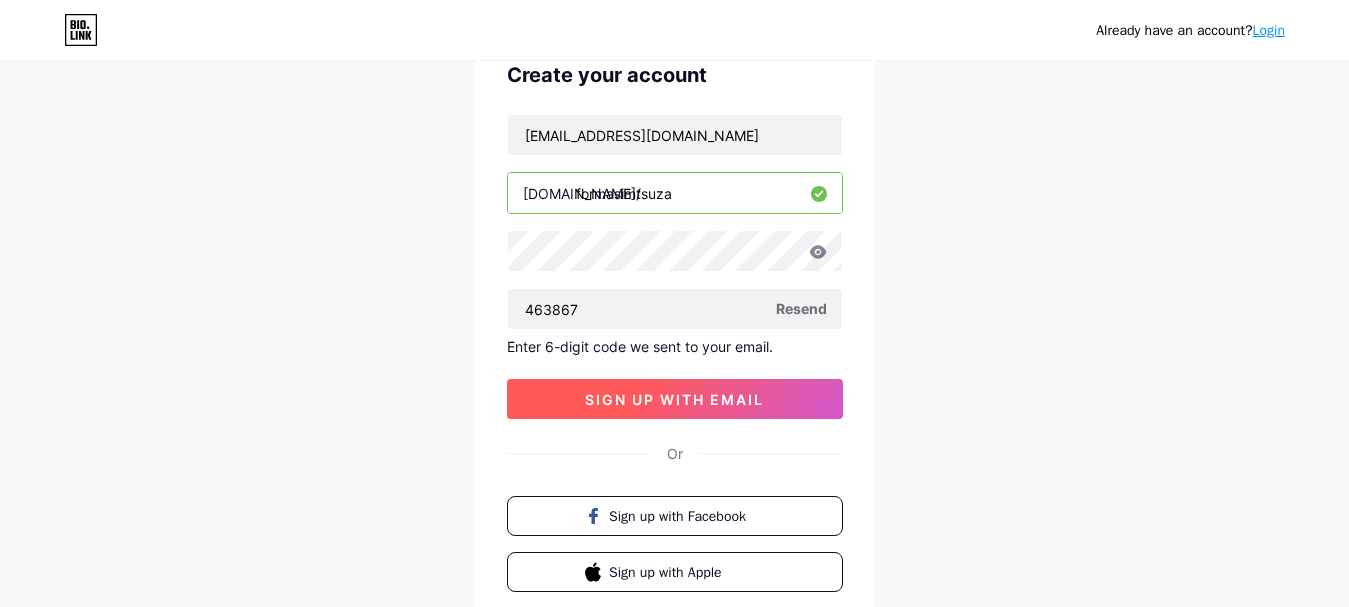 click on "sign up with email" at bounding box center [674, 399] 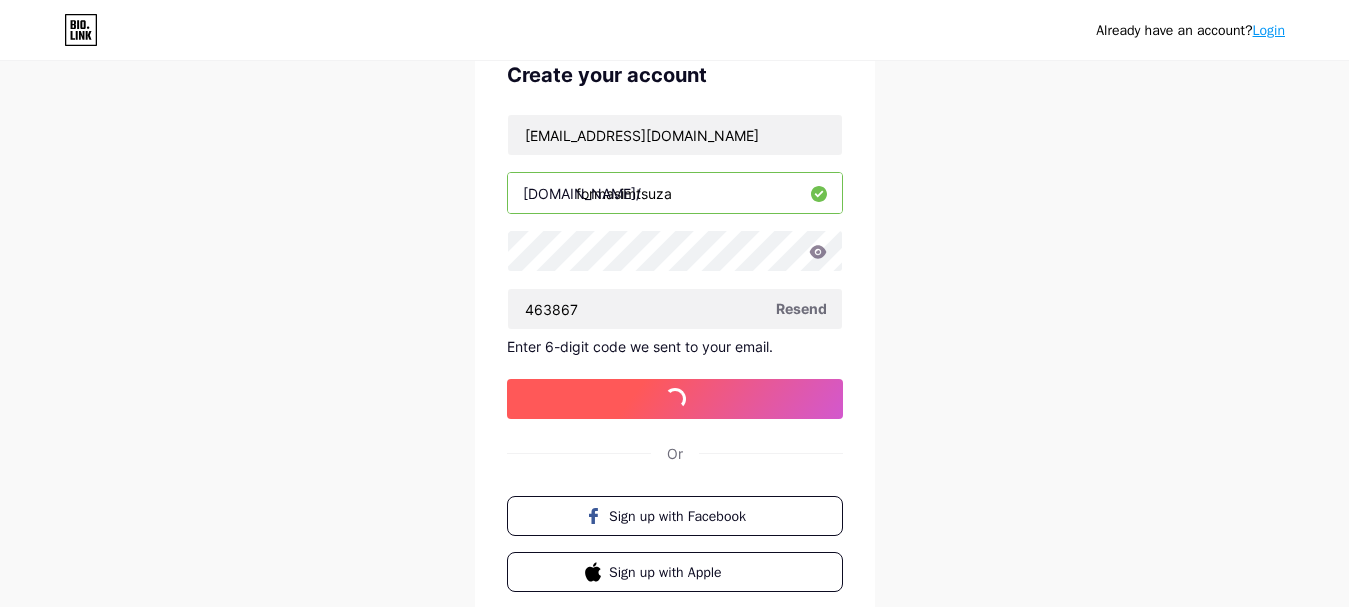 scroll, scrollTop: 0, scrollLeft: 0, axis: both 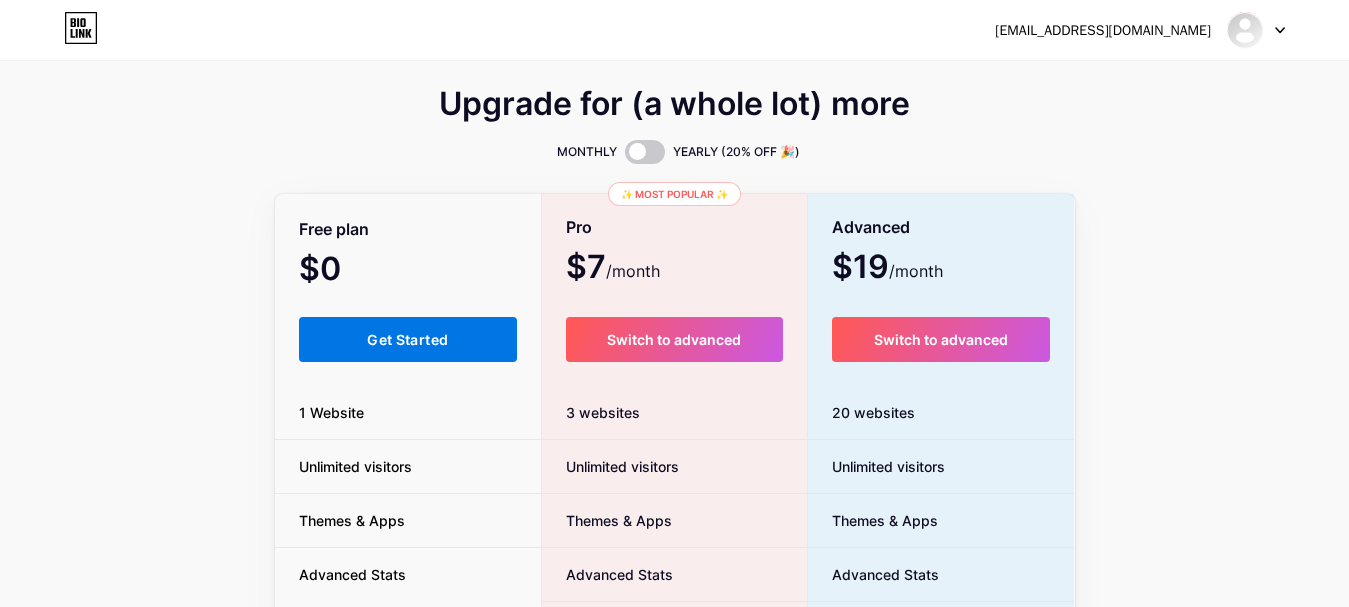 click on "Get Started" at bounding box center [407, 339] 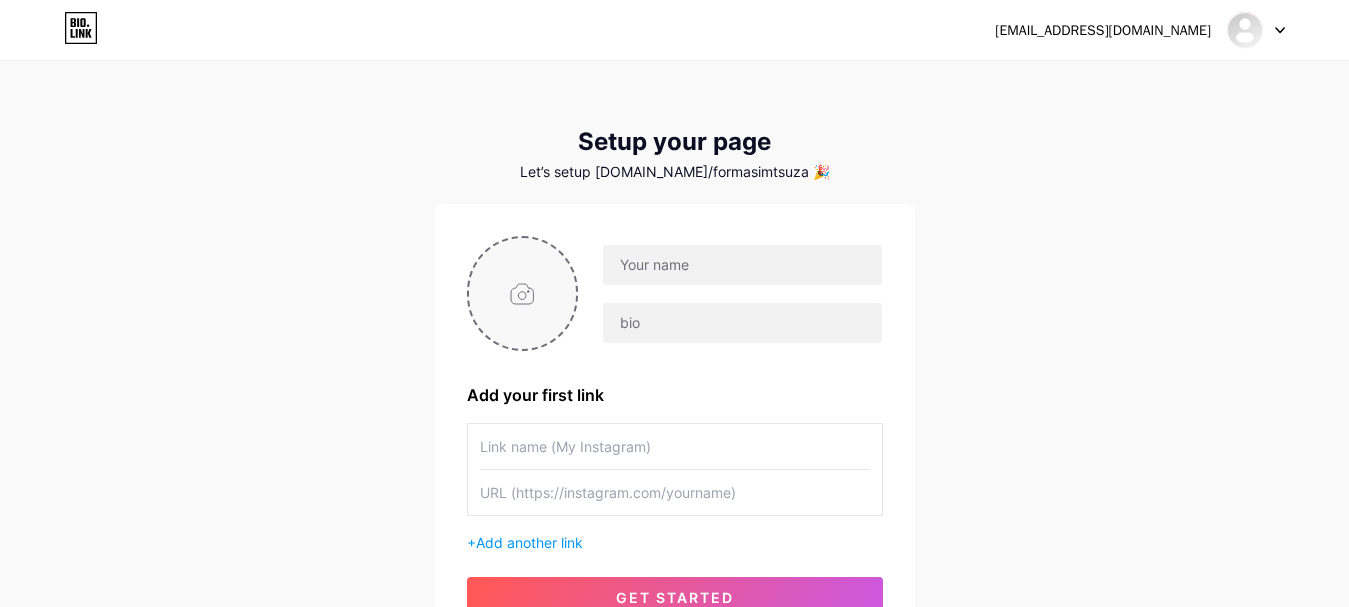 click at bounding box center [523, 293] 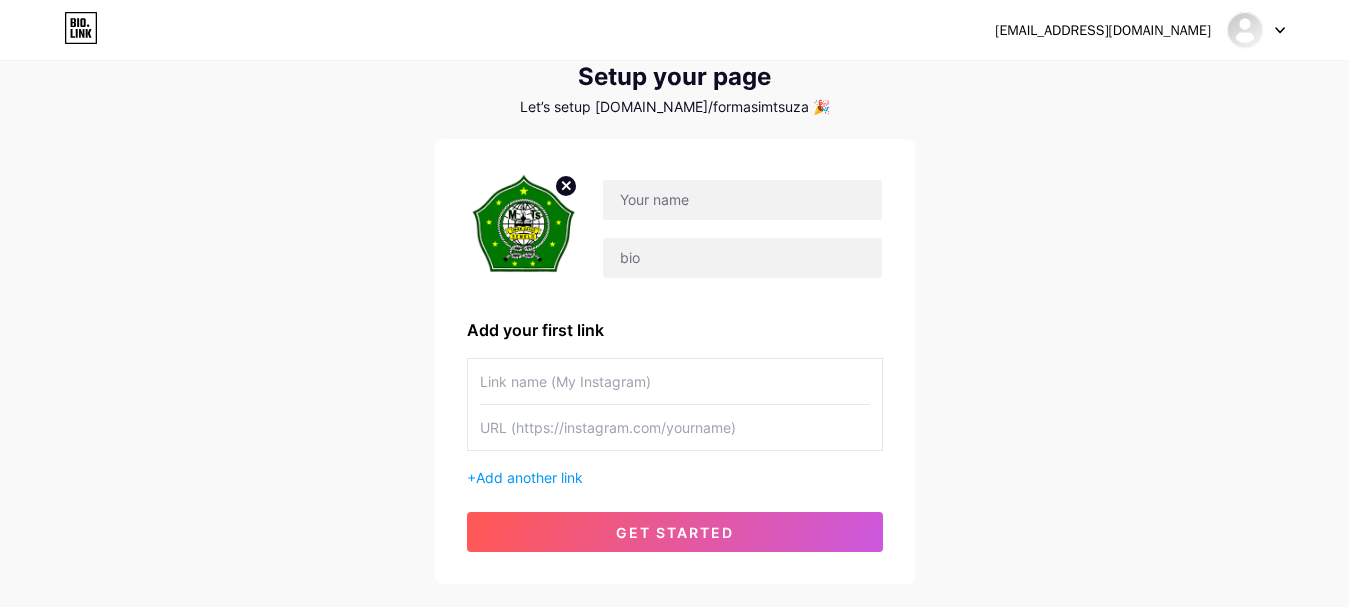 scroll, scrollTop: 100, scrollLeft: 0, axis: vertical 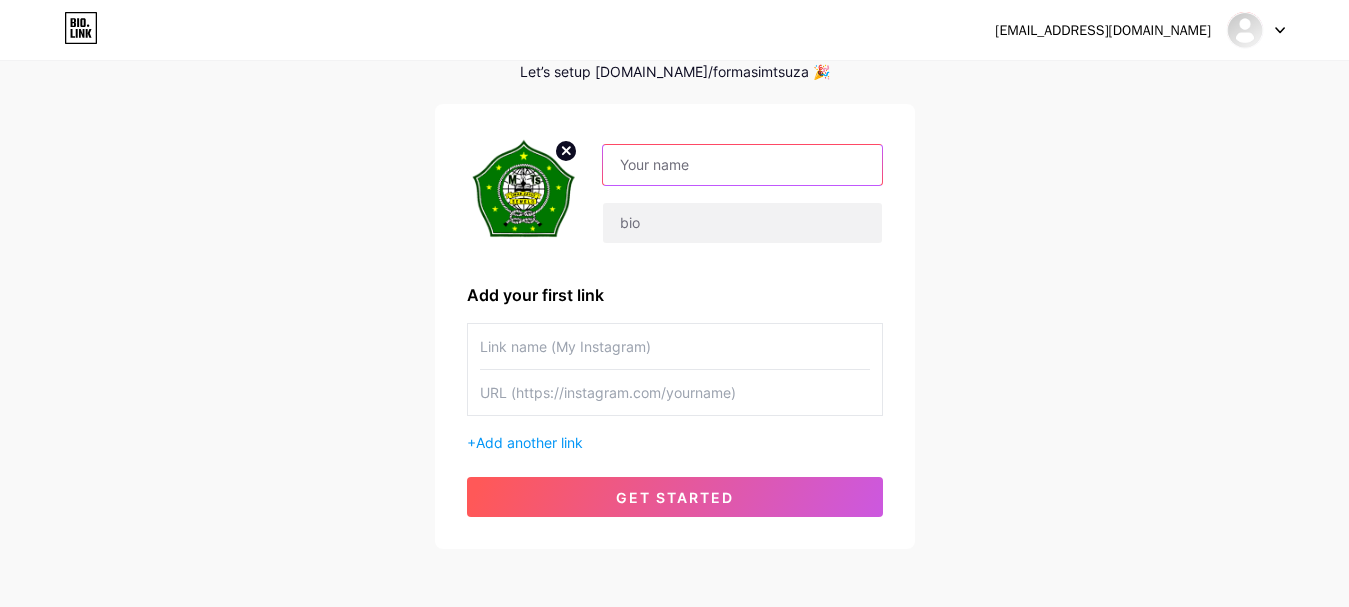 click at bounding box center (742, 165) 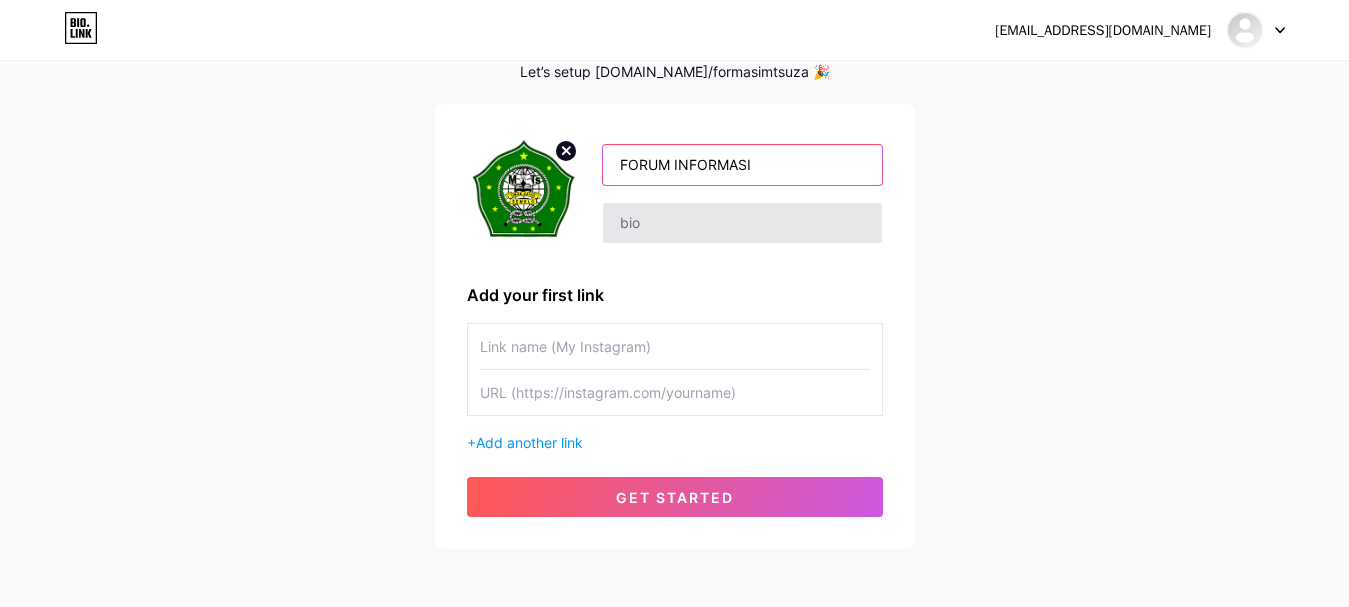 type on "FORUM INFORMASI" 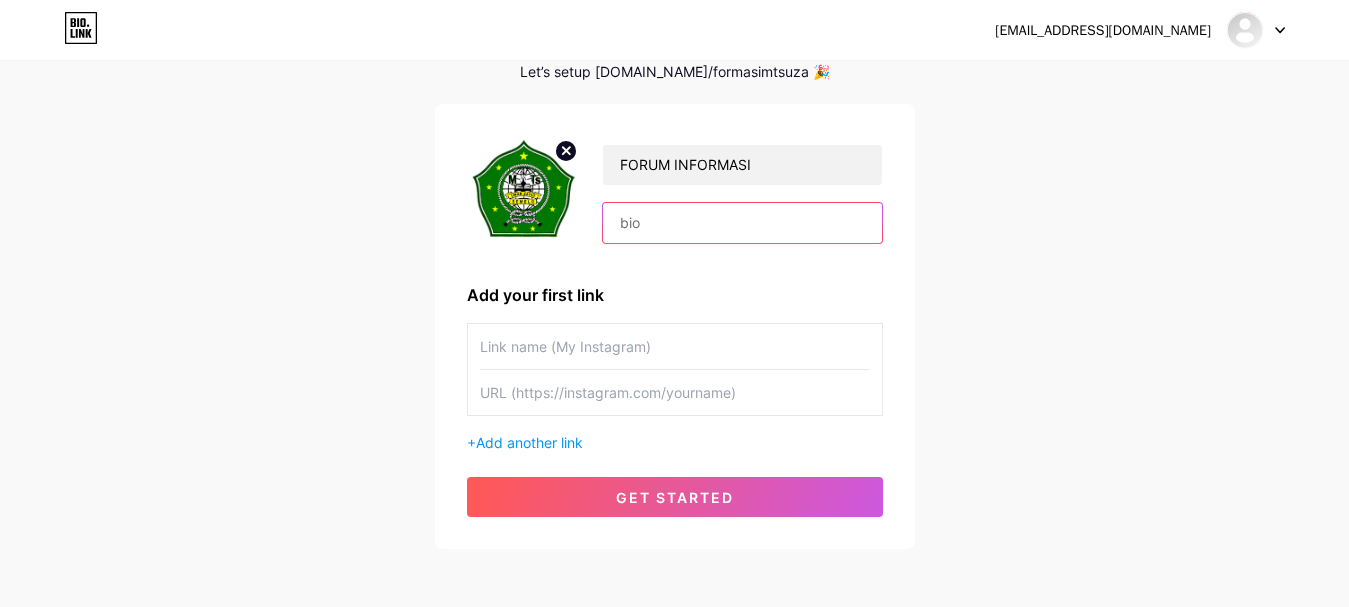 click at bounding box center (742, 223) 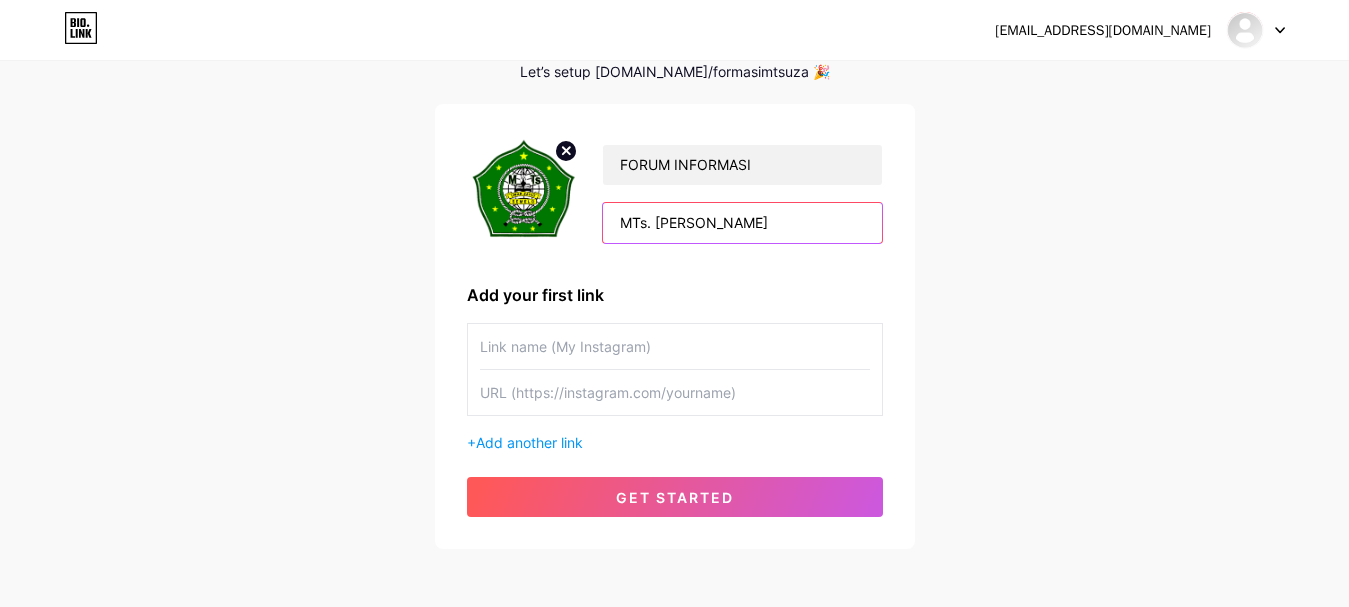 type on "MTs. [PERSON_NAME]" 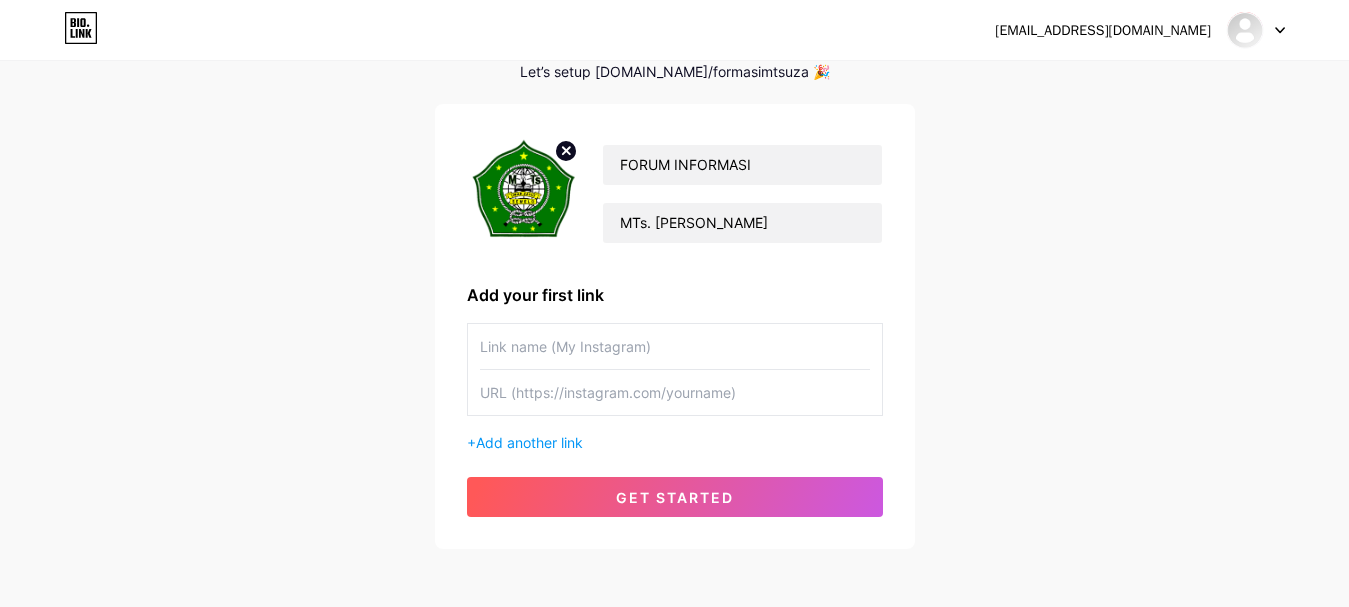 click at bounding box center (675, 346) 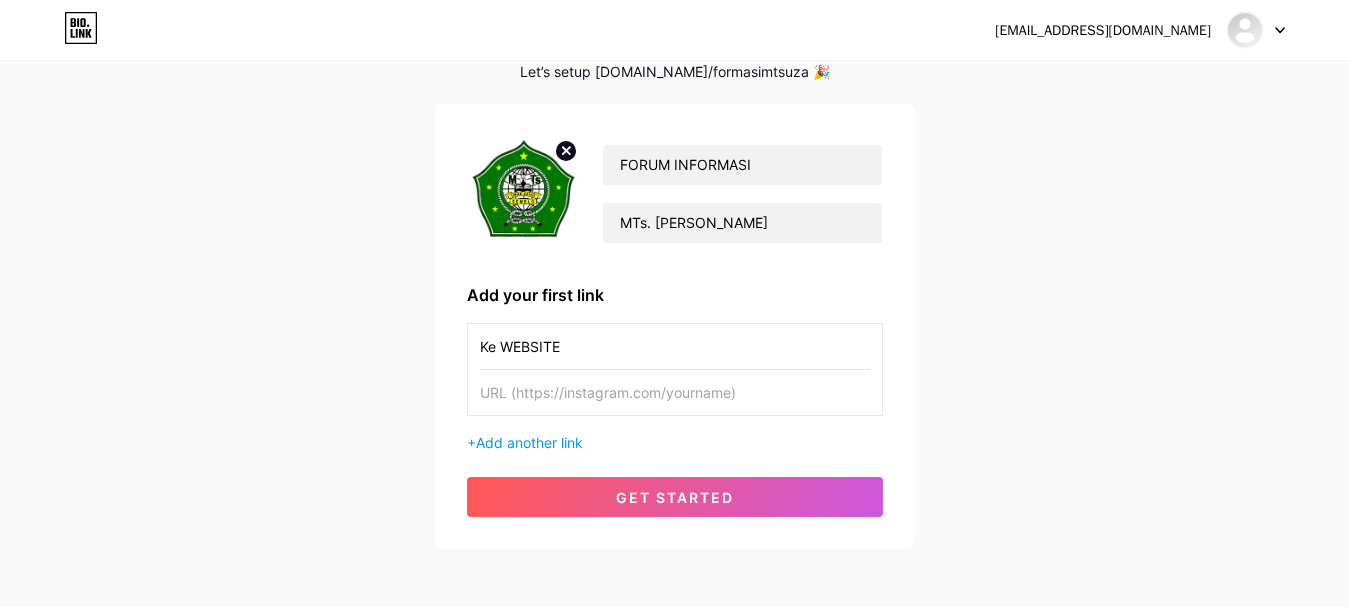 type on "Ke WEBSITE" 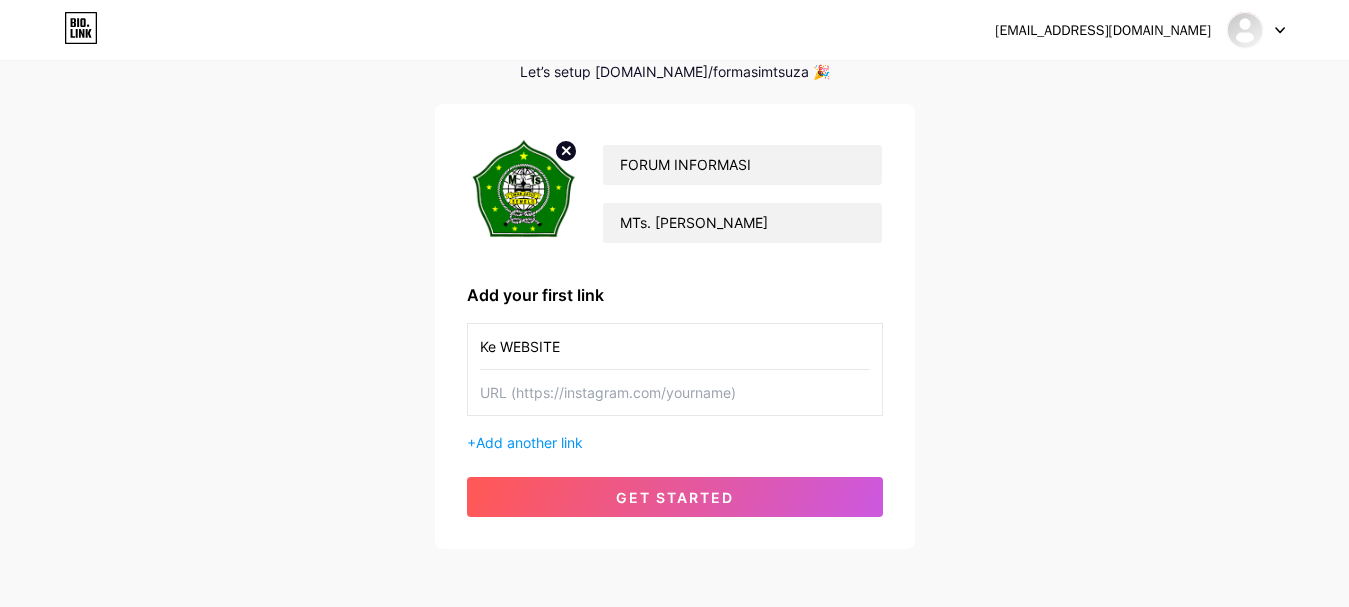 click at bounding box center (675, 392) 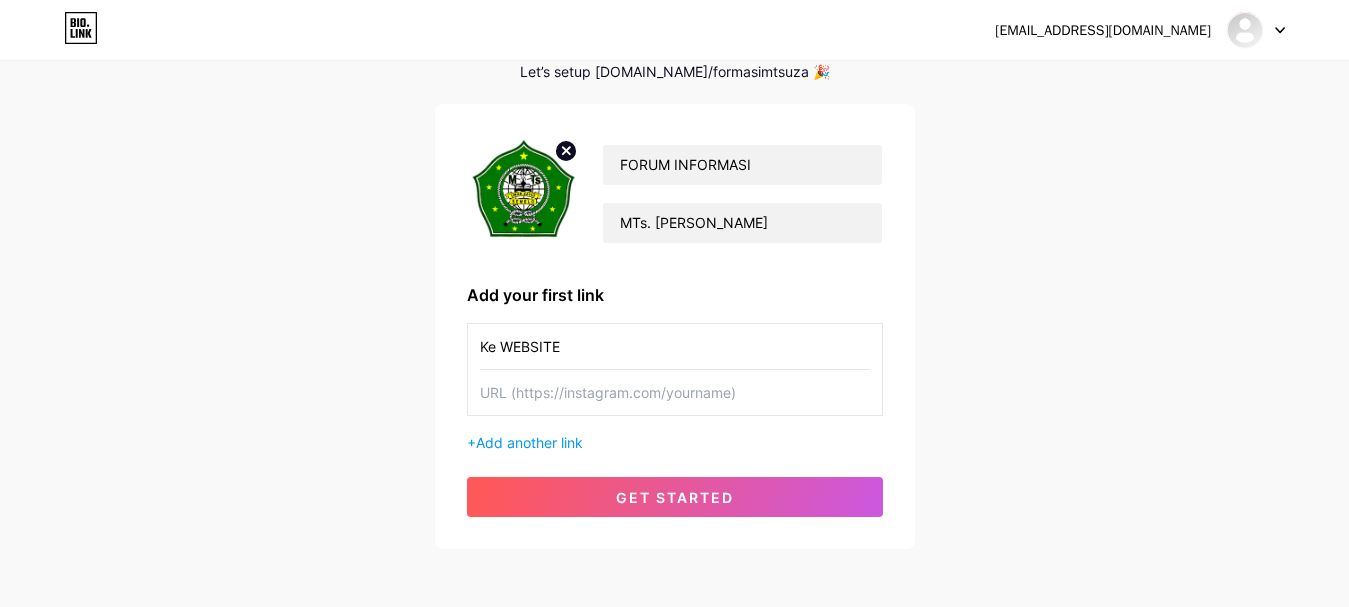 paste on "[URL][DOMAIN_NAME]" 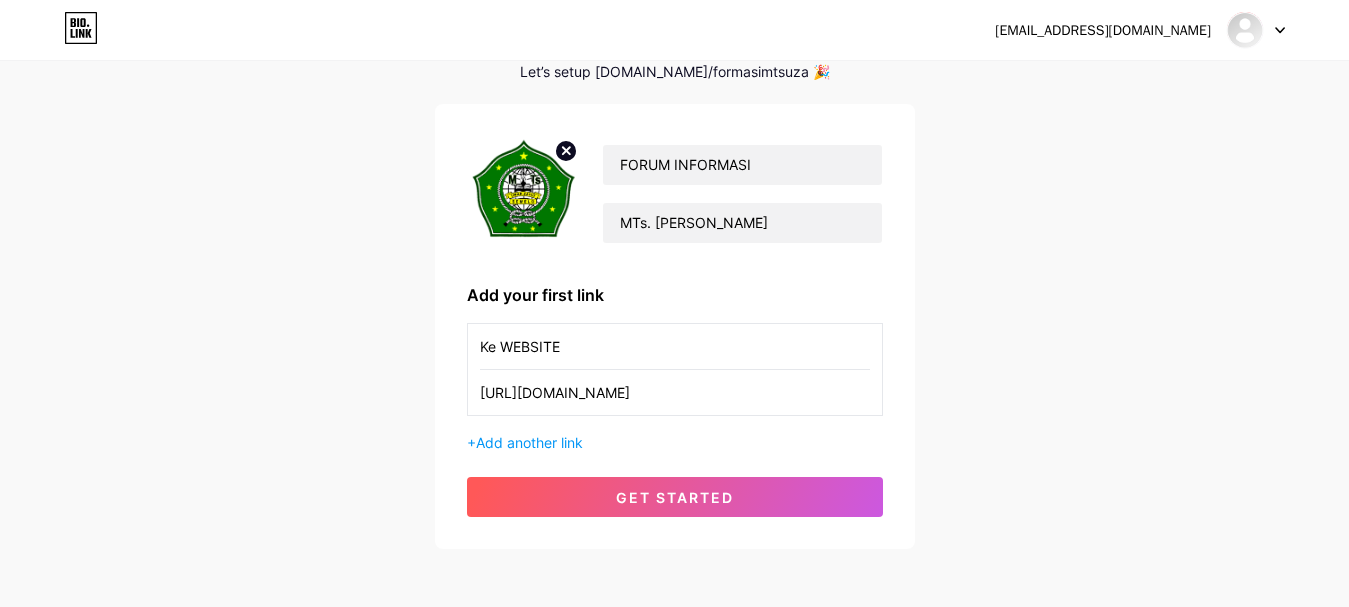 scroll, scrollTop: 0, scrollLeft: 11, axis: horizontal 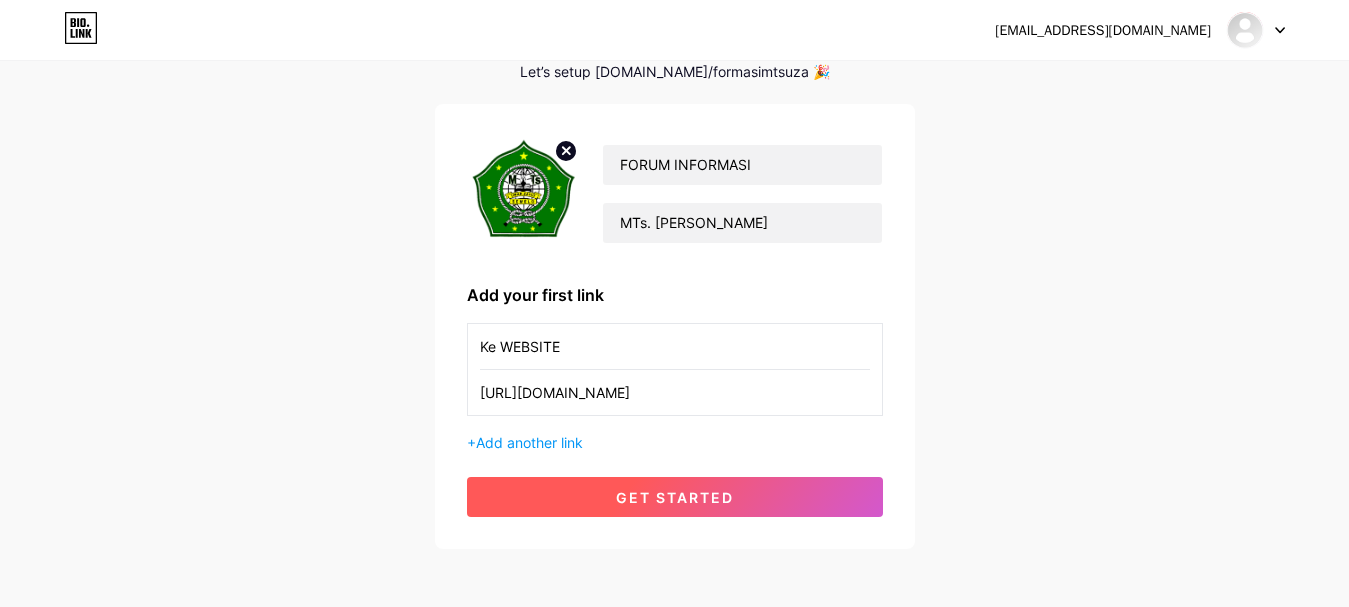 type on "[URL][DOMAIN_NAME]" 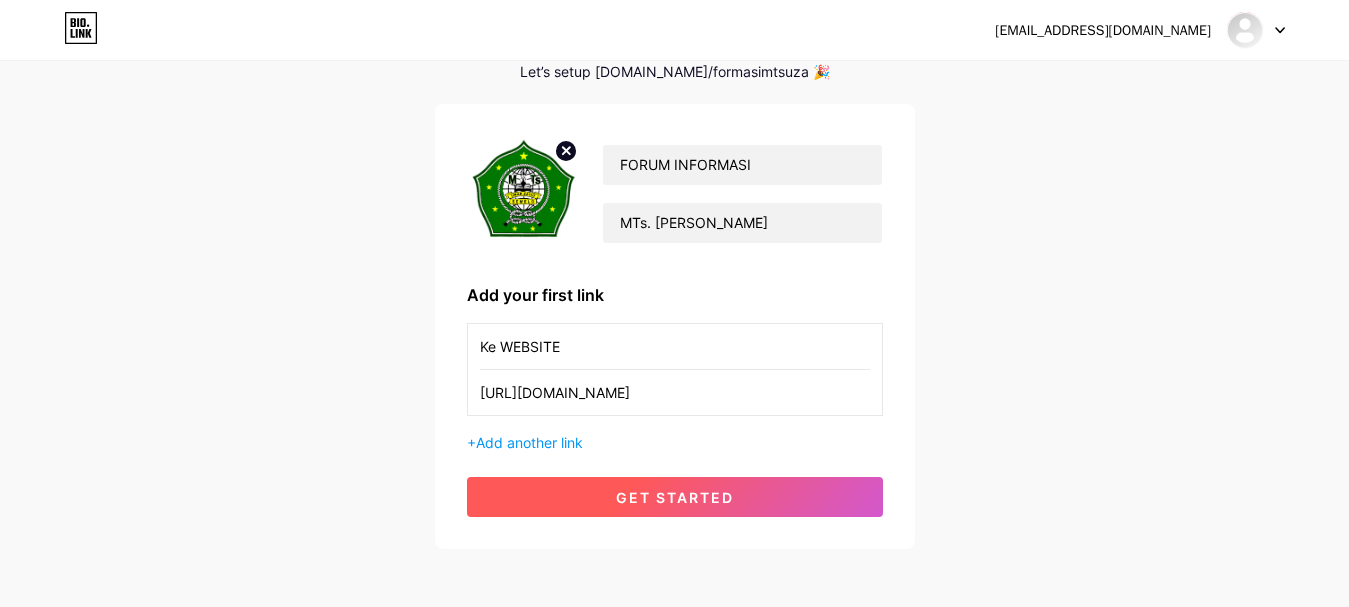 scroll, scrollTop: 0, scrollLeft: 0, axis: both 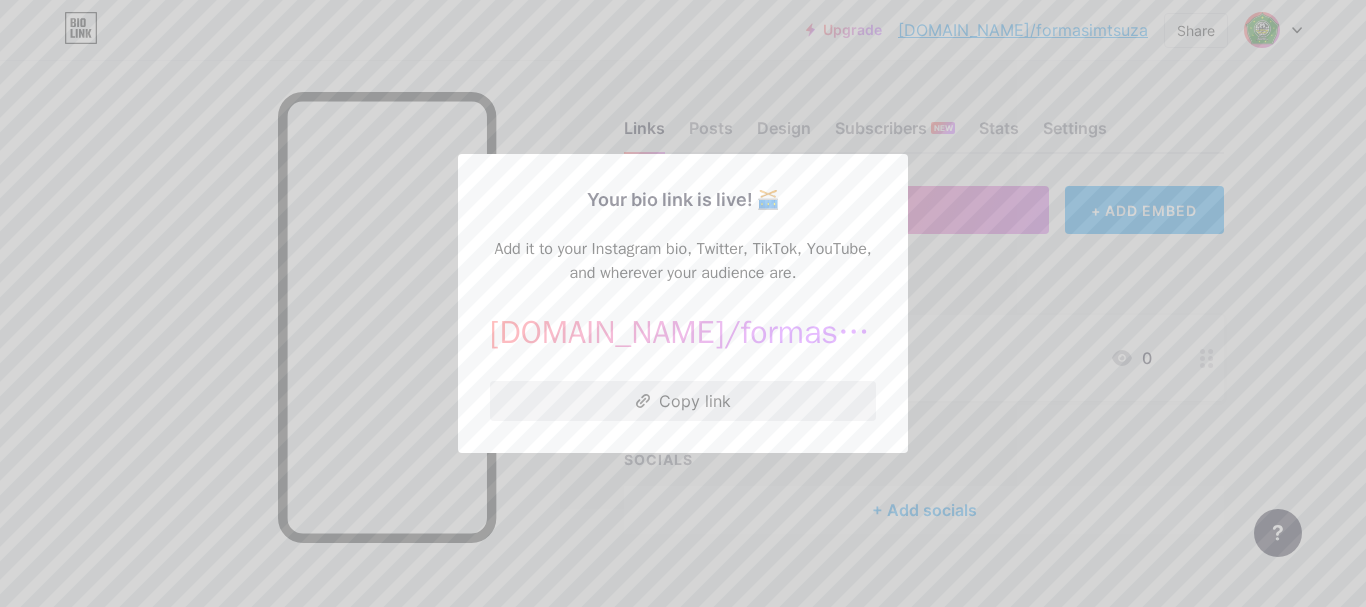 click on "Copy link" at bounding box center [683, 401] 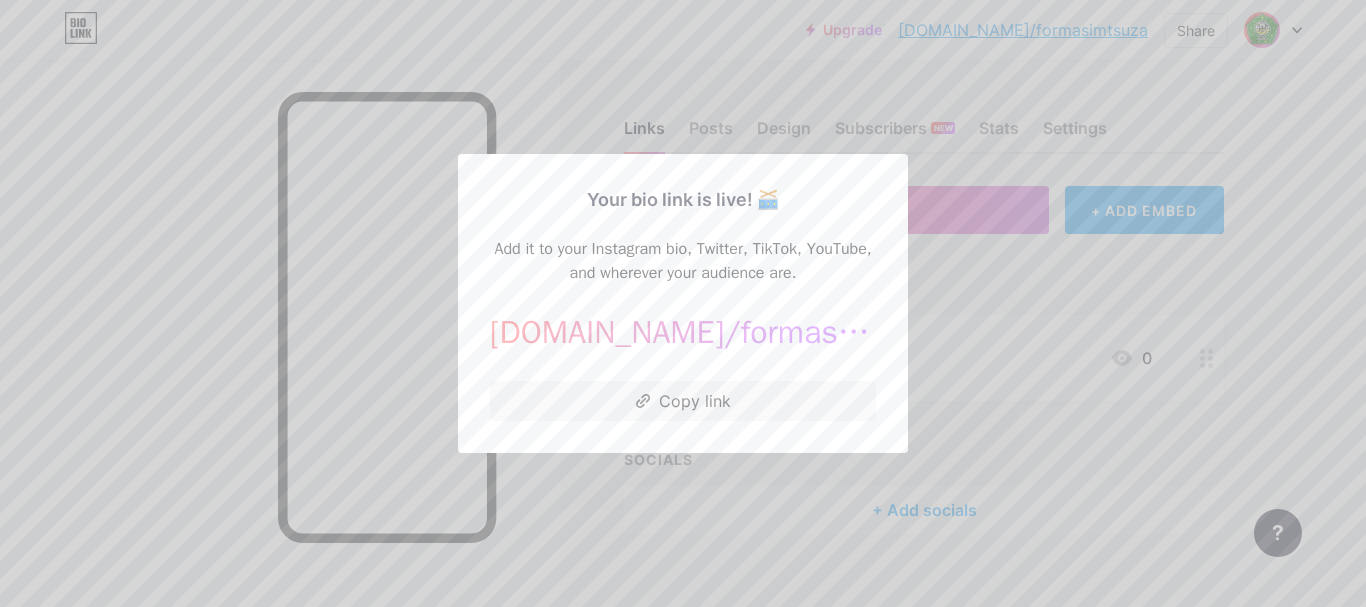 click at bounding box center [683, 303] 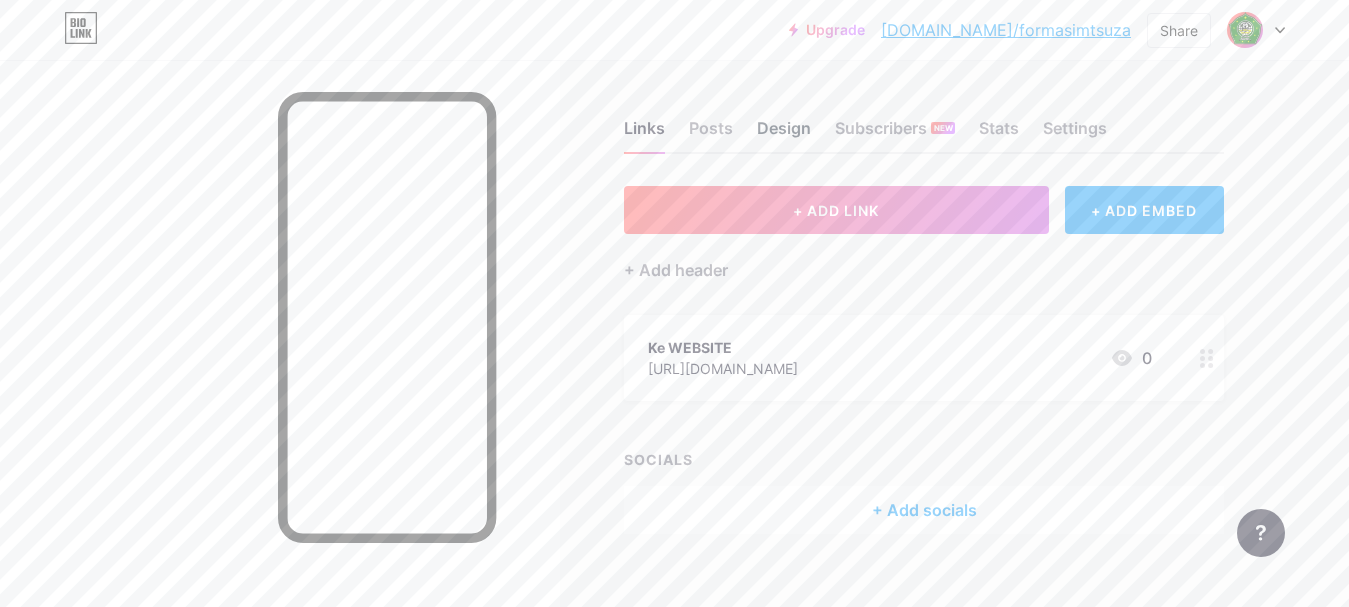 click on "Design" at bounding box center (784, 134) 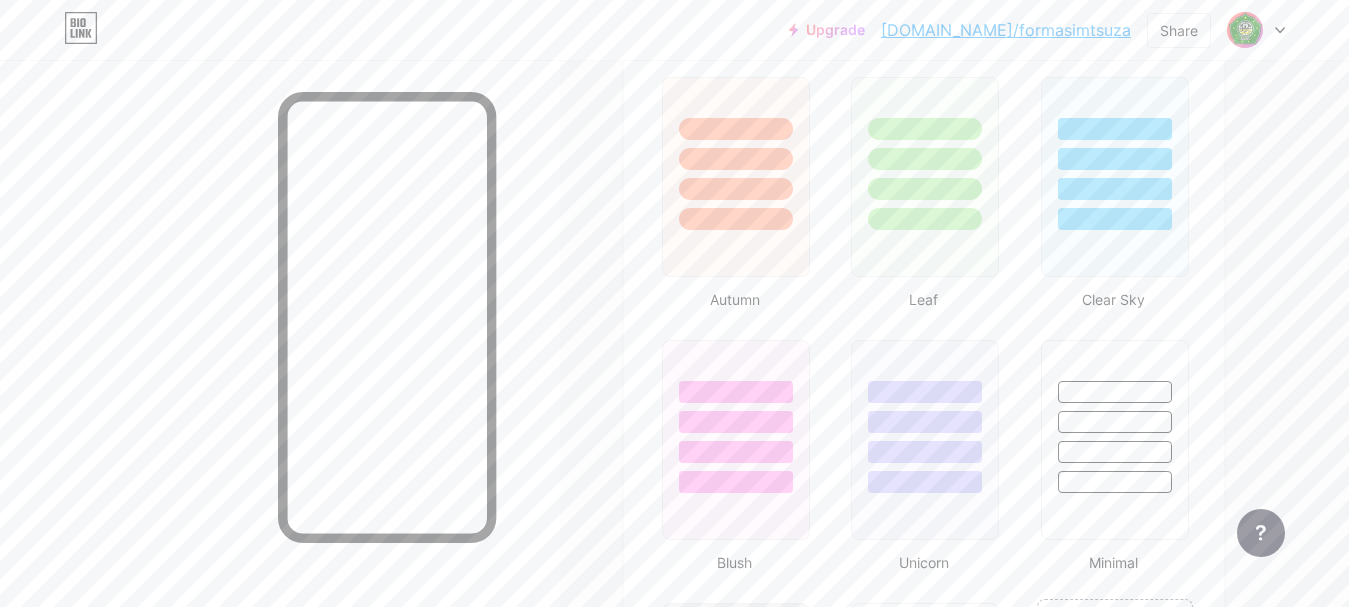 scroll, scrollTop: 1800, scrollLeft: 0, axis: vertical 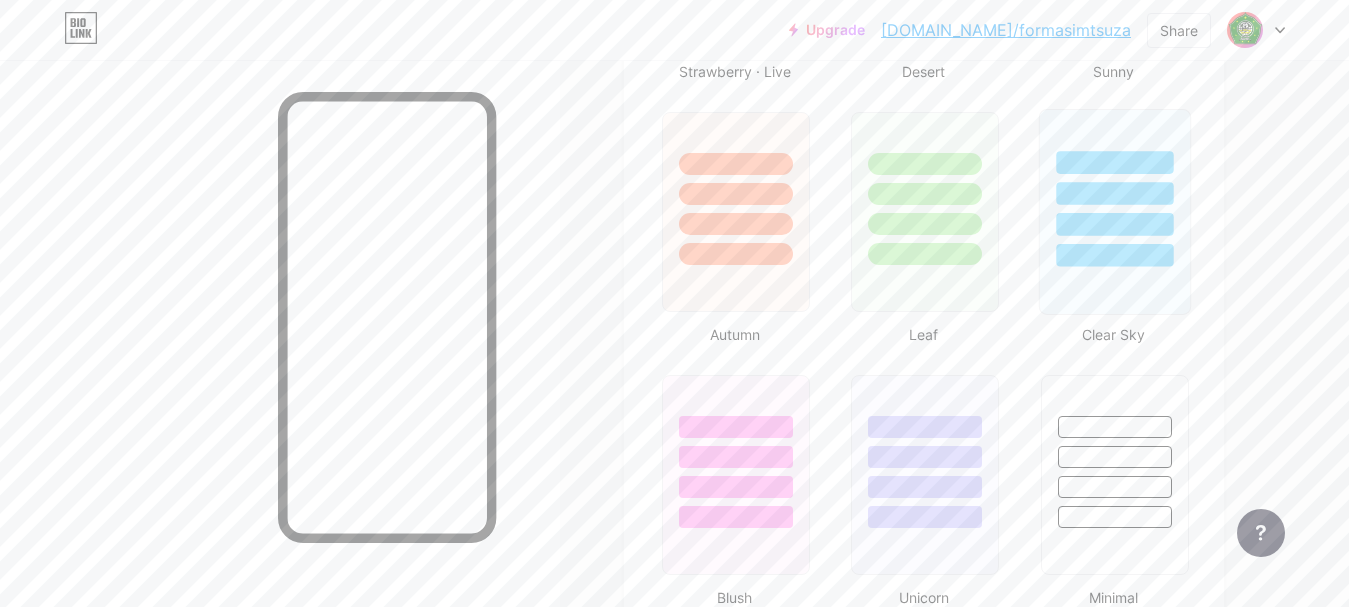 click at bounding box center [1114, 212] 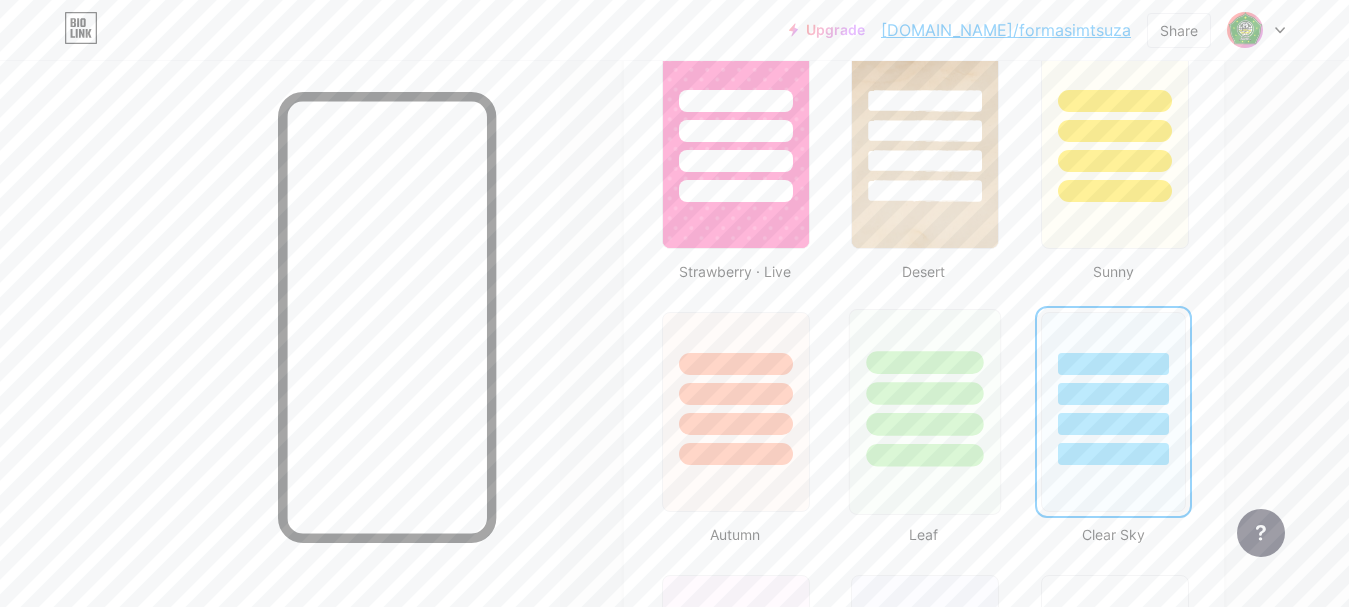 scroll, scrollTop: 1500, scrollLeft: 0, axis: vertical 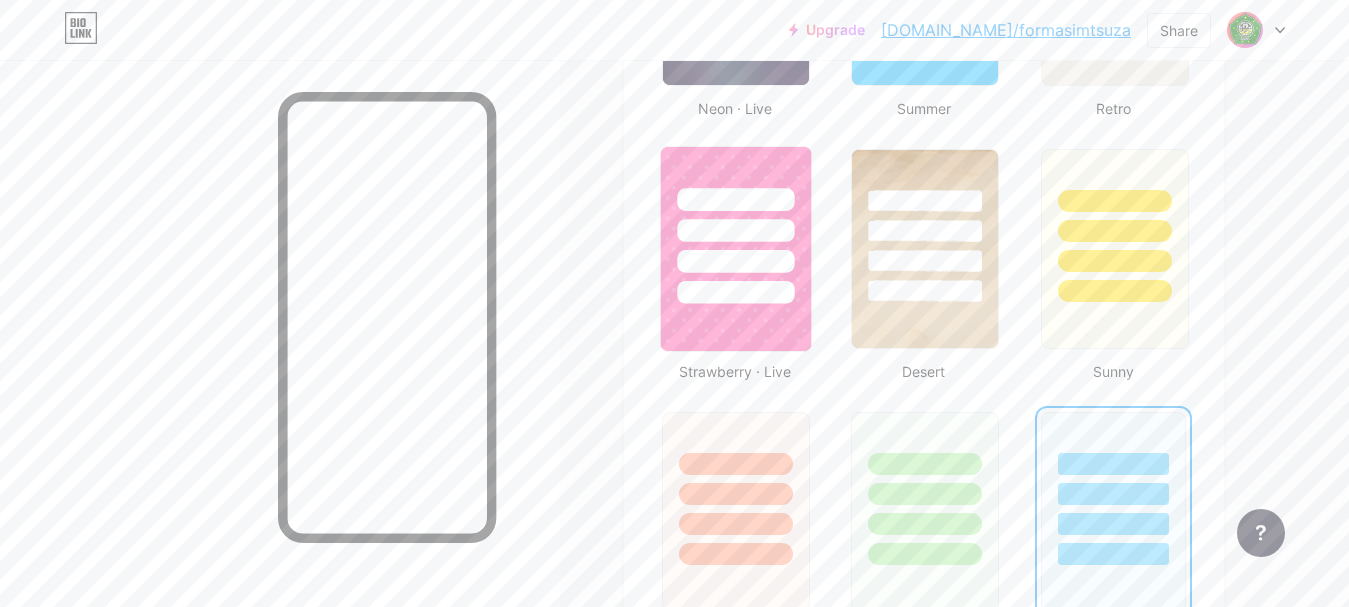click at bounding box center [736, 249] 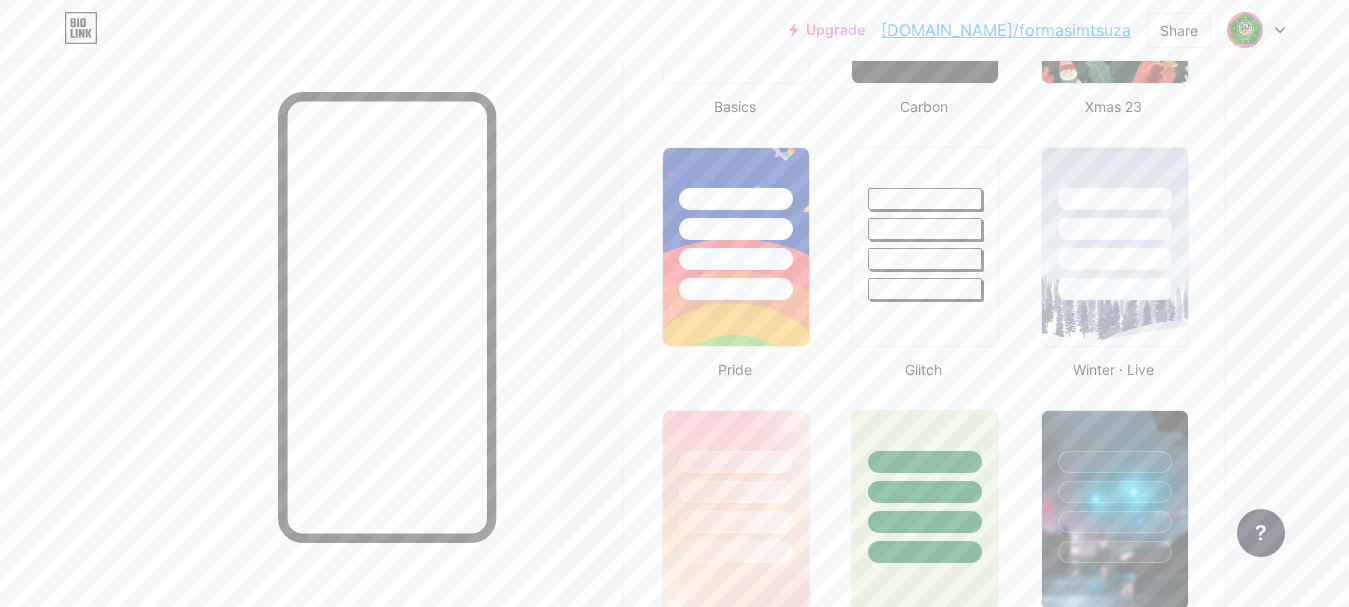 scroll, scrollTop: 690, scrollLeft: 0, axis: vertical 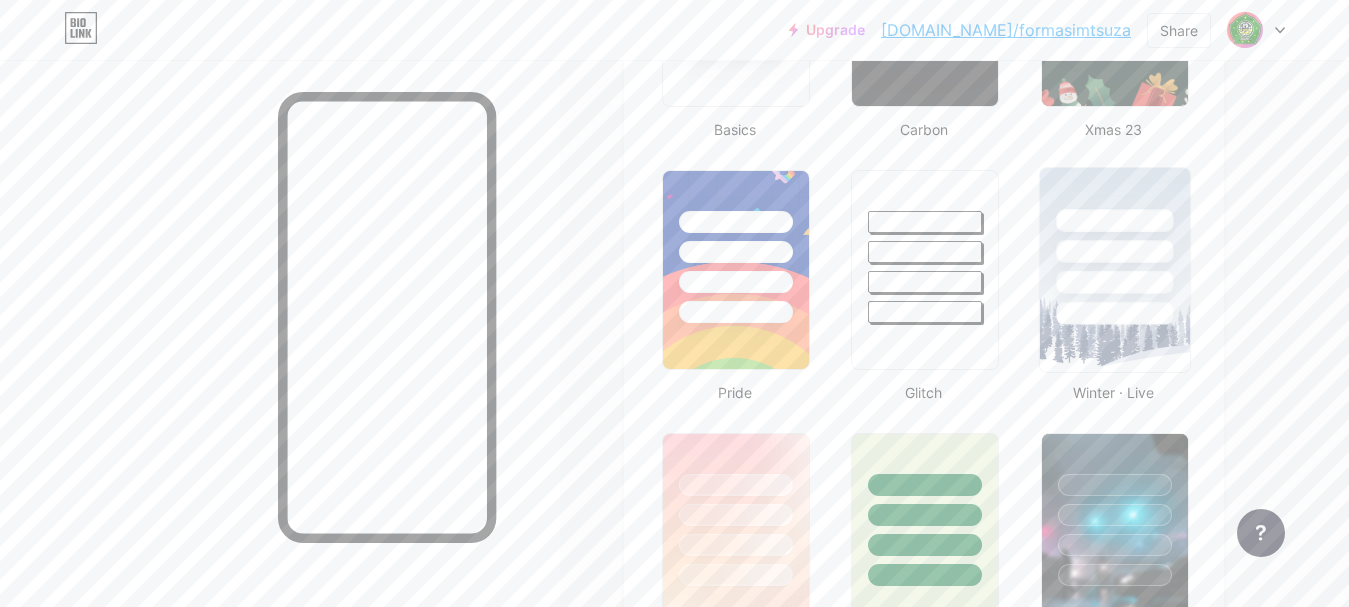 click at bounding box center (1114, 246) 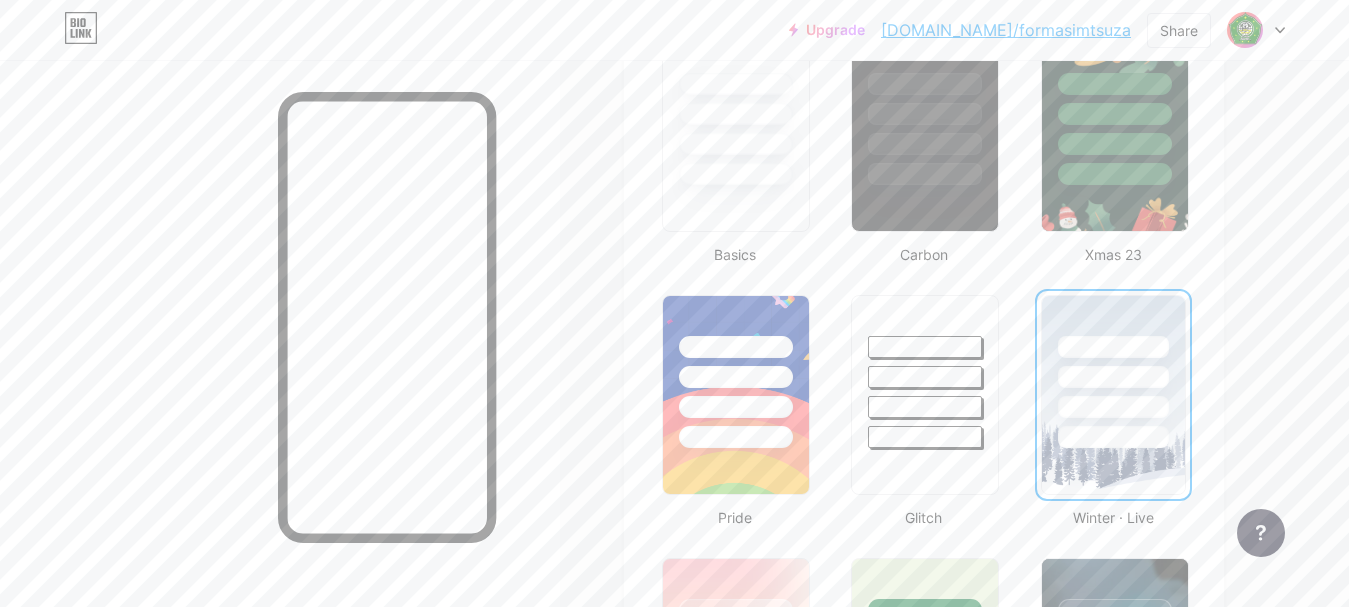 scroll, scrollTop: 600, scrollLeft: 0, axis: vertical 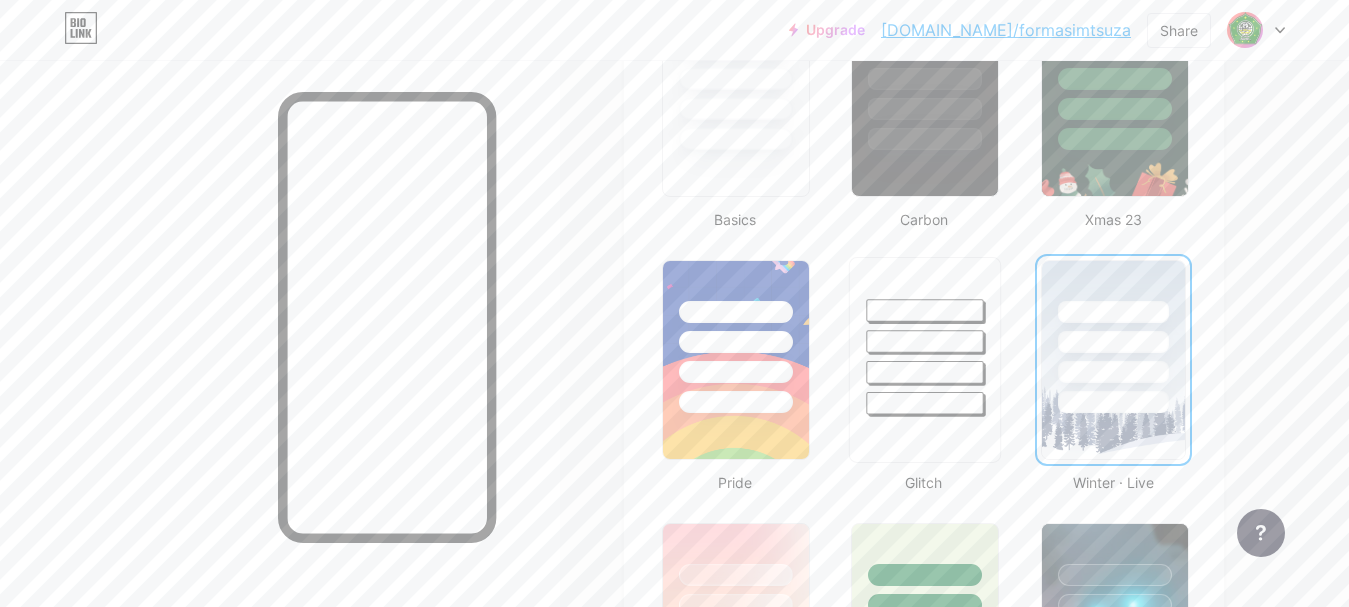 click at bounding box center (925, 336) 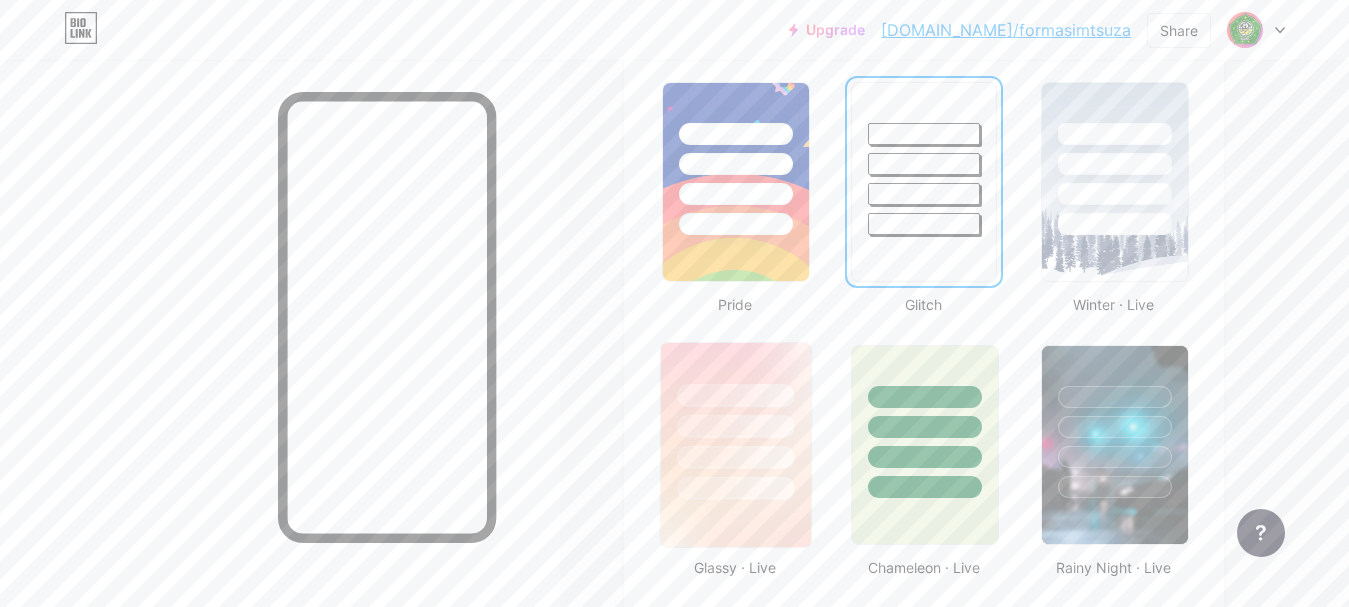 scroll, scrollTop: 800, scrollLeft: 0, axis: vertical 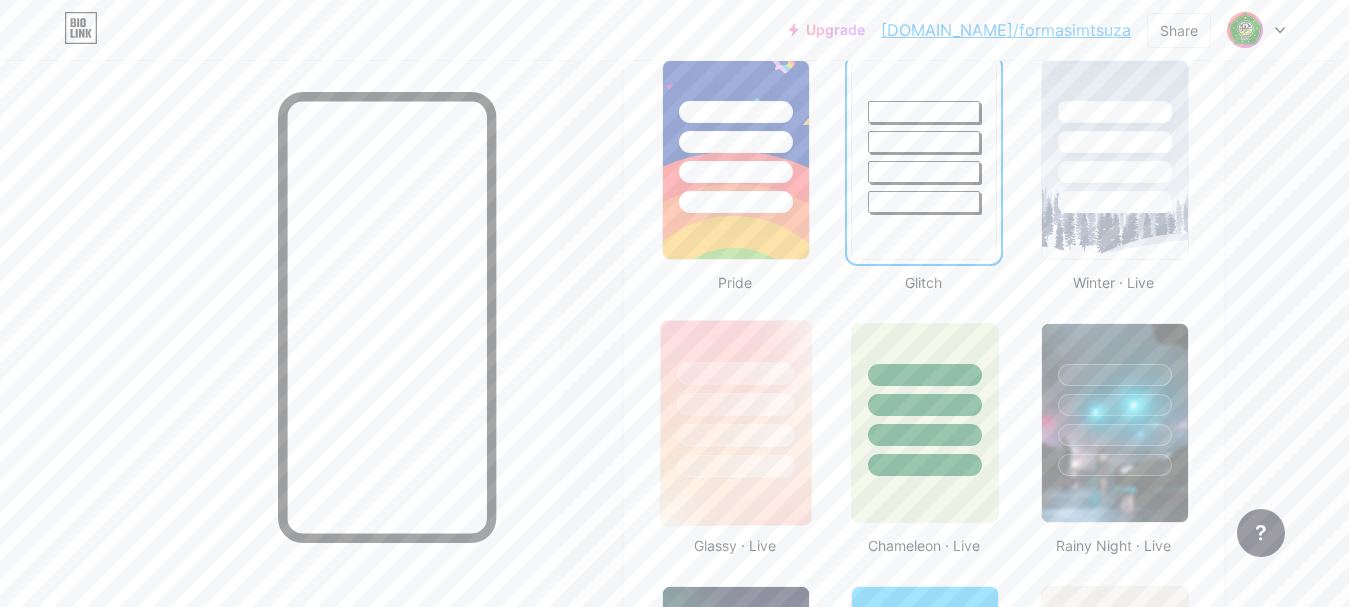 click at bounding box center [736, 399] 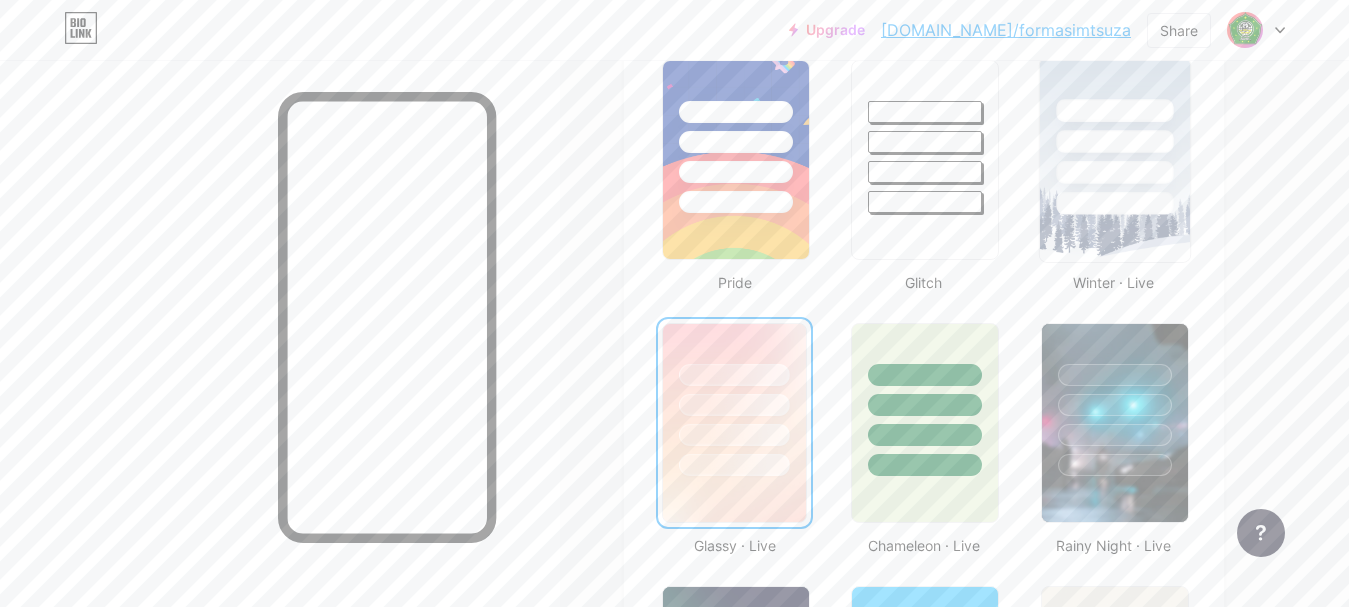 click at bounding box center [1114, 136] 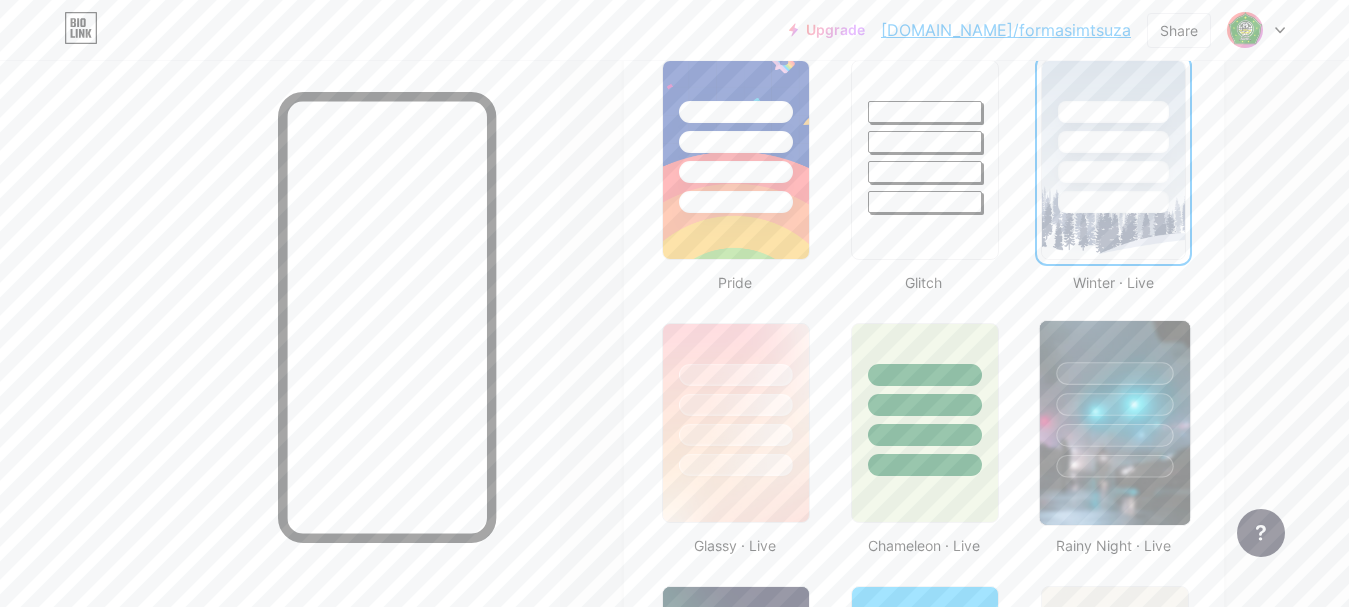 click at bounding box center [1114, 399] 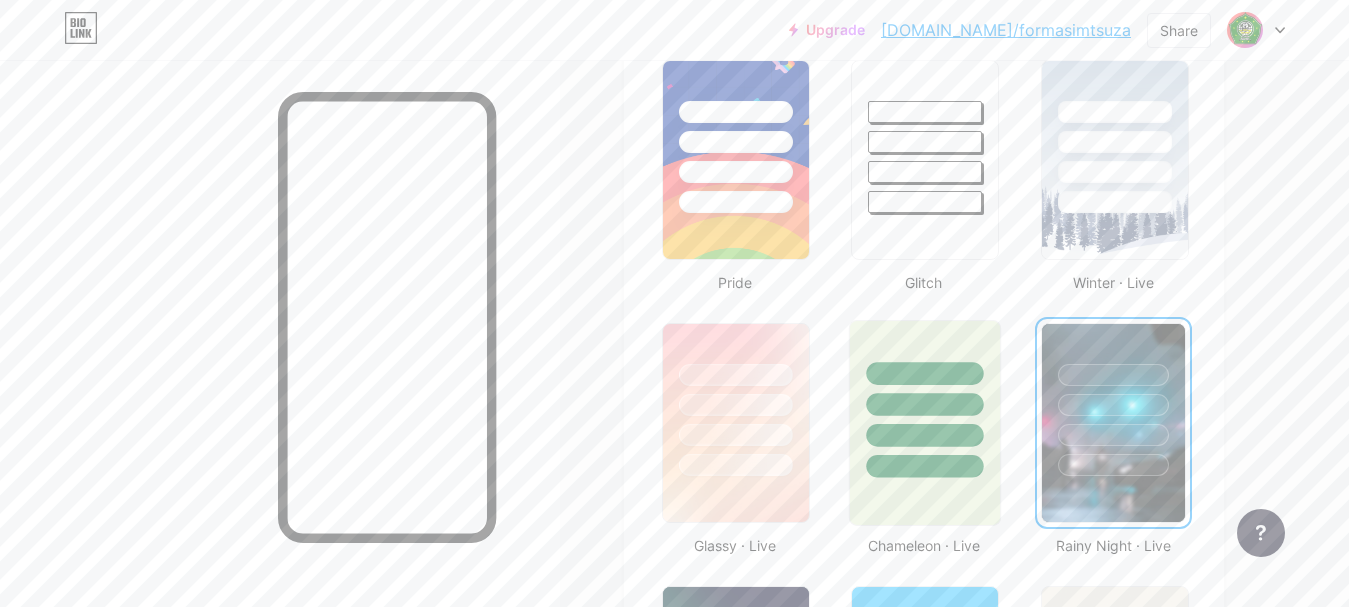click at bounding box center [925, 399] 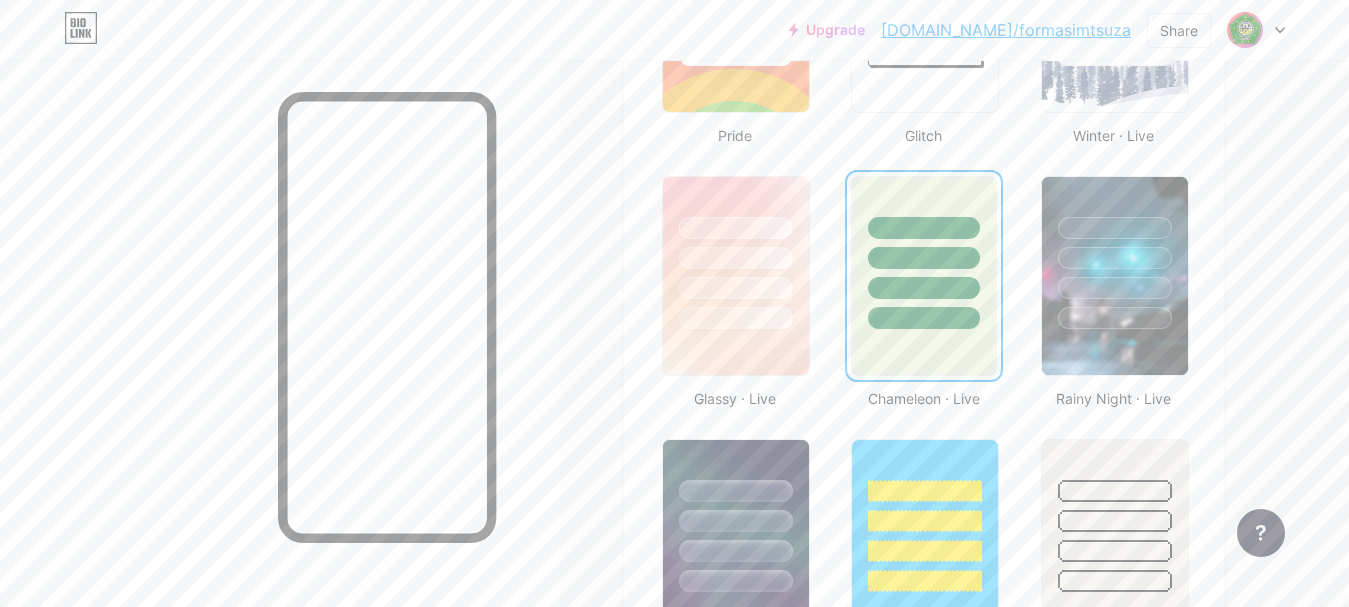 scroll, scrollTop: 1000, scrollLeft: 0, axis: vertical 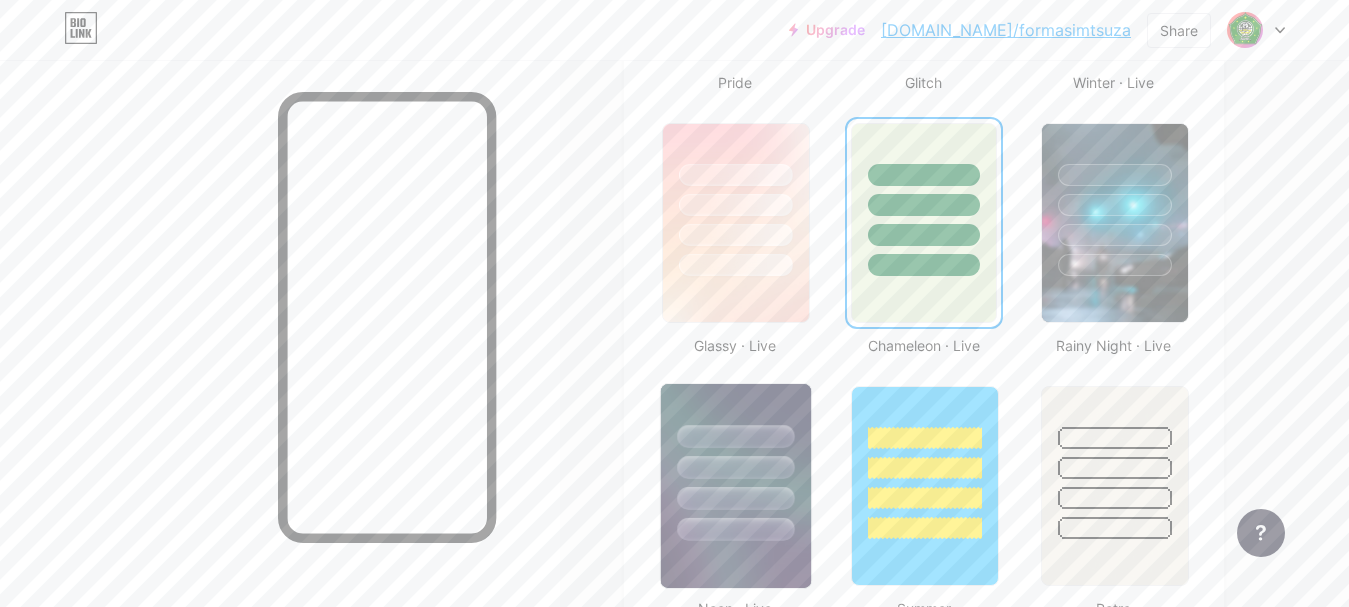 click at bounding box center (736, 462) 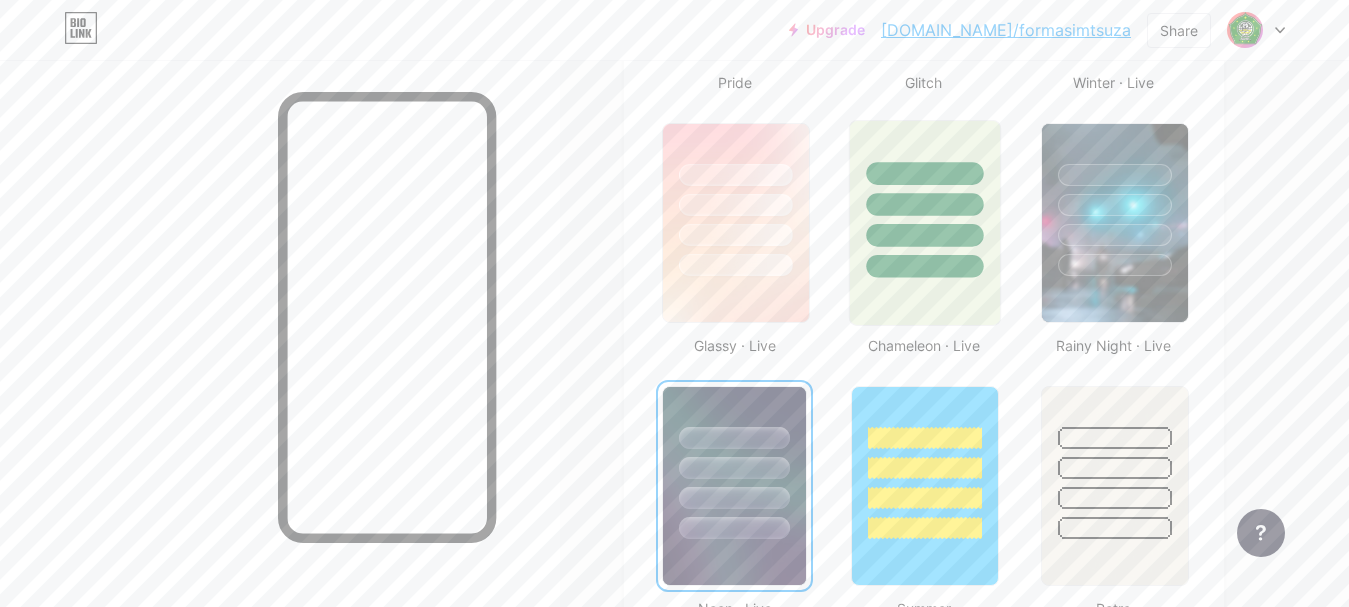 click at bounding box center [925, 199] 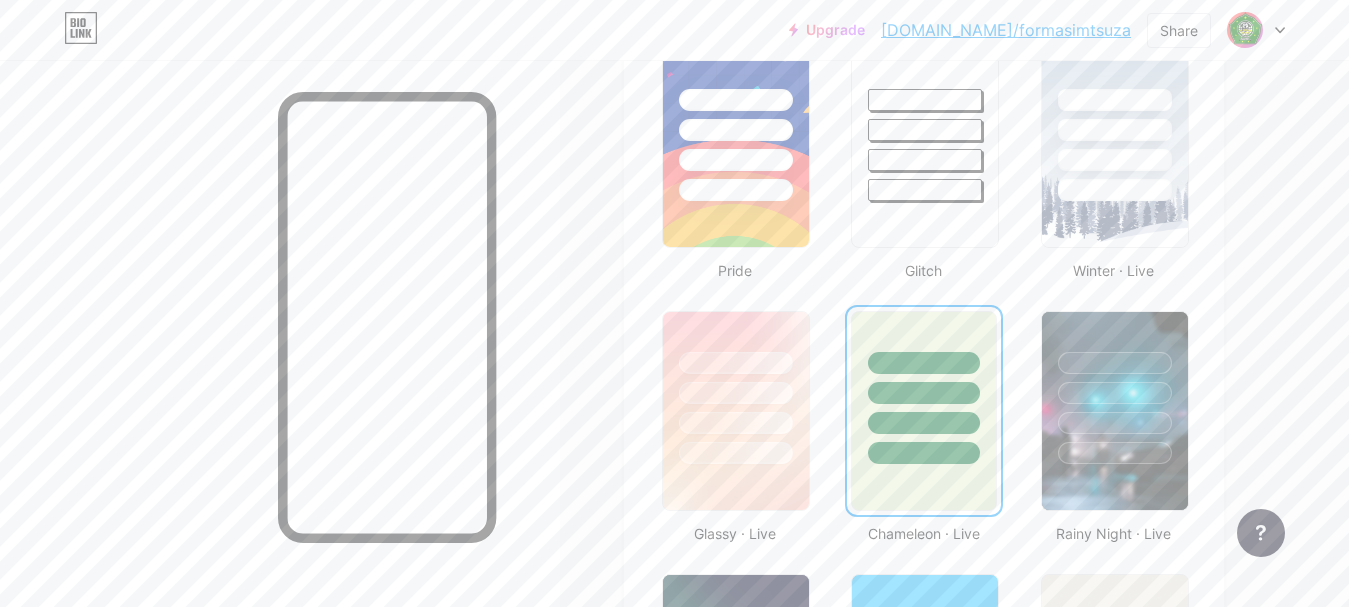 scroll, scrollTop: 800, scrollLeft: 0, axis: vertical 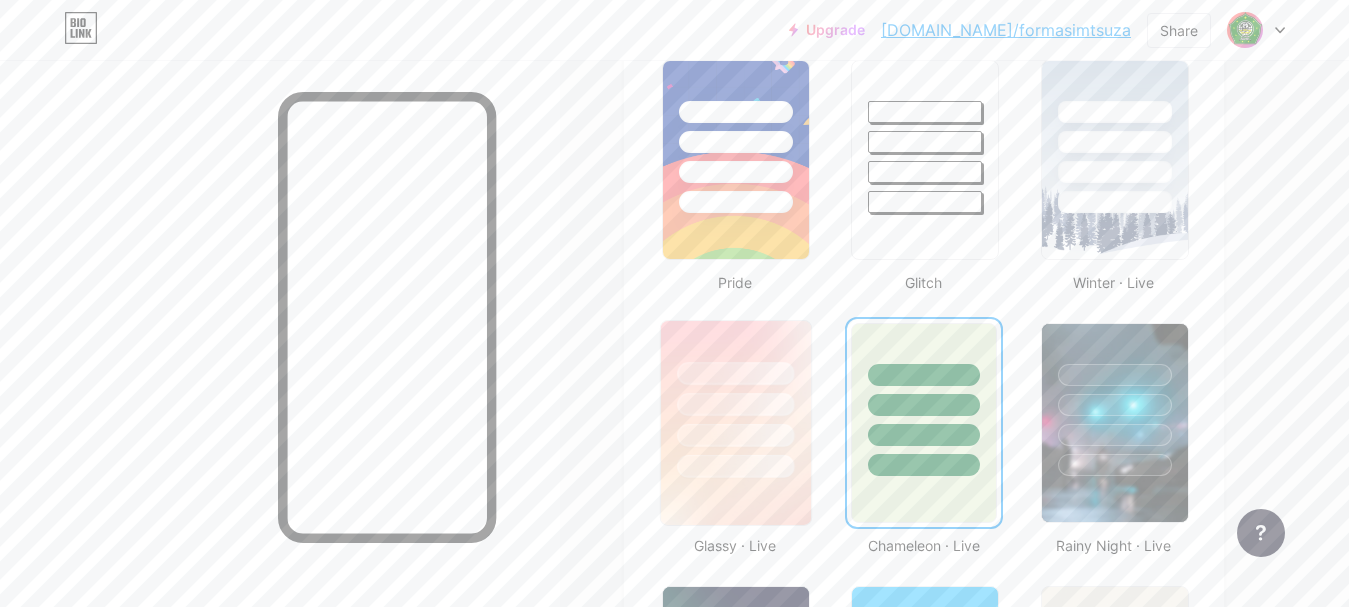 click at bounding box center (736, 399) 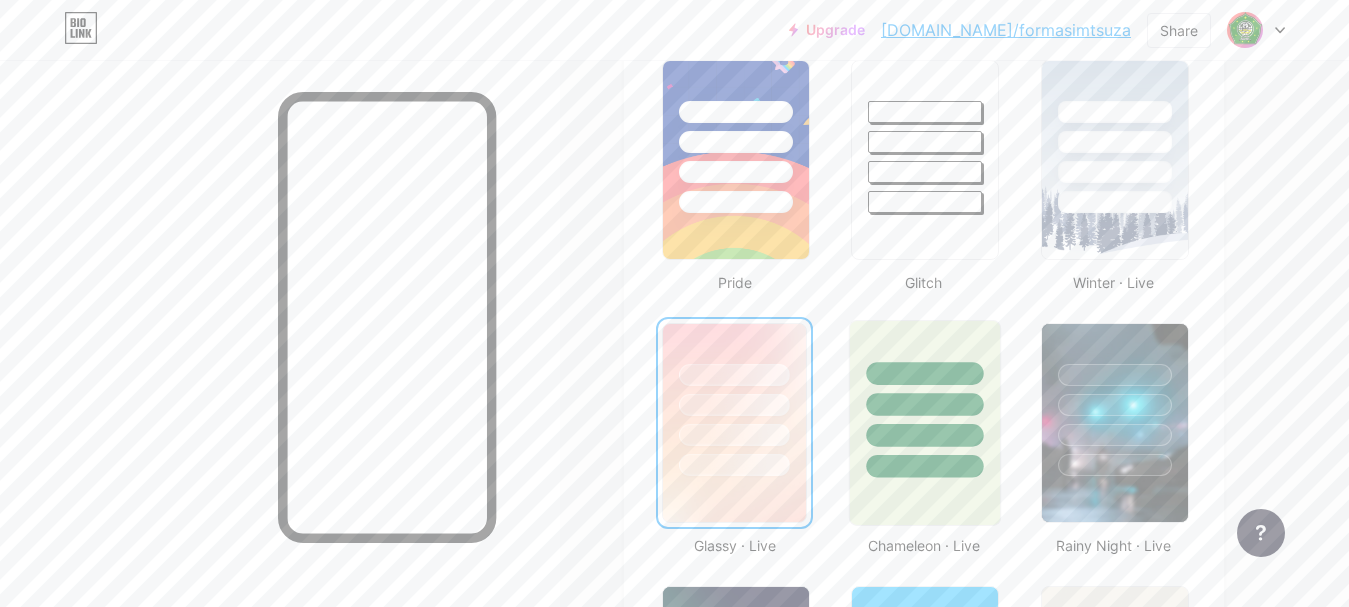 click at bounding box center [925, 399] 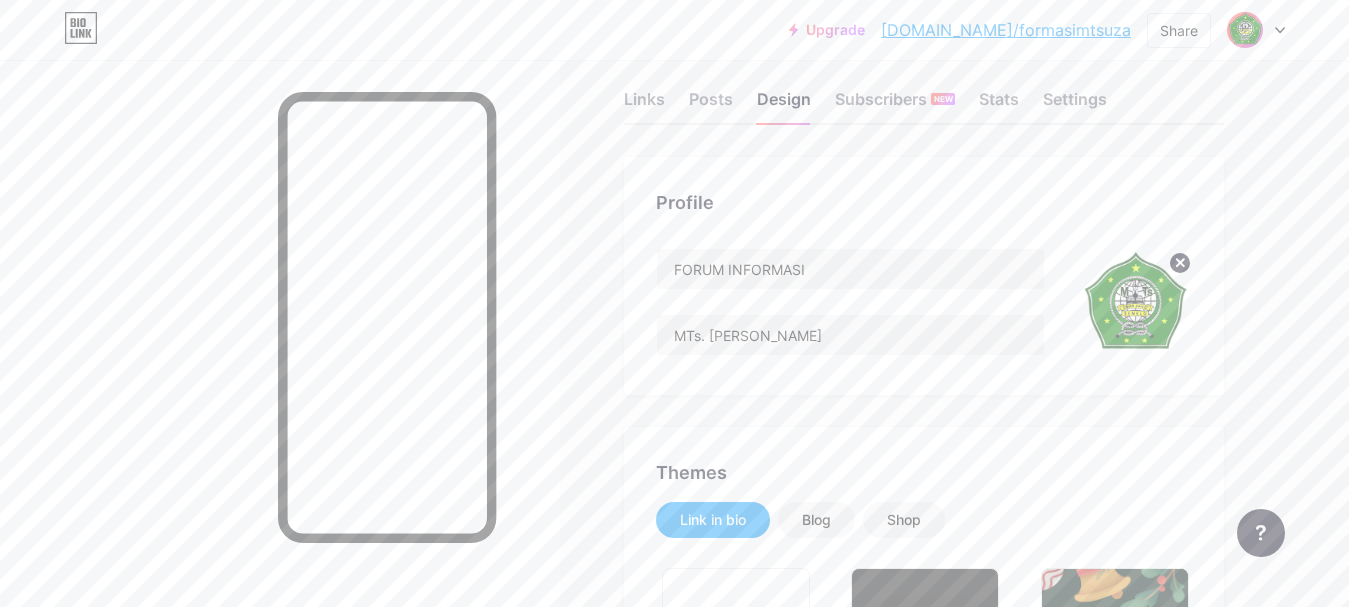 scroll, scrollTop: 0, scrollLeft: 0, axis: both 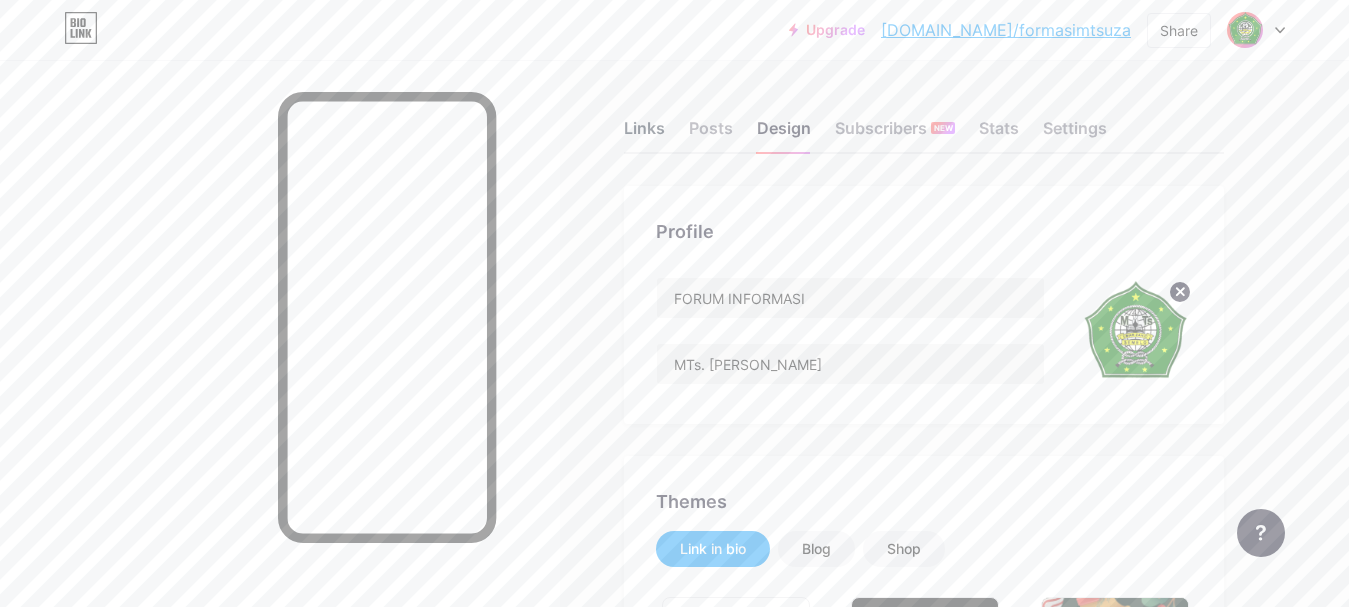 click on "Links" at bounding box center (644, 134) 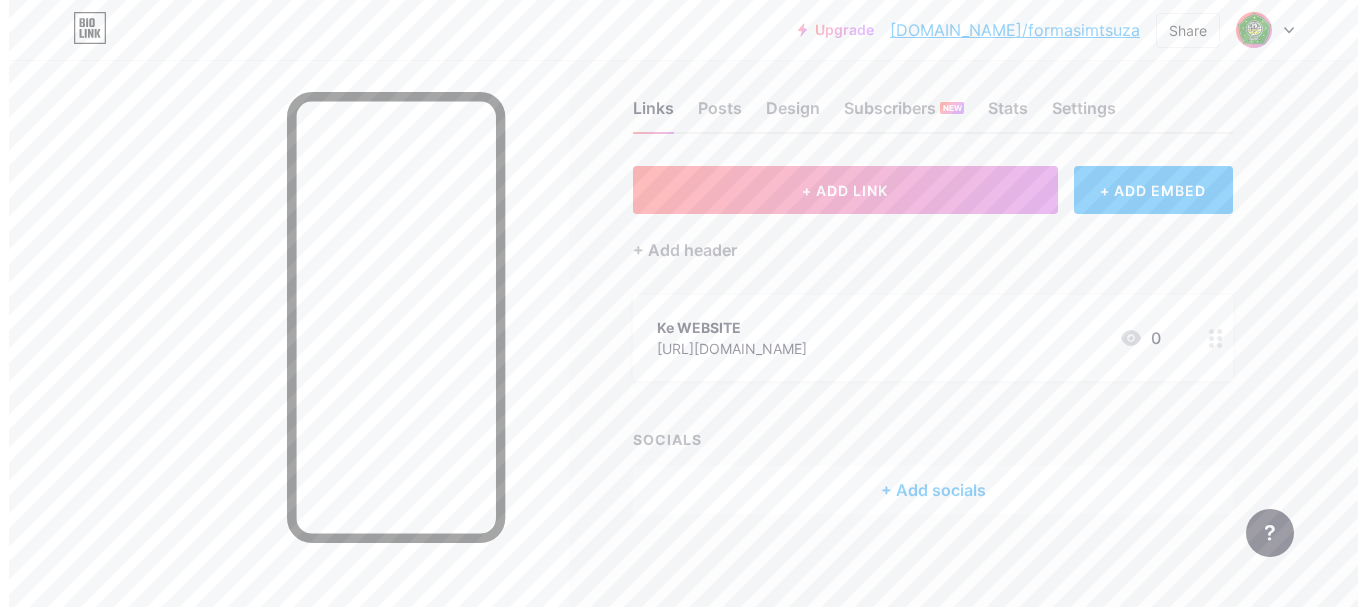 scroll, scrollTop: 26, scrollLeft: 0, axis: vertical 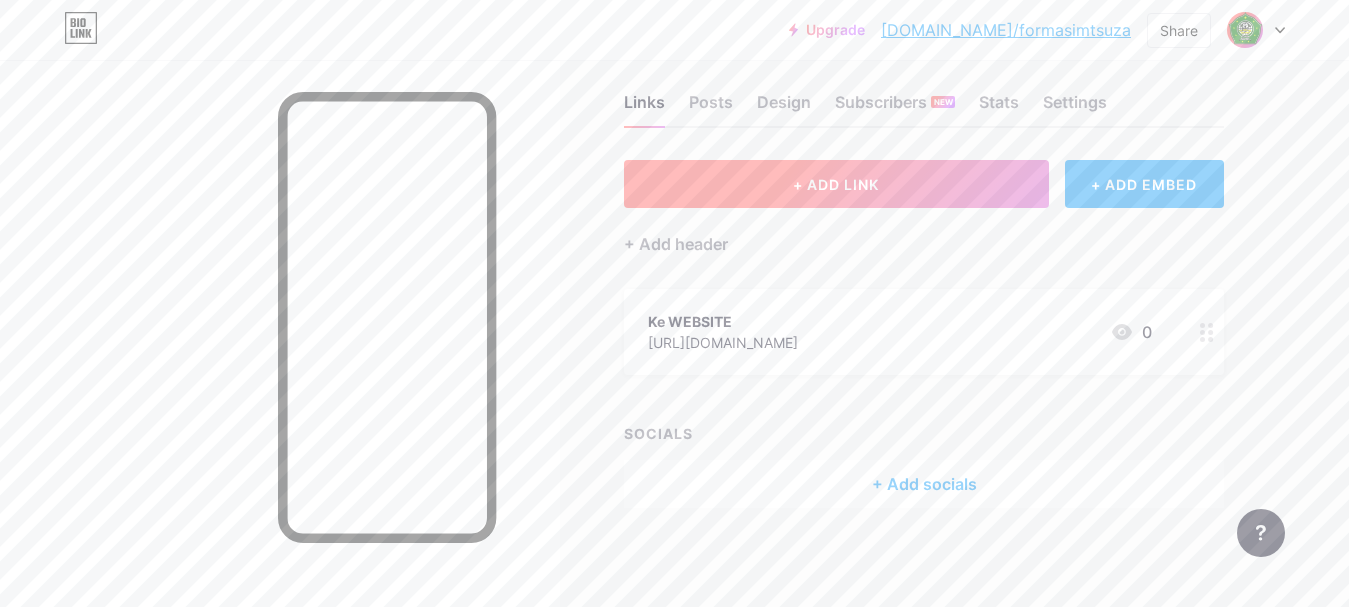 click on "+ ADD LINK" at bounding box center [836, 184] 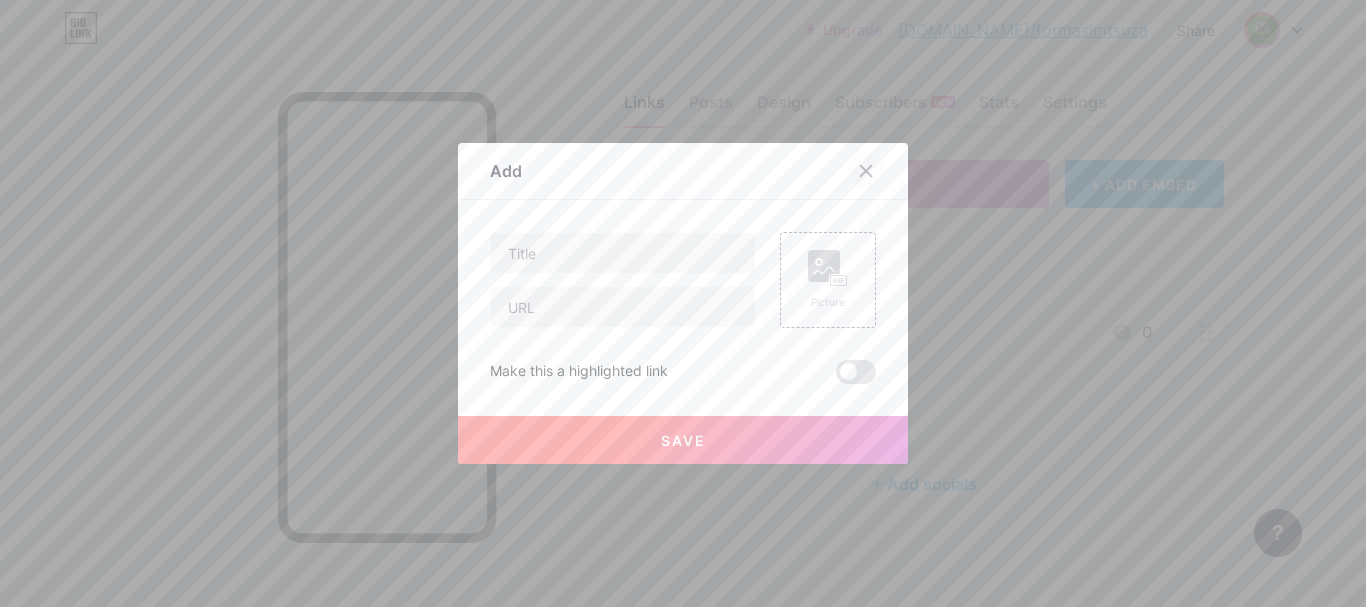 click 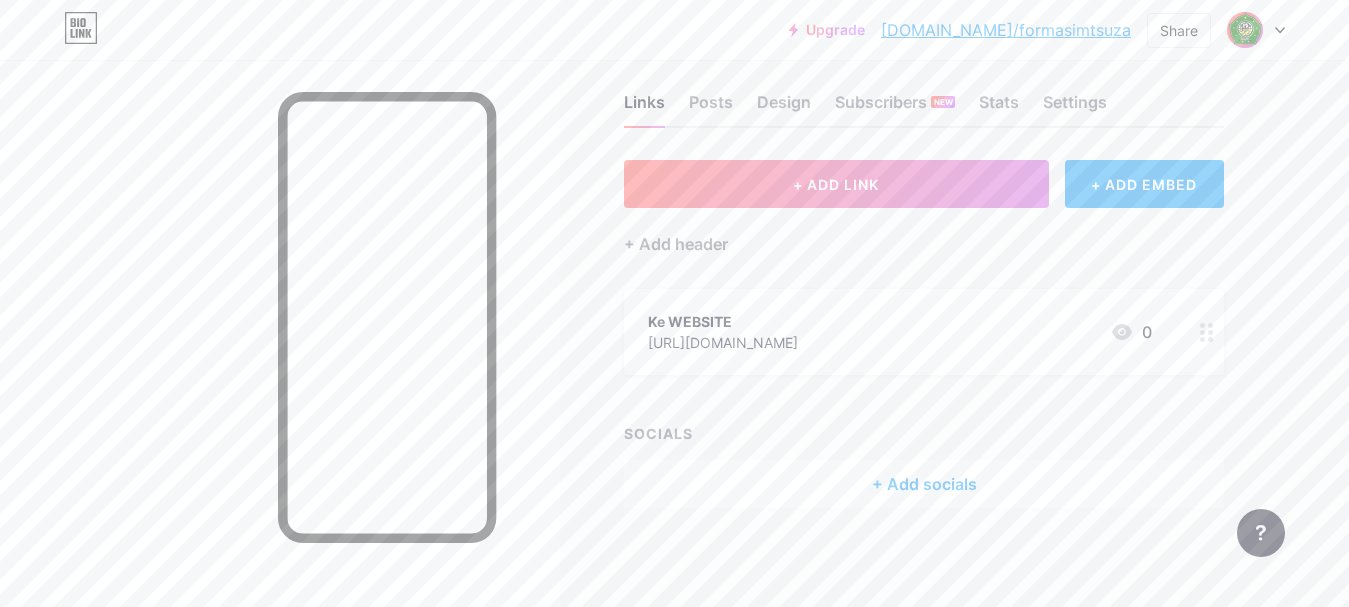 click at bounding box center [1207, 332] 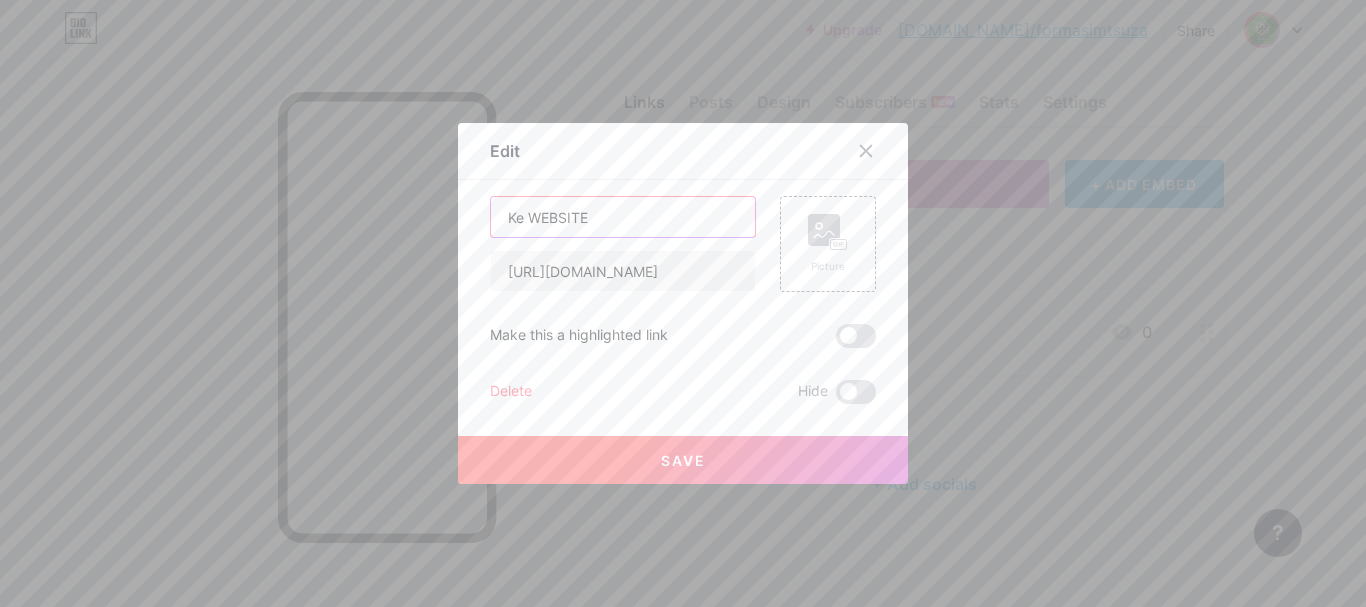 click on "Ke WEBSITE" at bounding box center (623, 217) 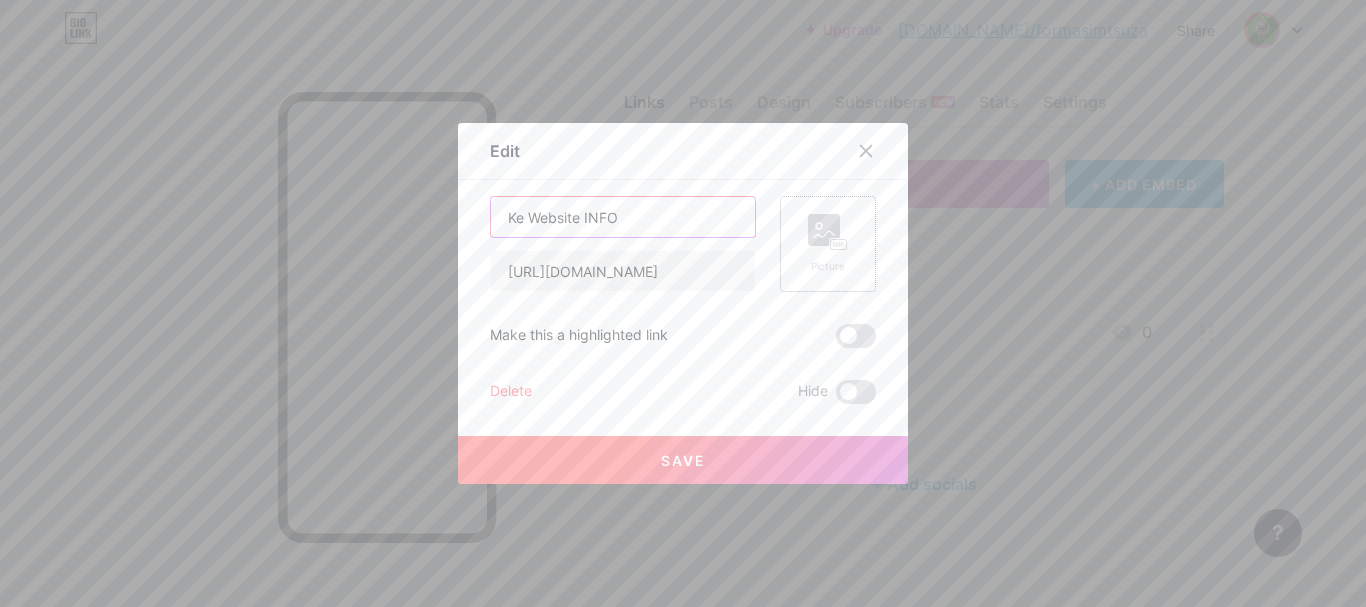 type on "Ke Website INFO" 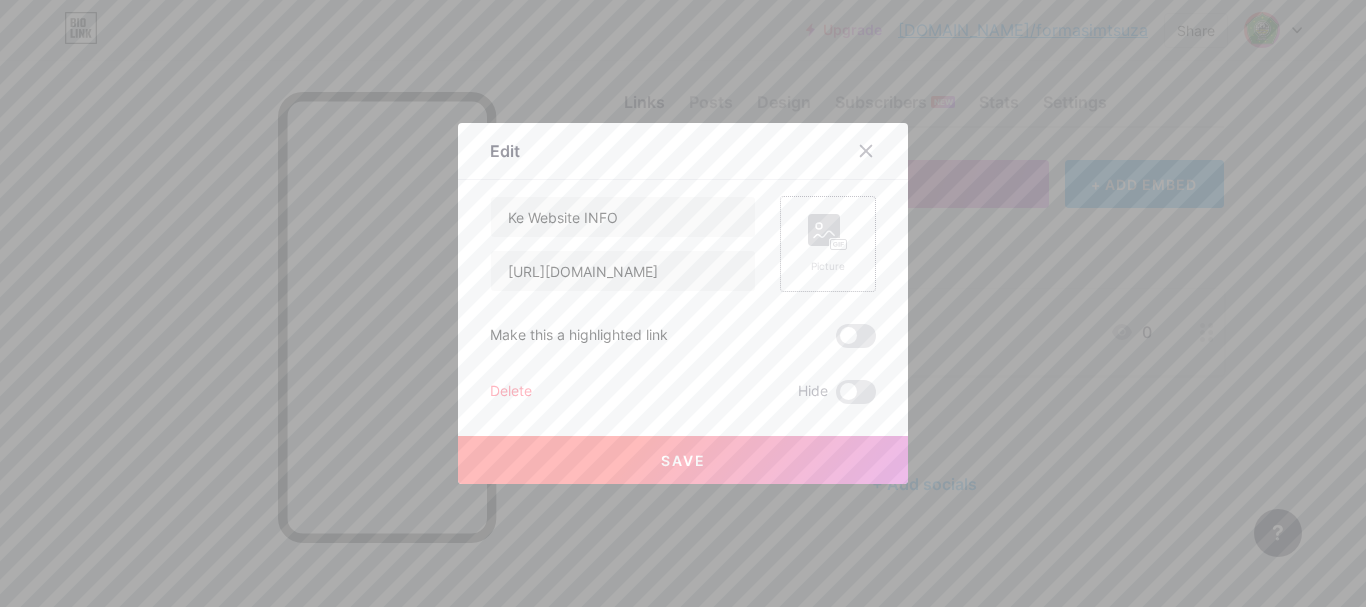 click 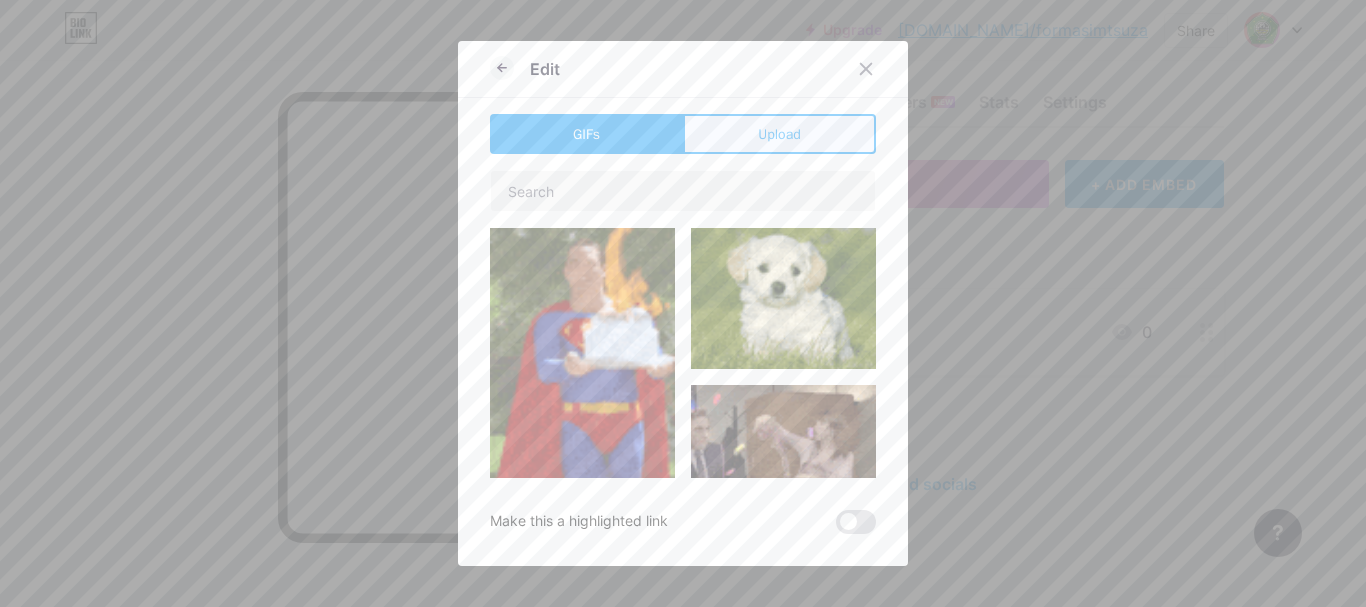 click on "Upload" at bounding box center (779, 134) 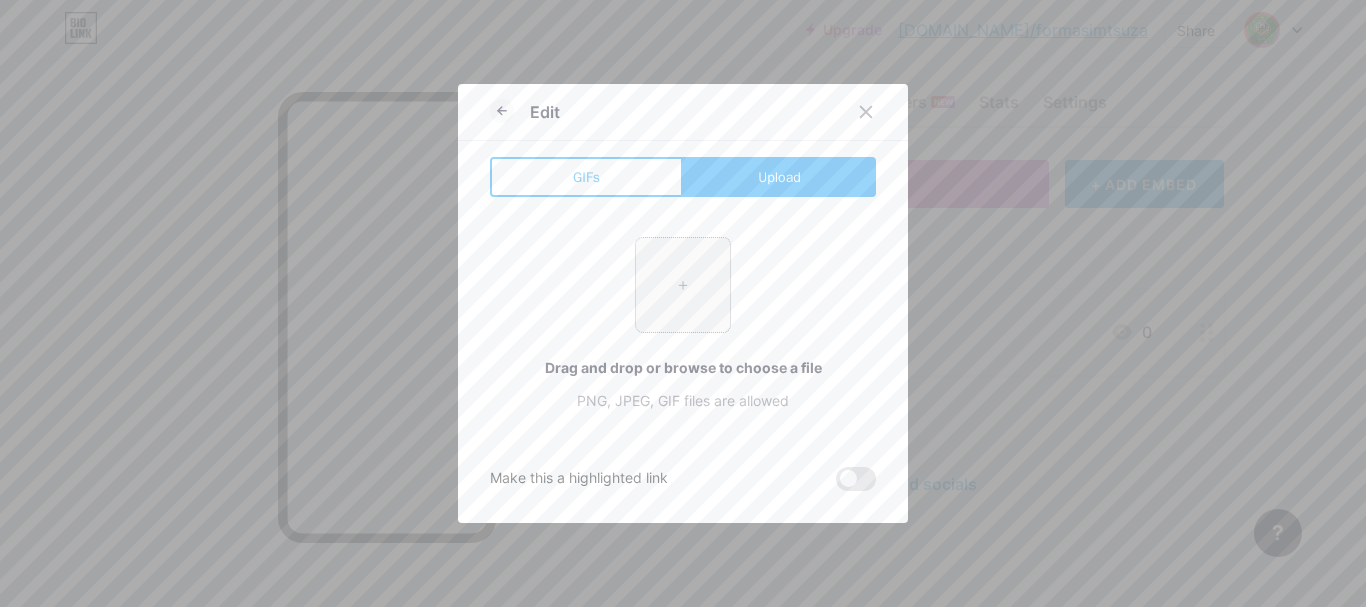 click at bounding box center [683, 285] 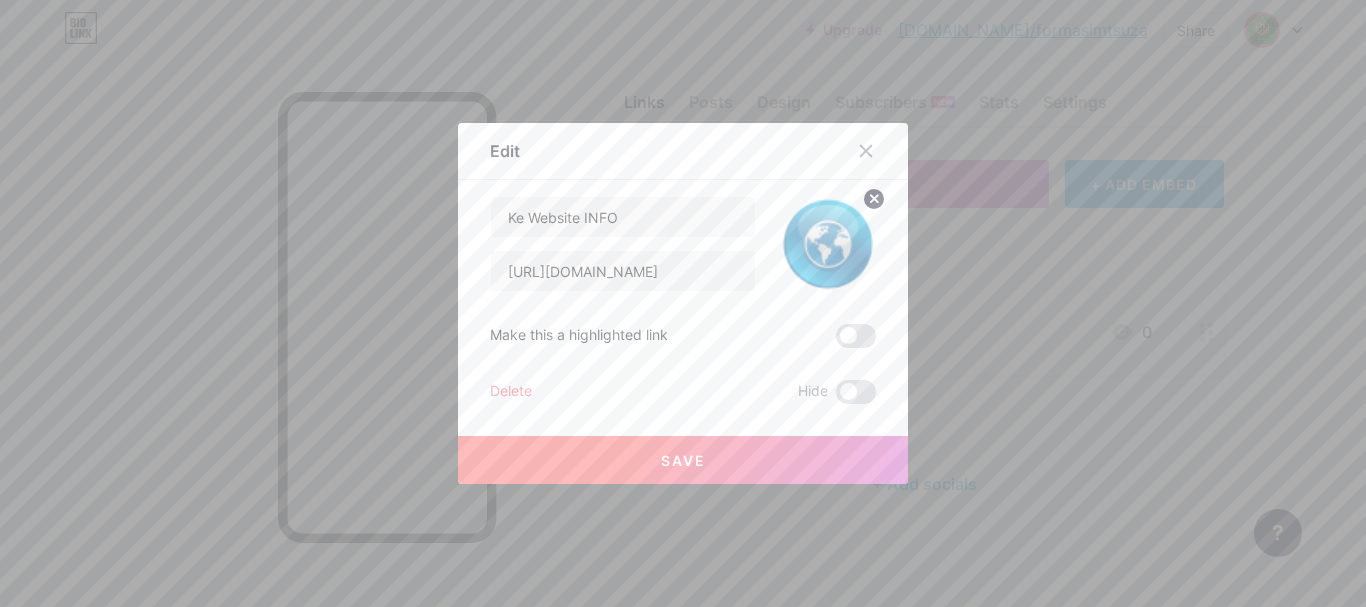 click on "Save" at bounding box center (683, 460) 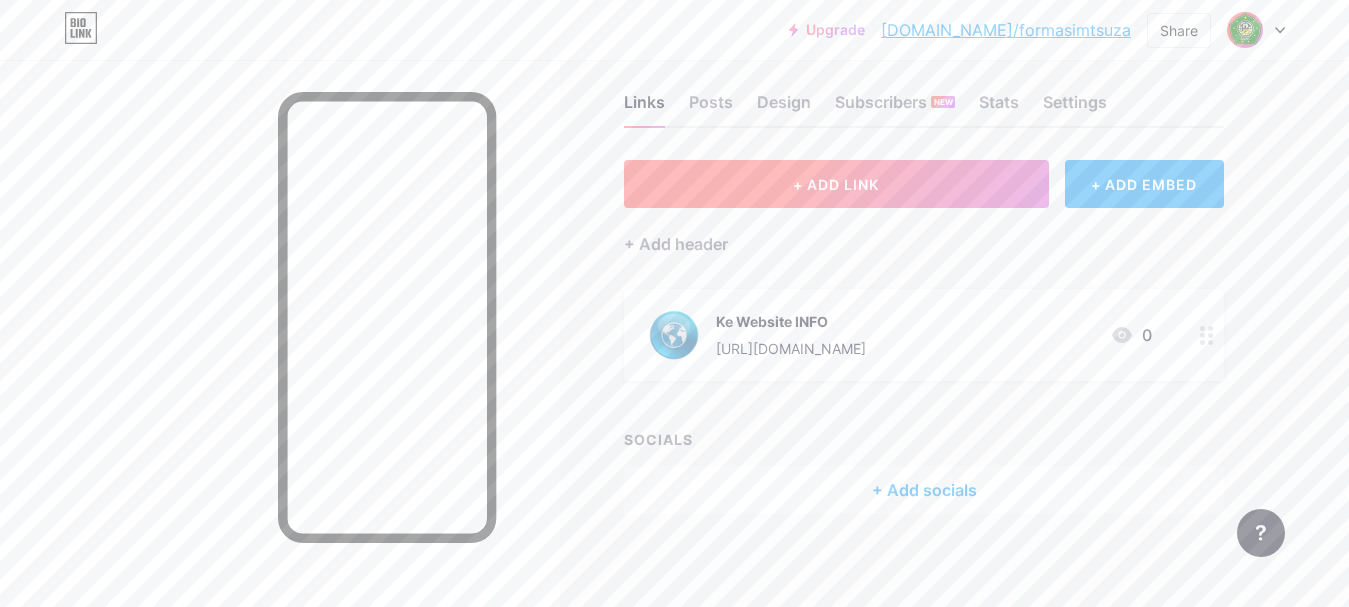 click on "+ ADD LINK" at bounding box center (836, 184) 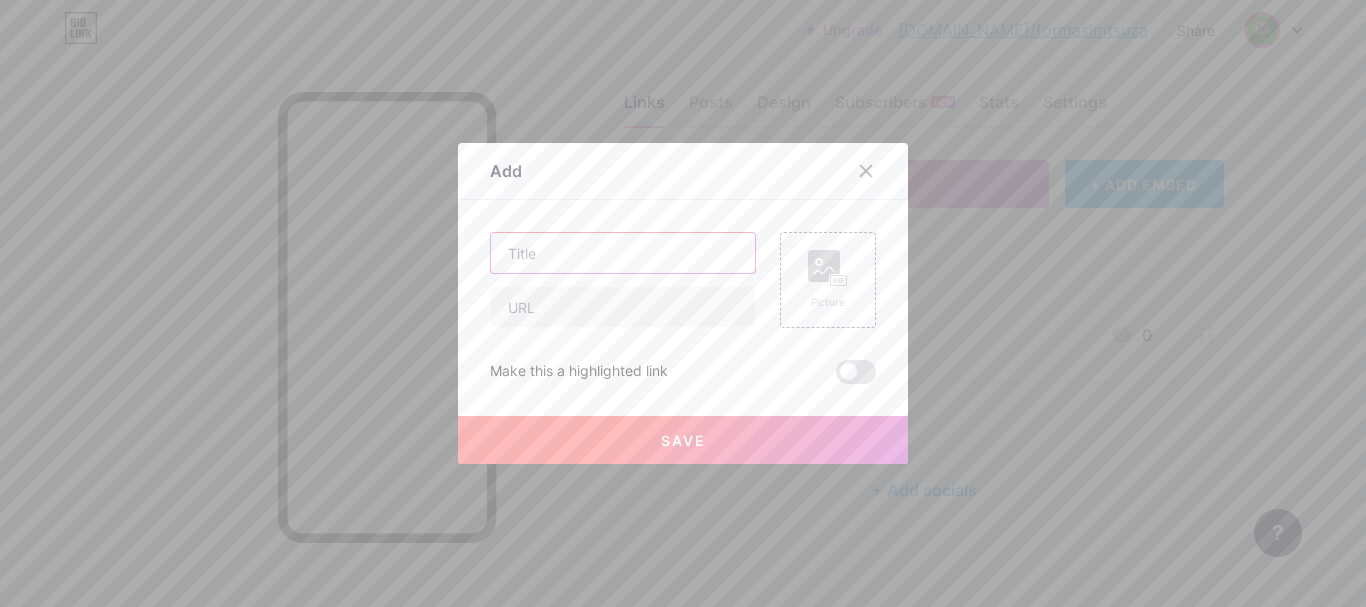 click at bounding box center (623, 253) 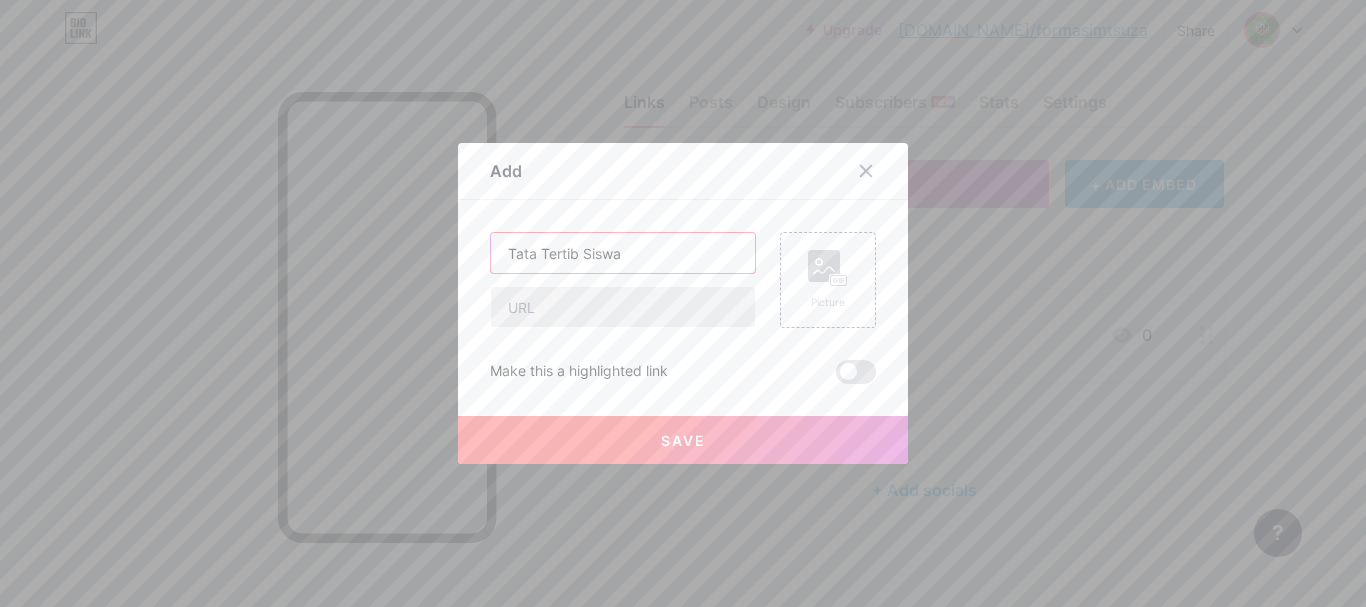 type on "Tata Tertib Siswa" 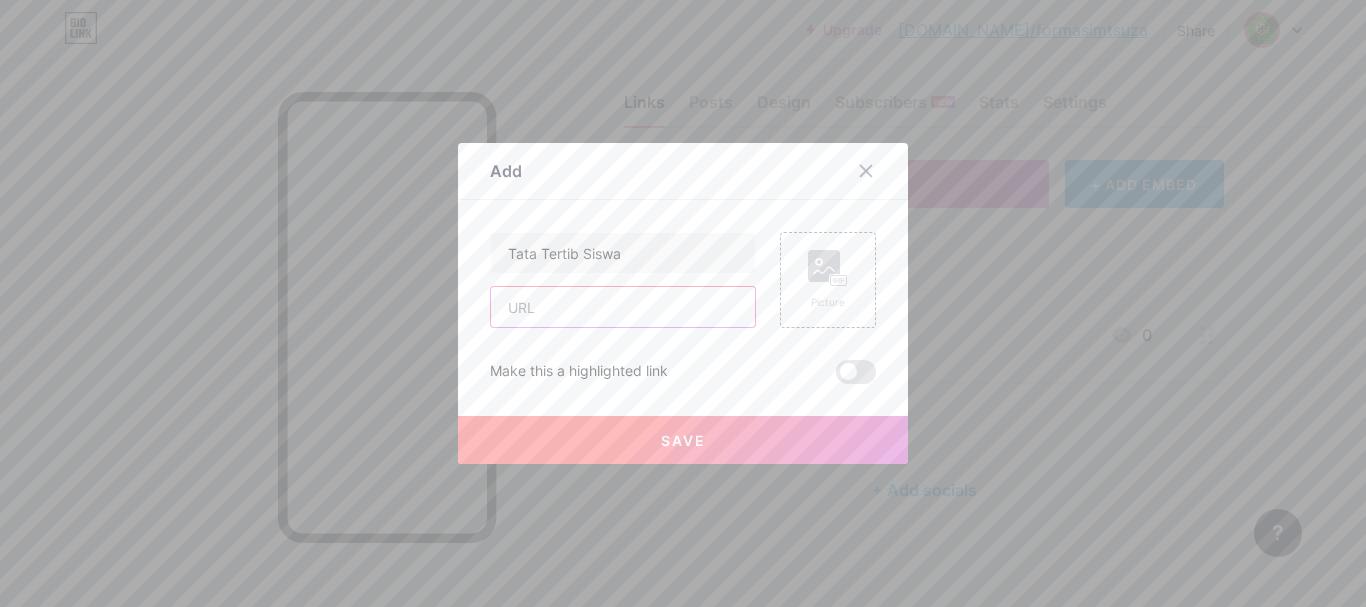 click at bounding box center [623, 307] 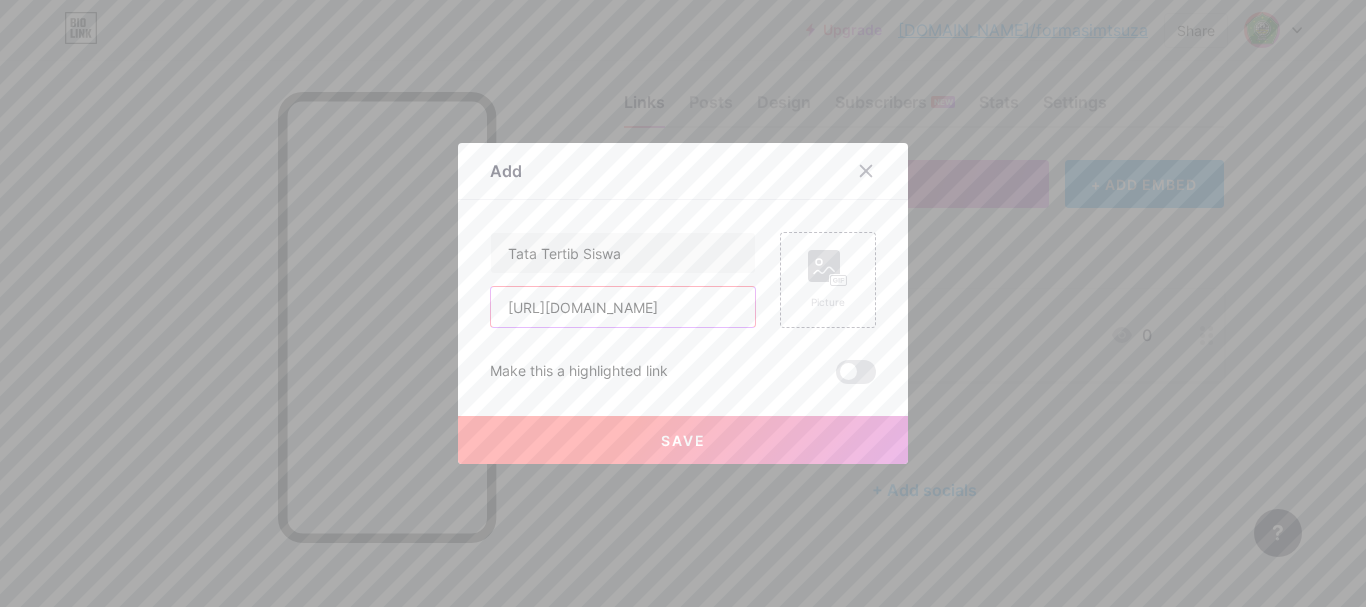 scroll, scrollTop: 0, scrollLeft: 142, axis: horizontal 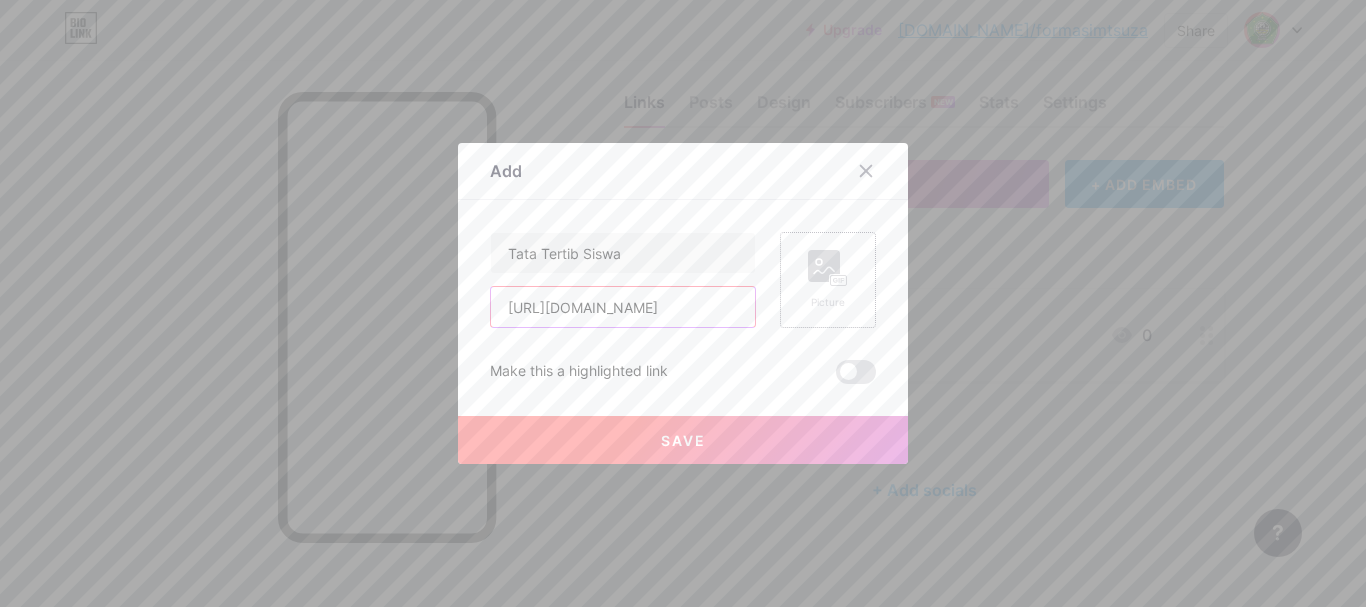 type on "[URL][DOMAIN_NAME]" 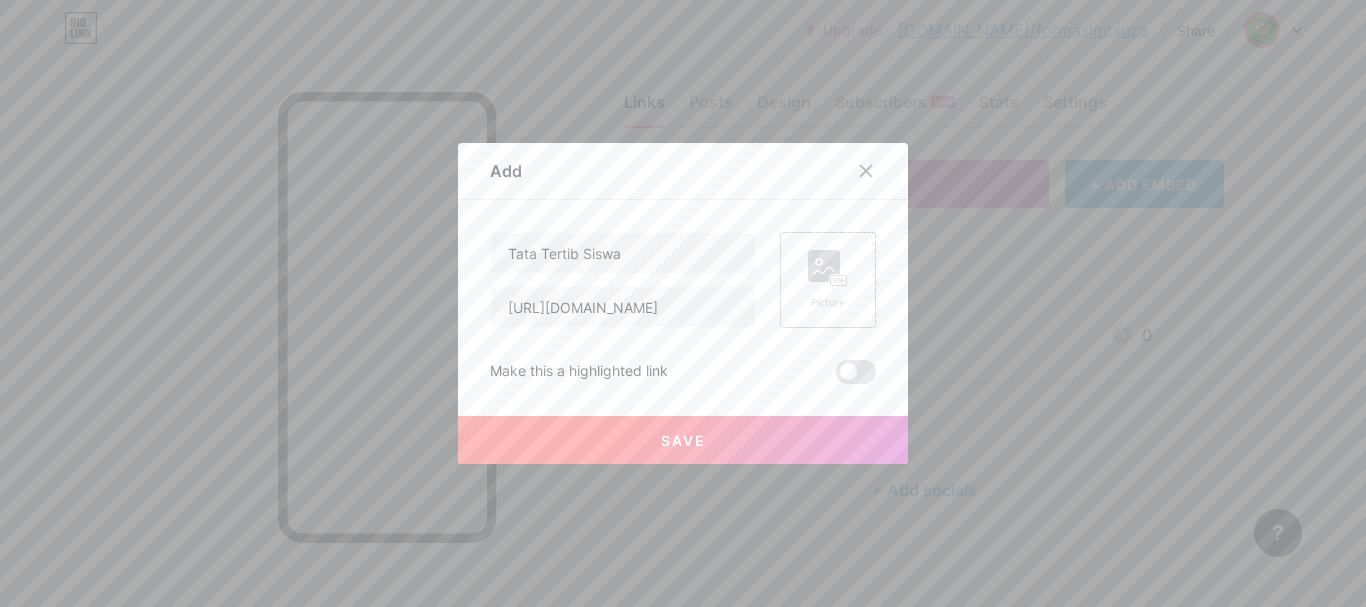 click 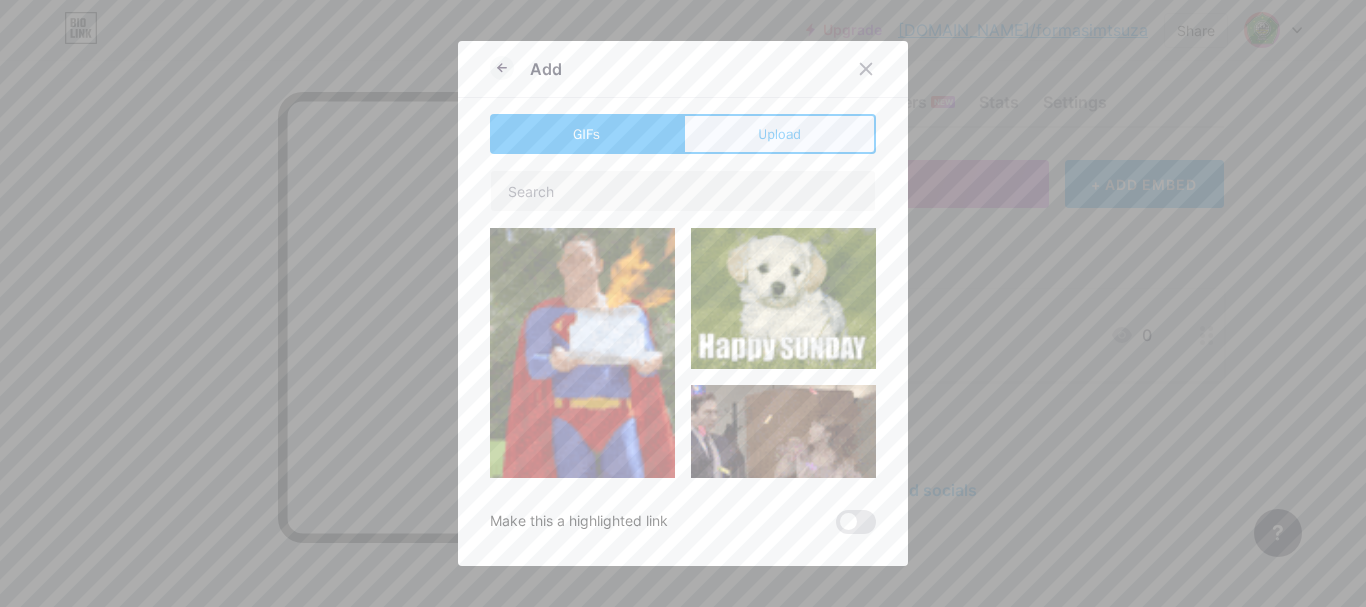 click on "Upload" at bounding box center [779, 134] 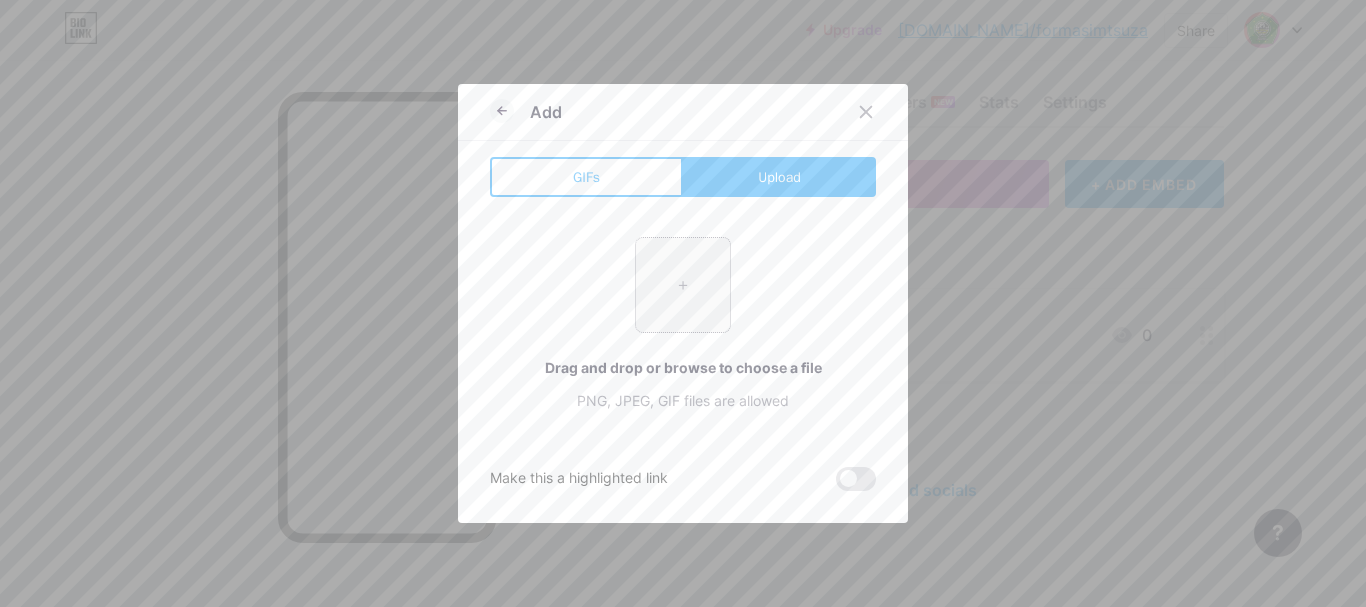 click at bounding box center (683, 285) 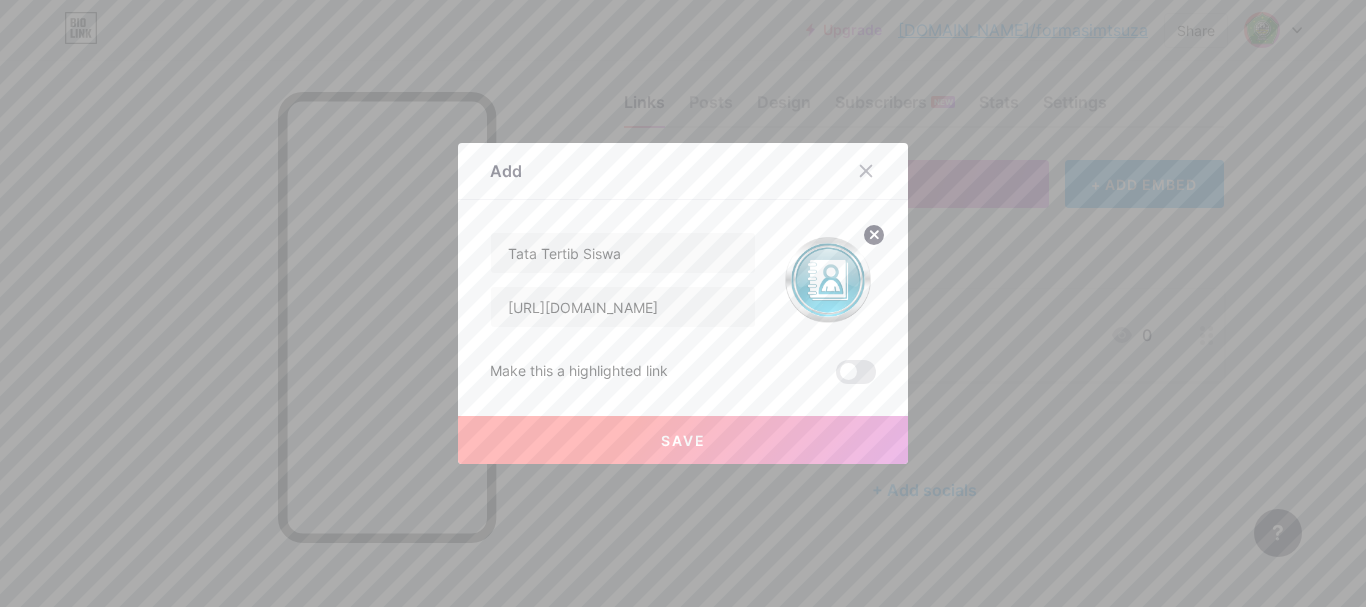 click on "Save" at bounding box center [683, 440] 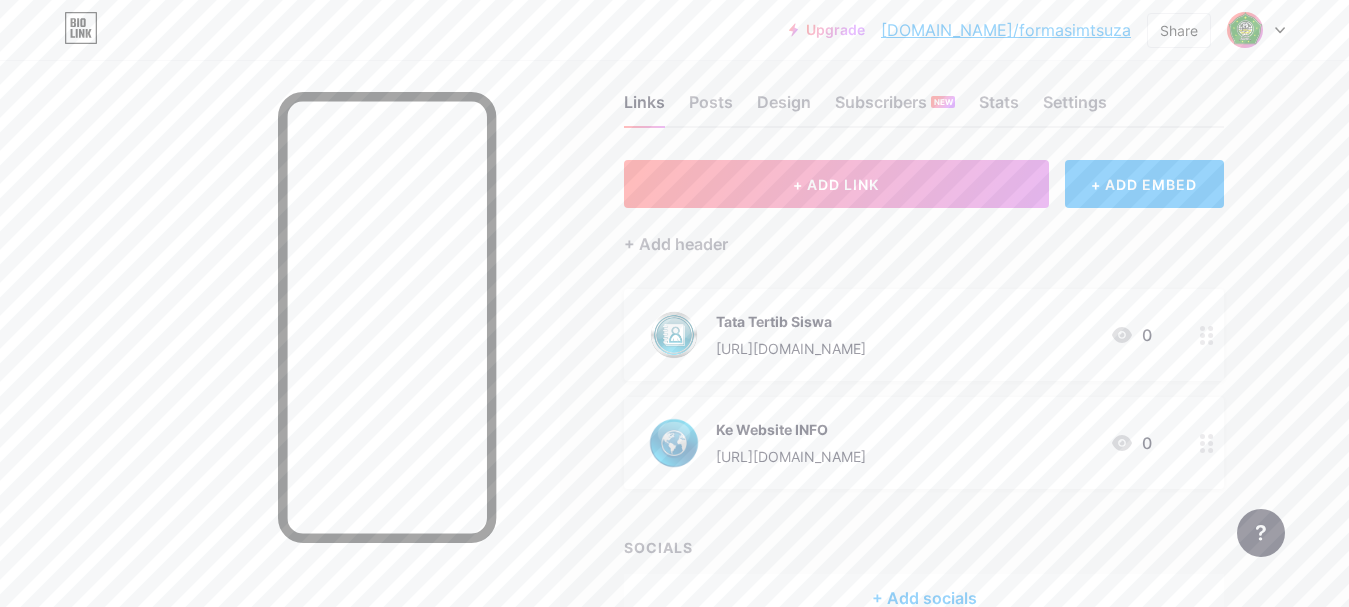 drag, startPoint x: 904, startPoint y: 303, endPoint x: 896, endPoint y: 470, distance: 167.19151 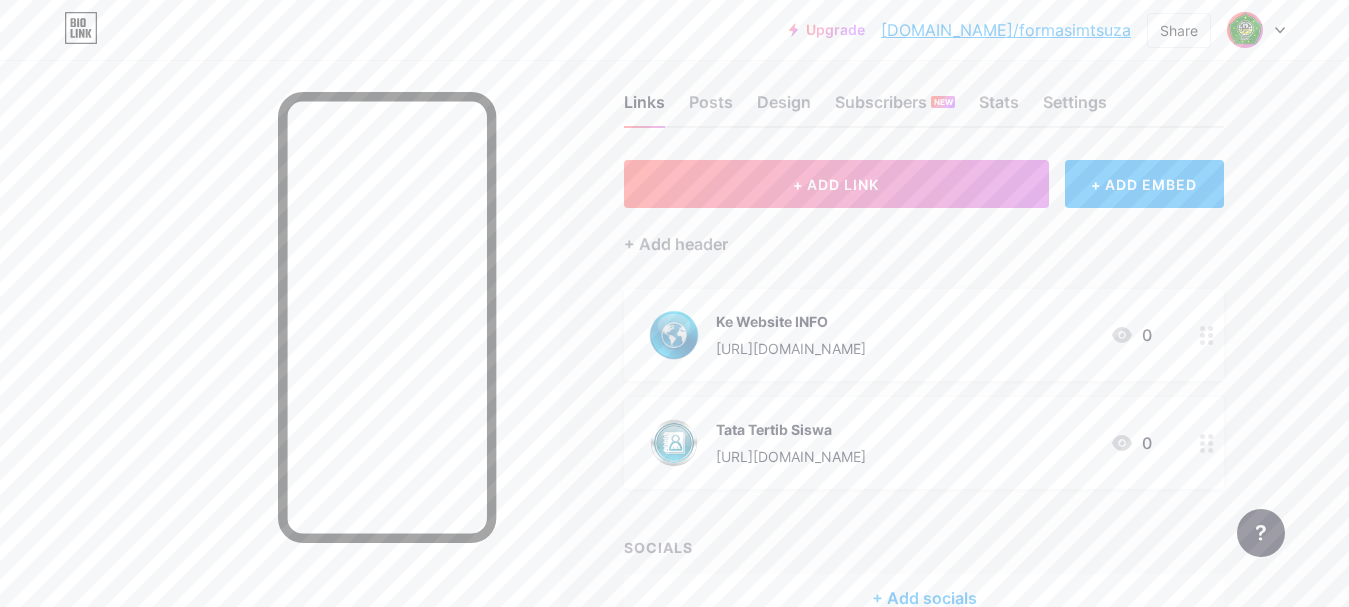 click on "Links
Posts
Design
Subscribers
NEW
Stats
Settings       + ADD LINK     + ADD EMBED
+ Add header
Ke Website INFO
[URL][DOMAIN_NAME]
0
Tata Tertib Siswa
[URL][DOMAIN_NAME]
0
SOCIALS     + Add socials                       Feature requests             Help center         Contact support" at bounding box center (654, 378) 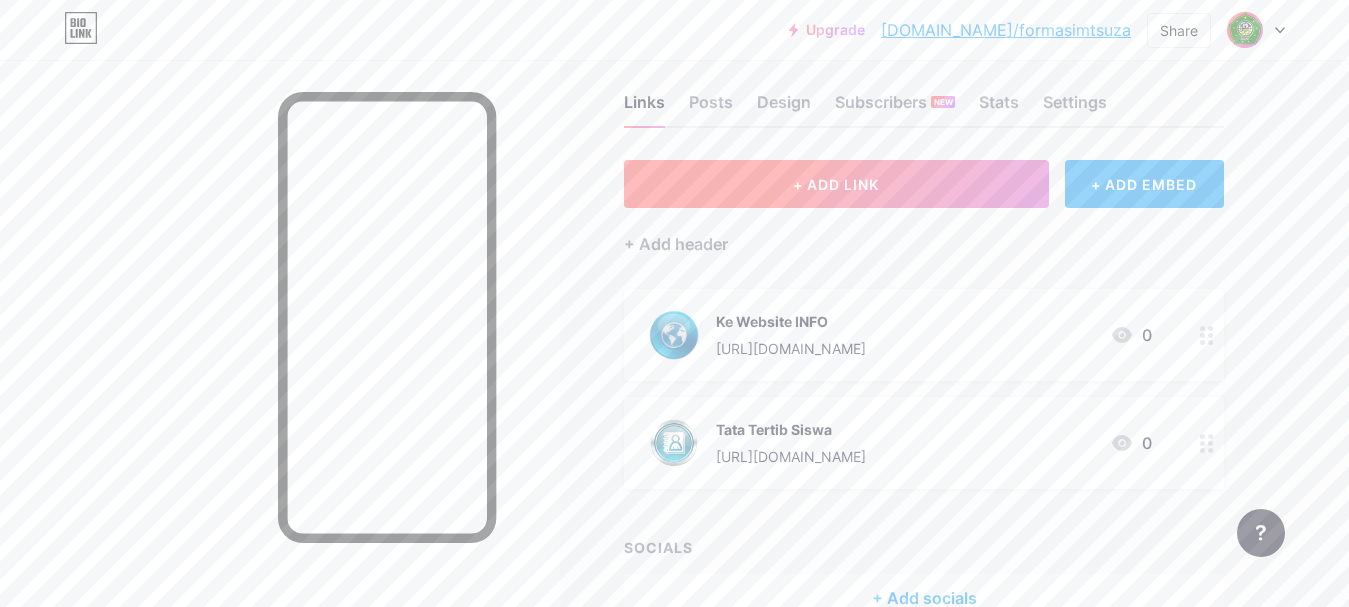 click on "+ ADD LINK" at bounding box center [836, 184] 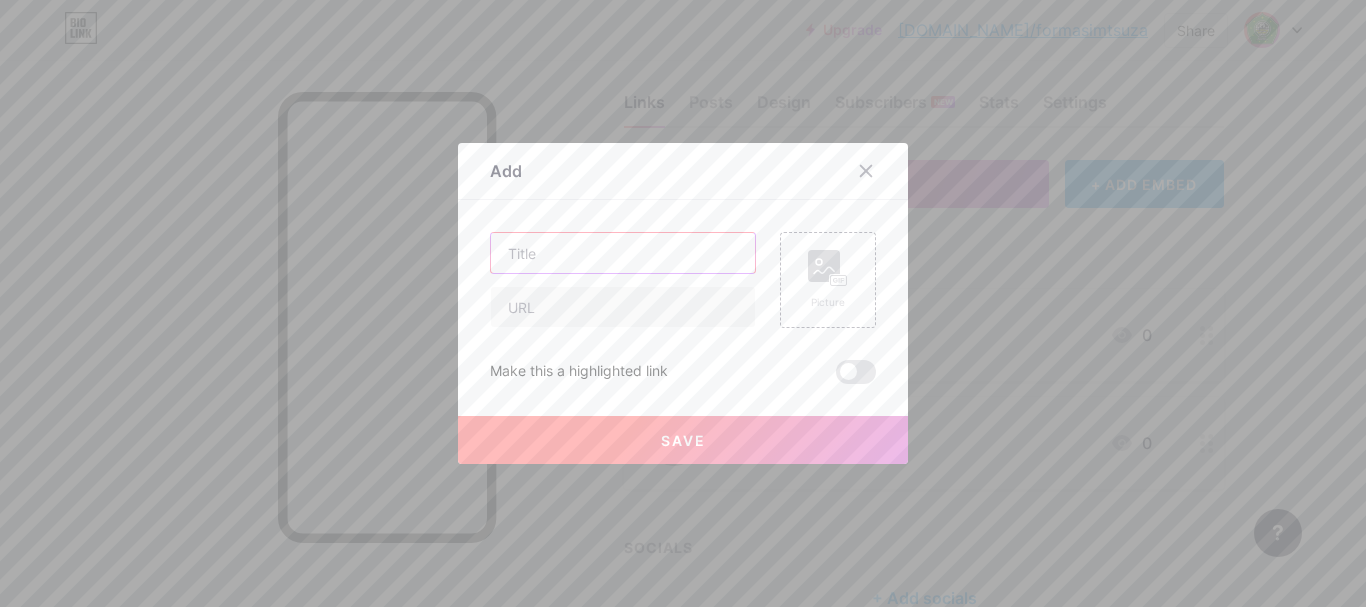 click at bounding box center [623, 253] 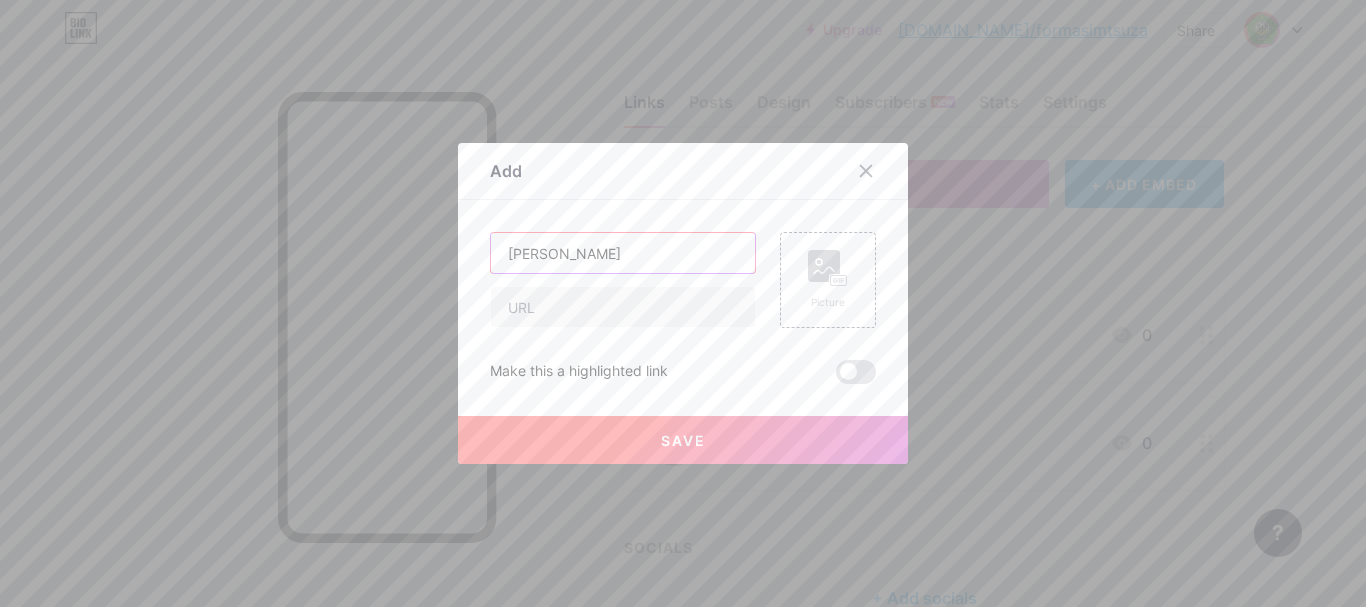 type on "[PERSON_NAME]" 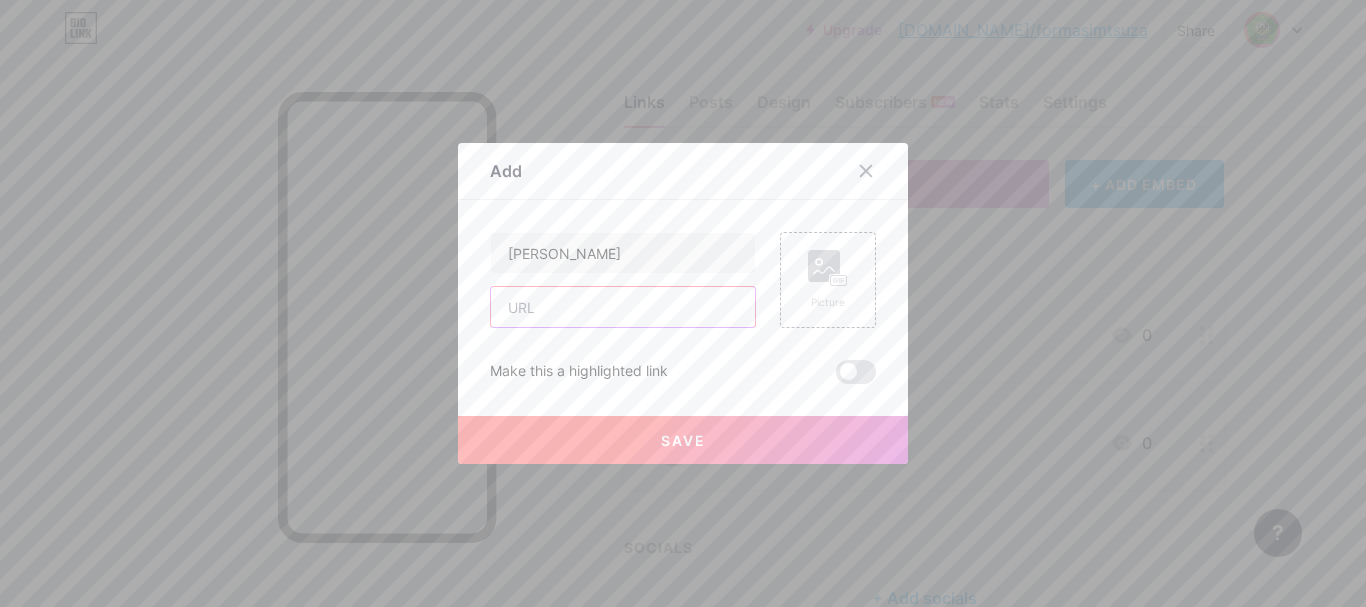 click at bounding box center (623, 307) 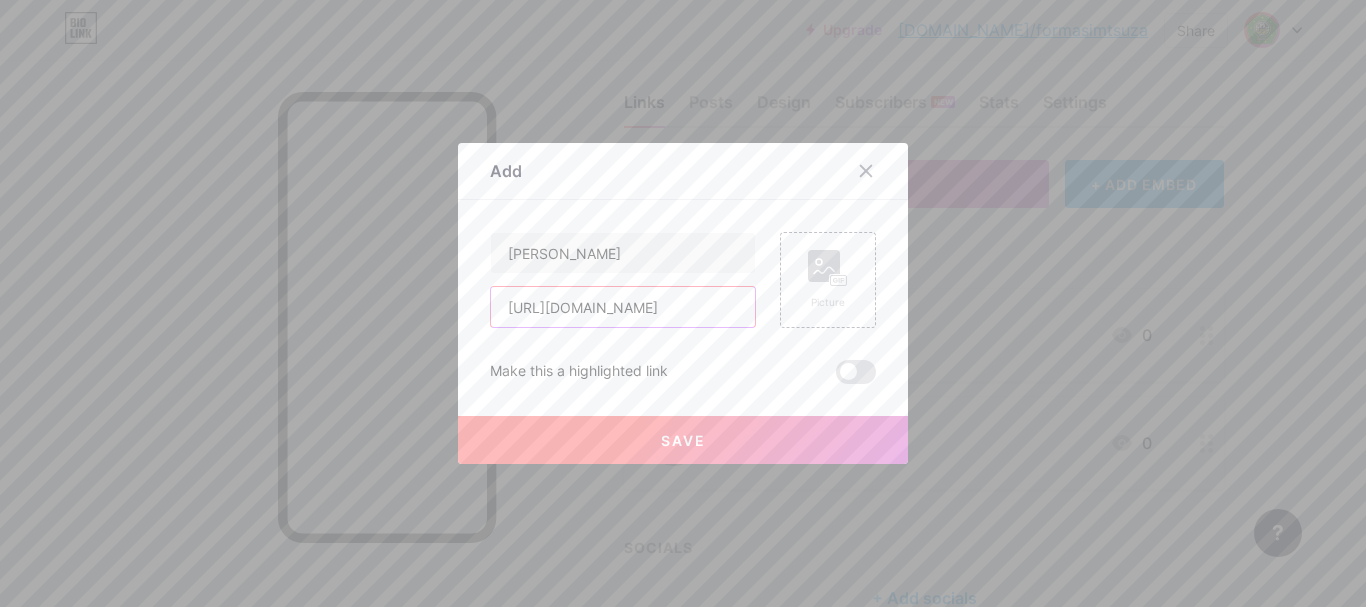 scroll, scrollTop: 0, scrollLeft: 116, axis: horizontal 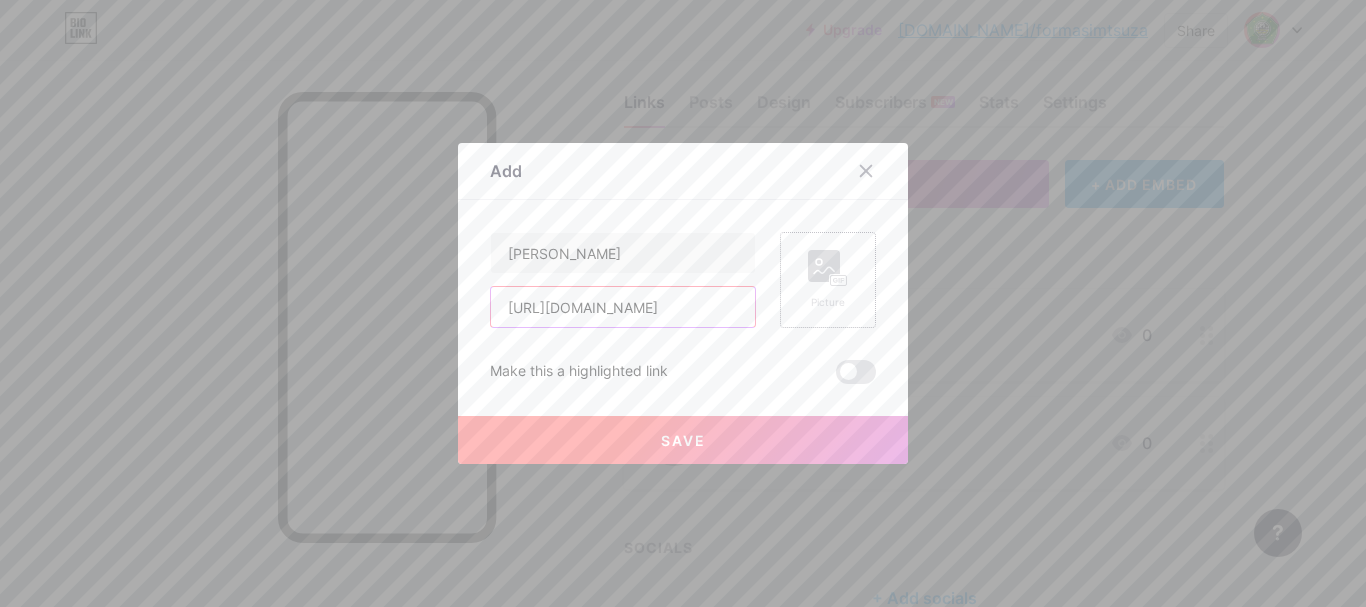 type on "[URL][DOMAIN_NAME]" 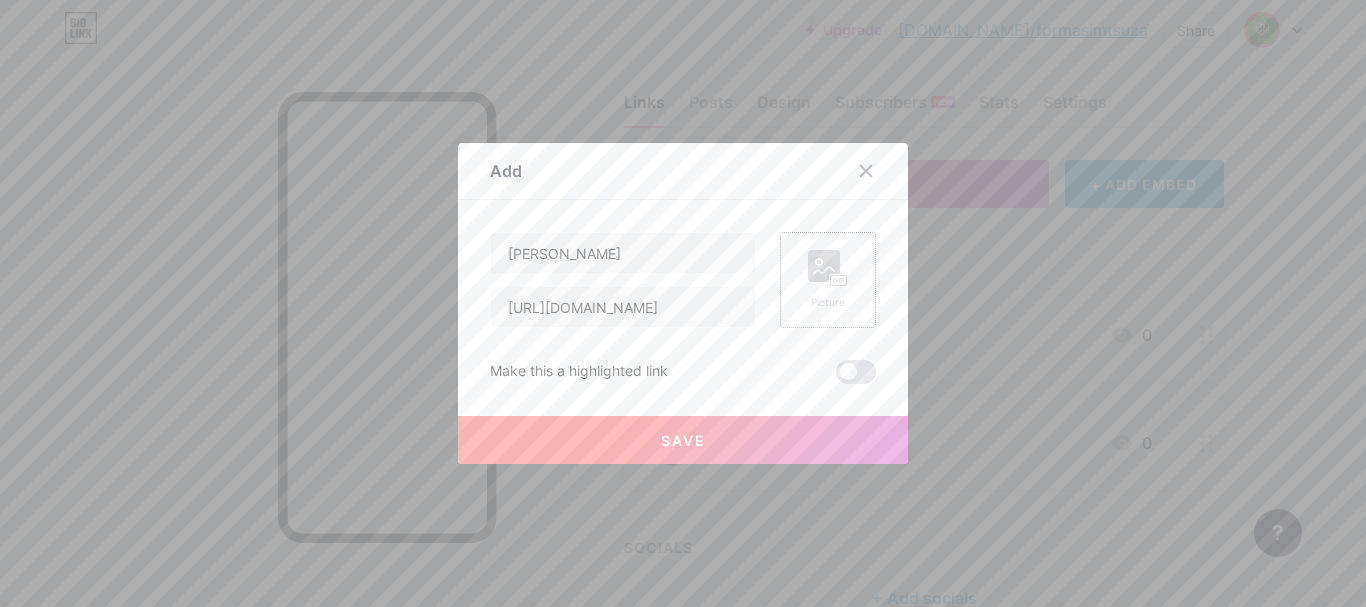 click 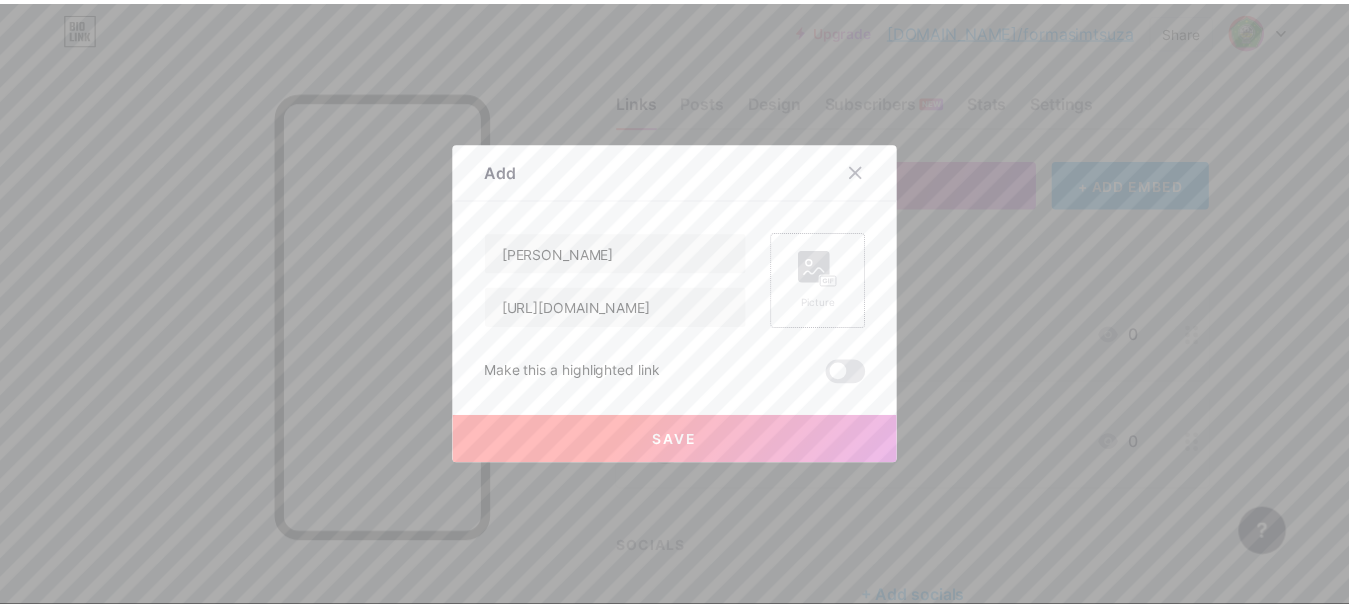 scroll, scrollTop: 0, scrollLeft: 0, axis: both 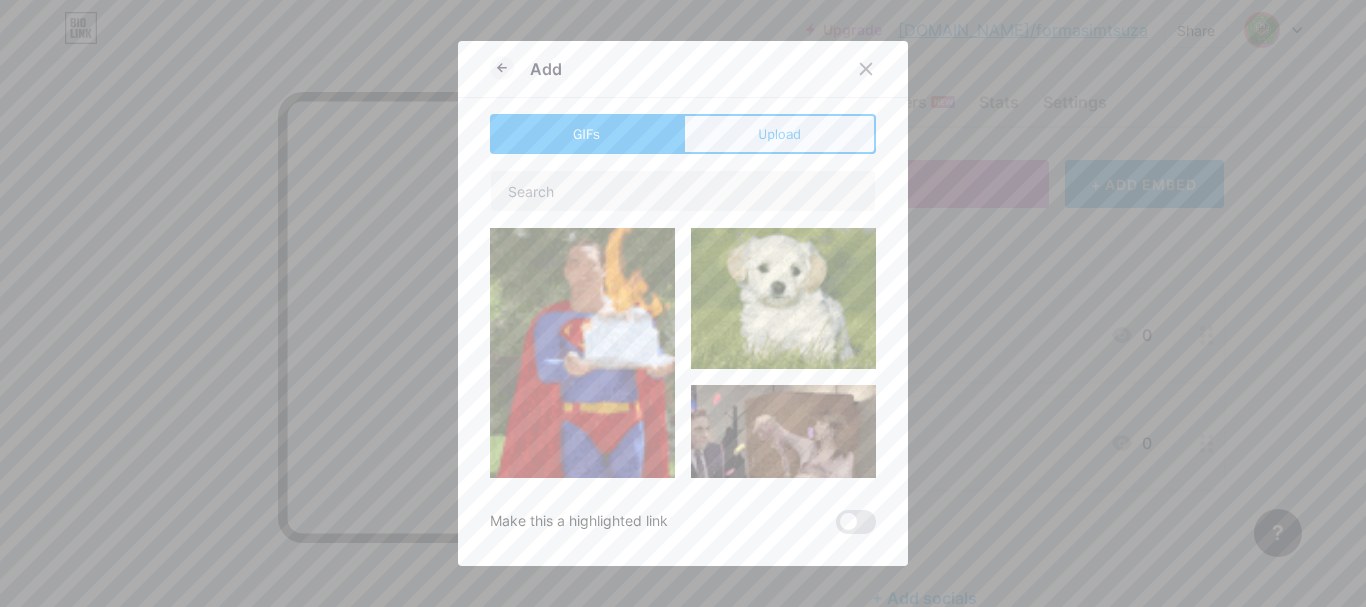 click on "Upload" at bounding box center [779, 134] 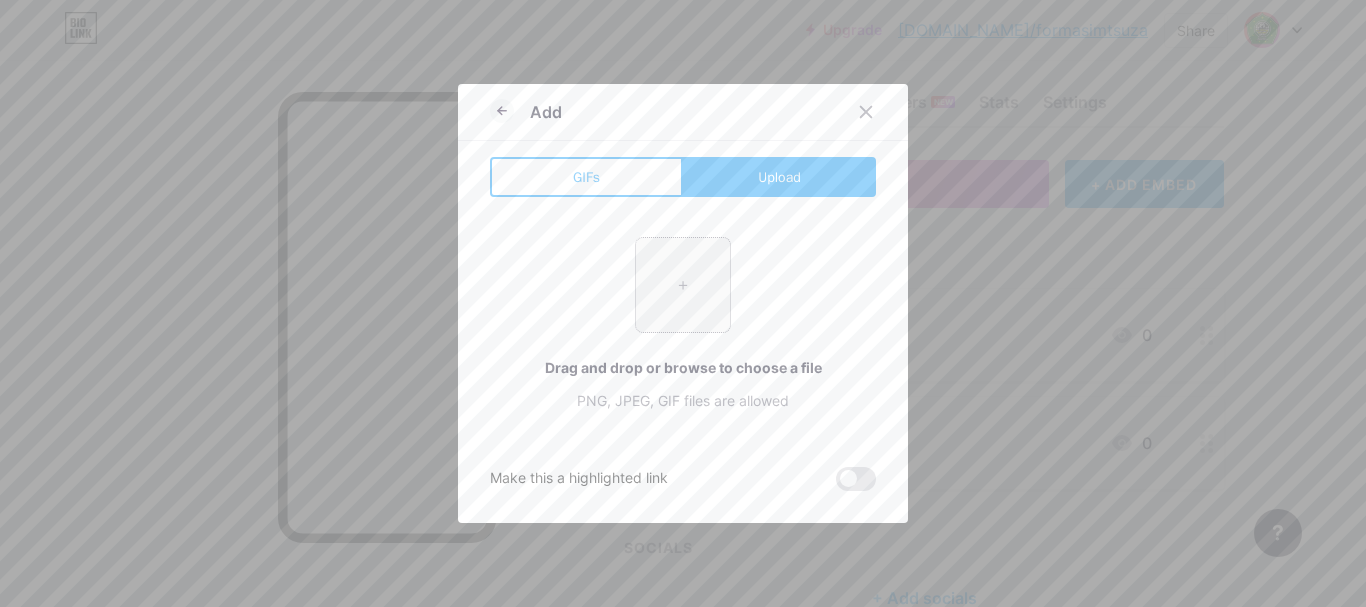 click at bounding box center (683, 285) 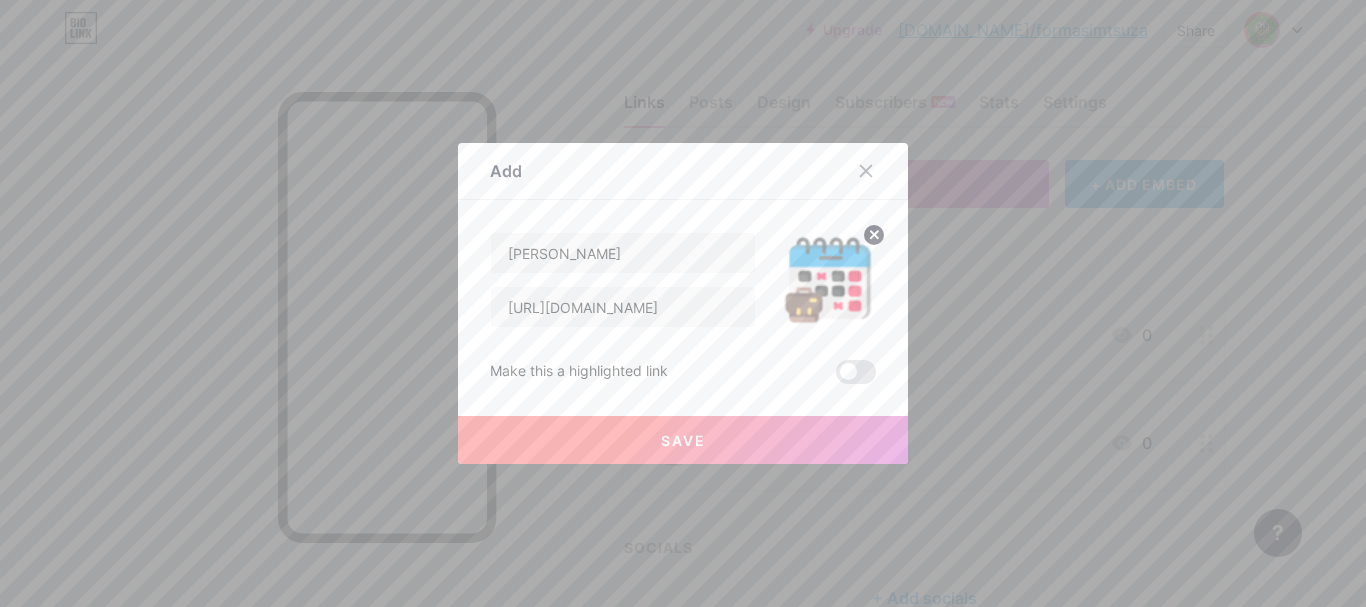 click on "Save" at bounding box center [683, 440] 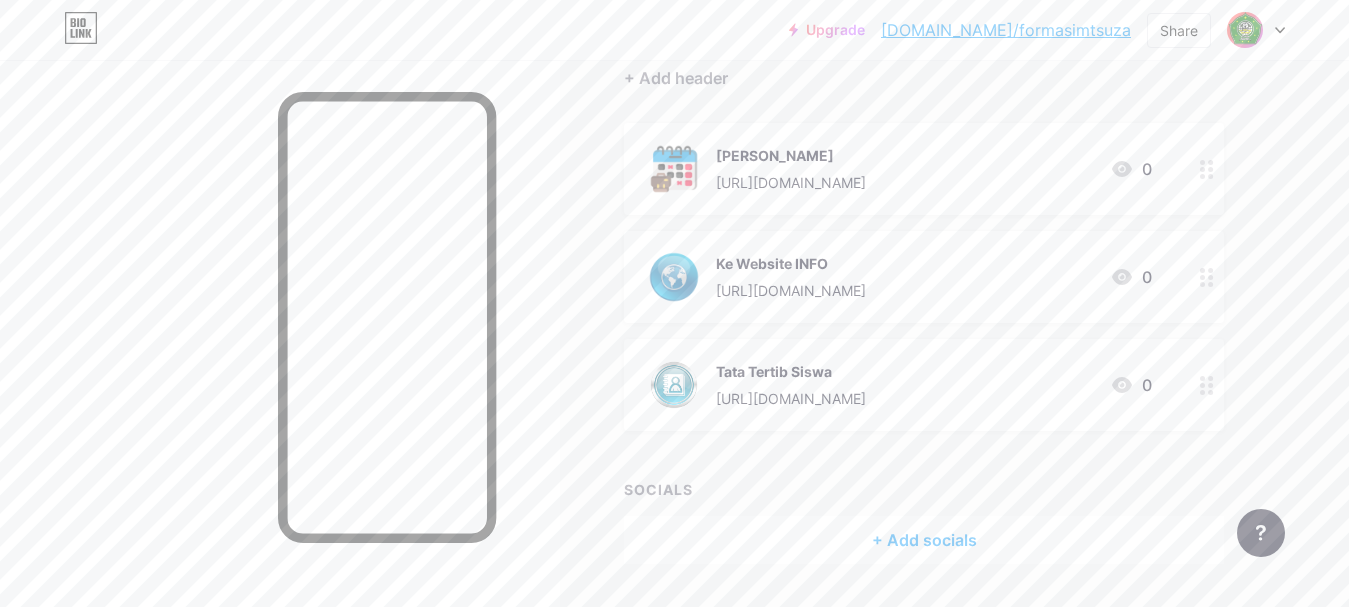 scroll, scrollTop: 226, scrollLeft: 0, axis: vertical 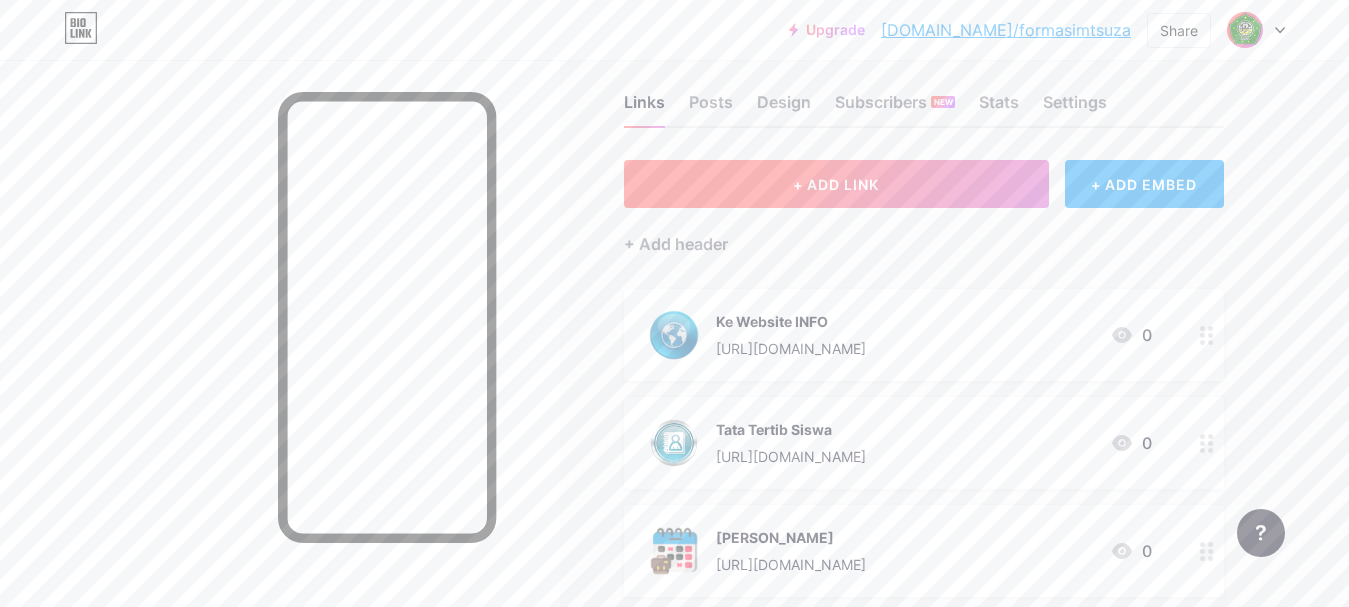 click on "+ ADD LINK" at bounding box center [836, 184] 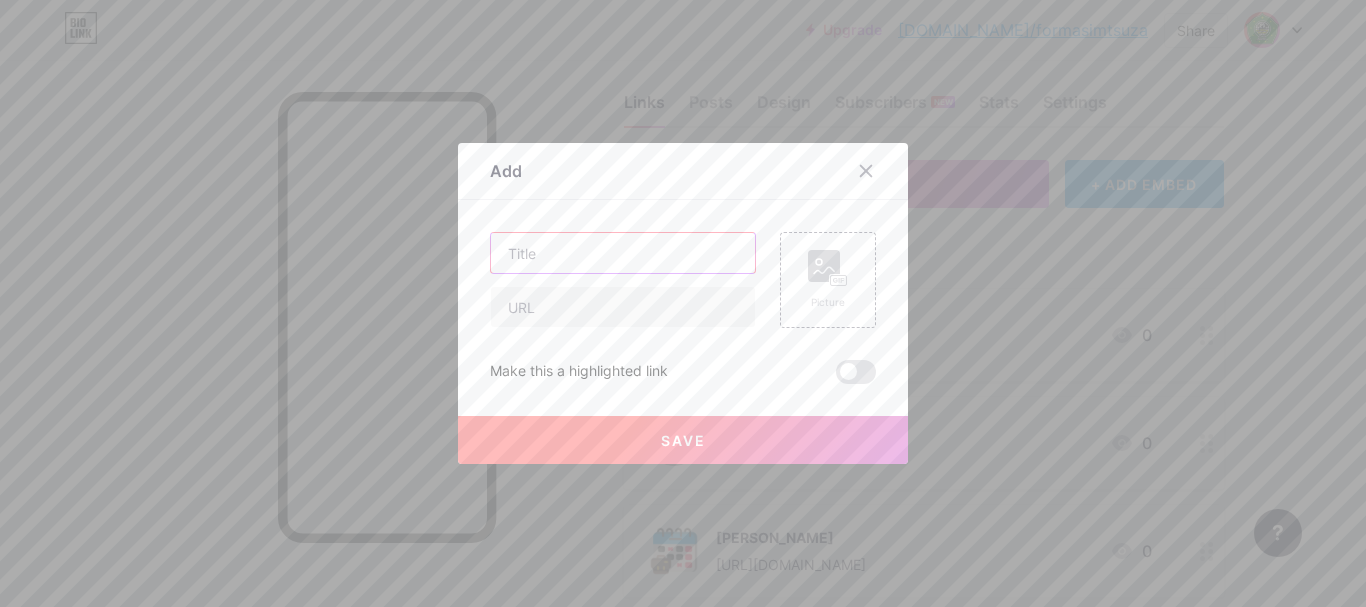 click at bounding box center [623, 253] 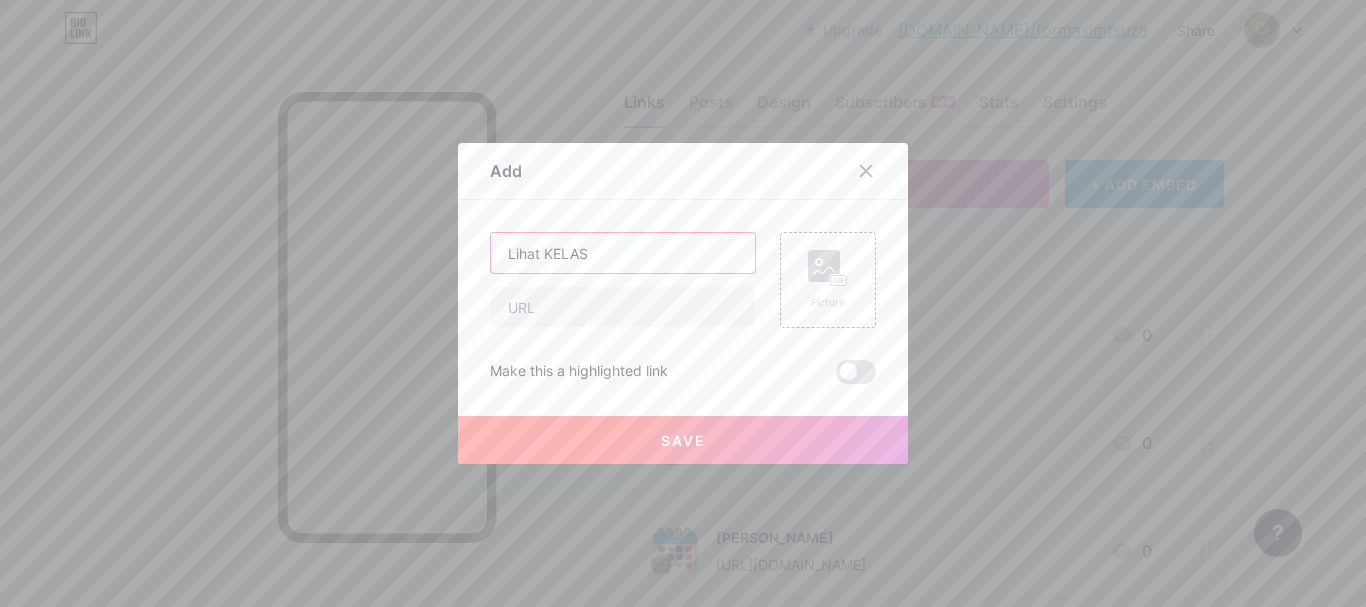 type on "Lihat KELAS" 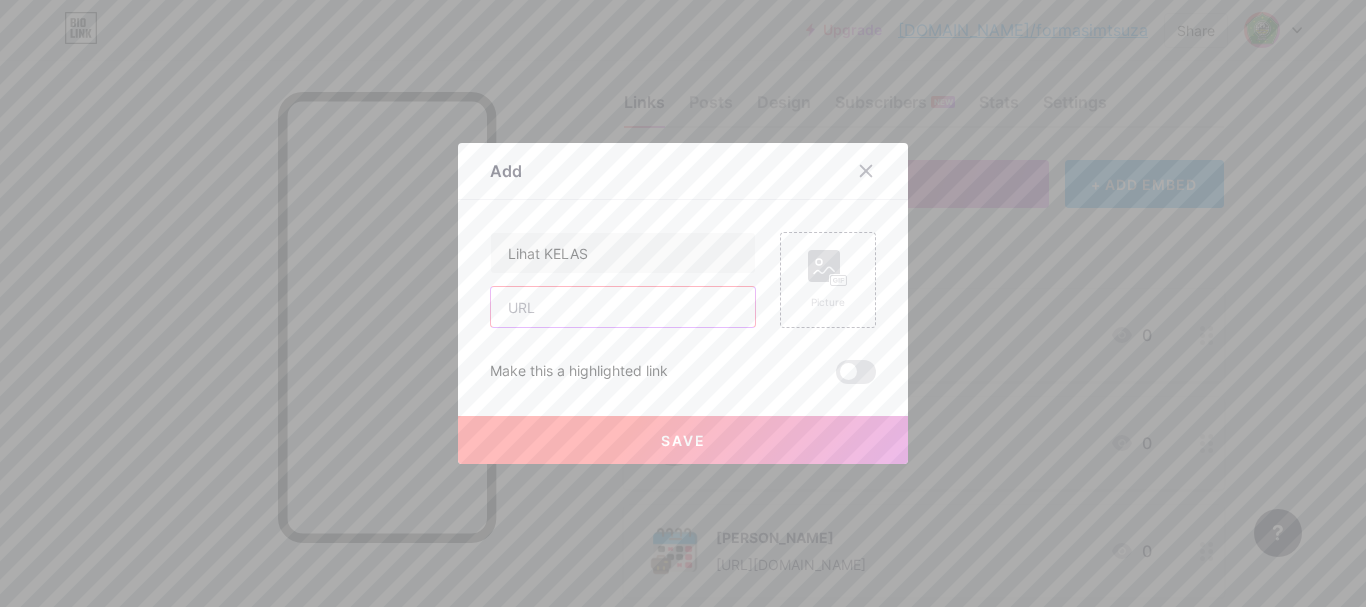 click at bounding box center (623, 307) 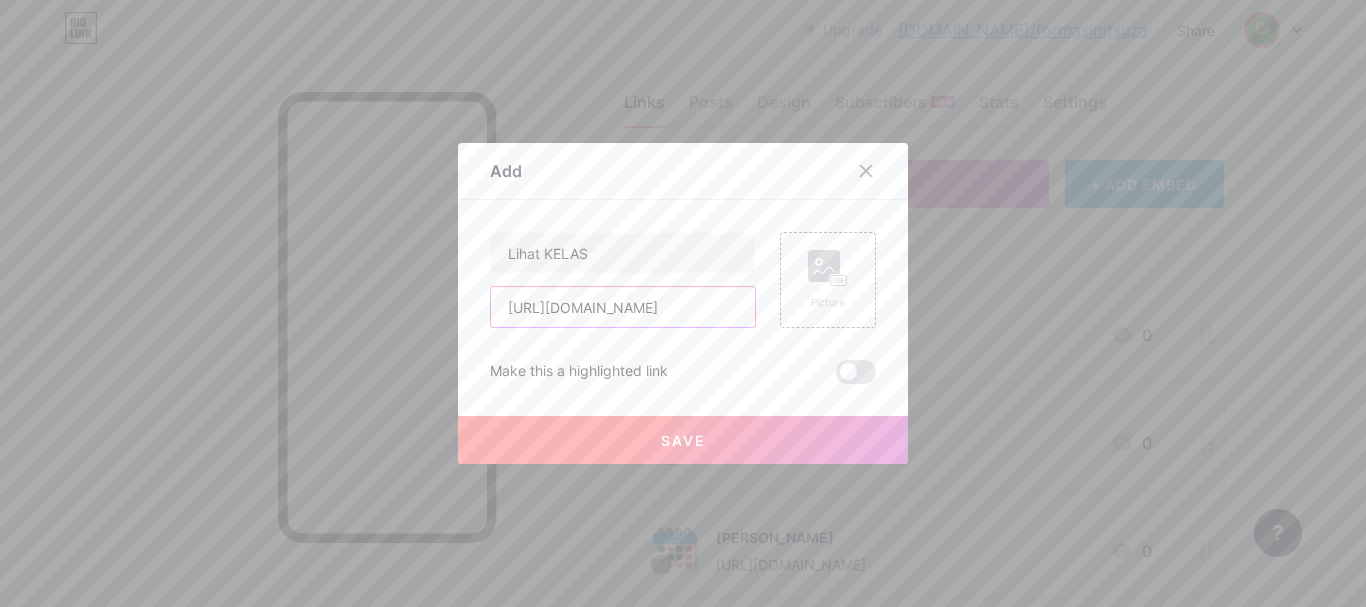 scroll, scrollTop: 0, scrollLeft: 107, axis: horizontal 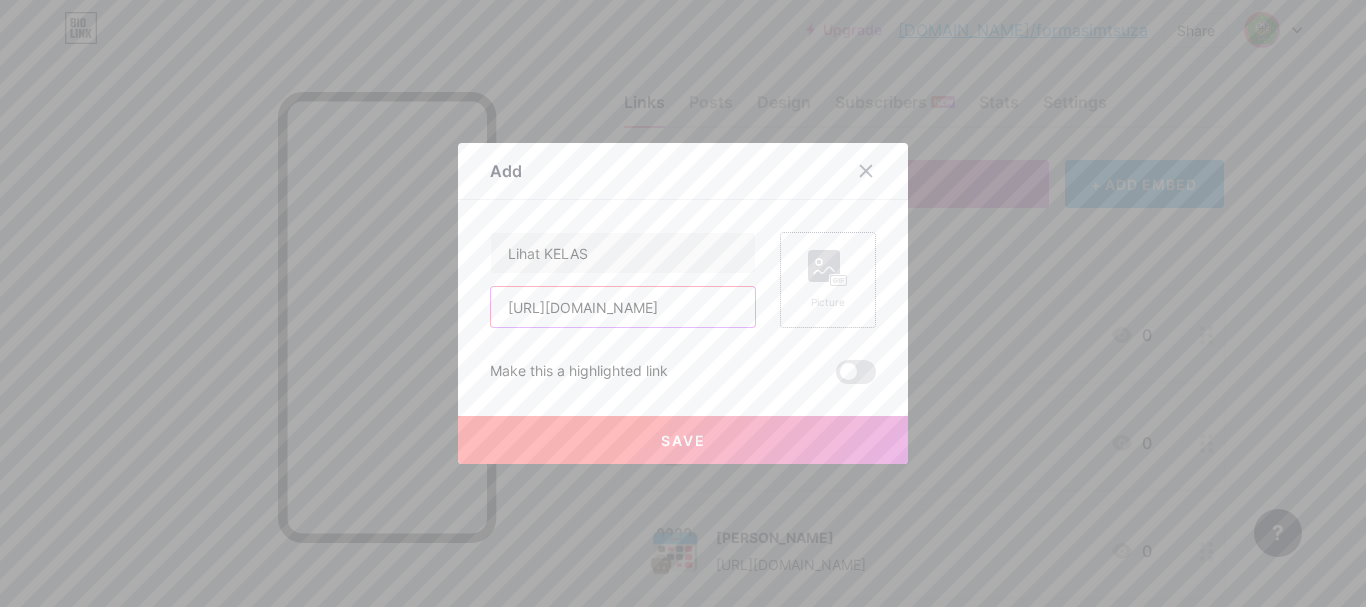 type on "[URL][DOMAIN_NAME]" 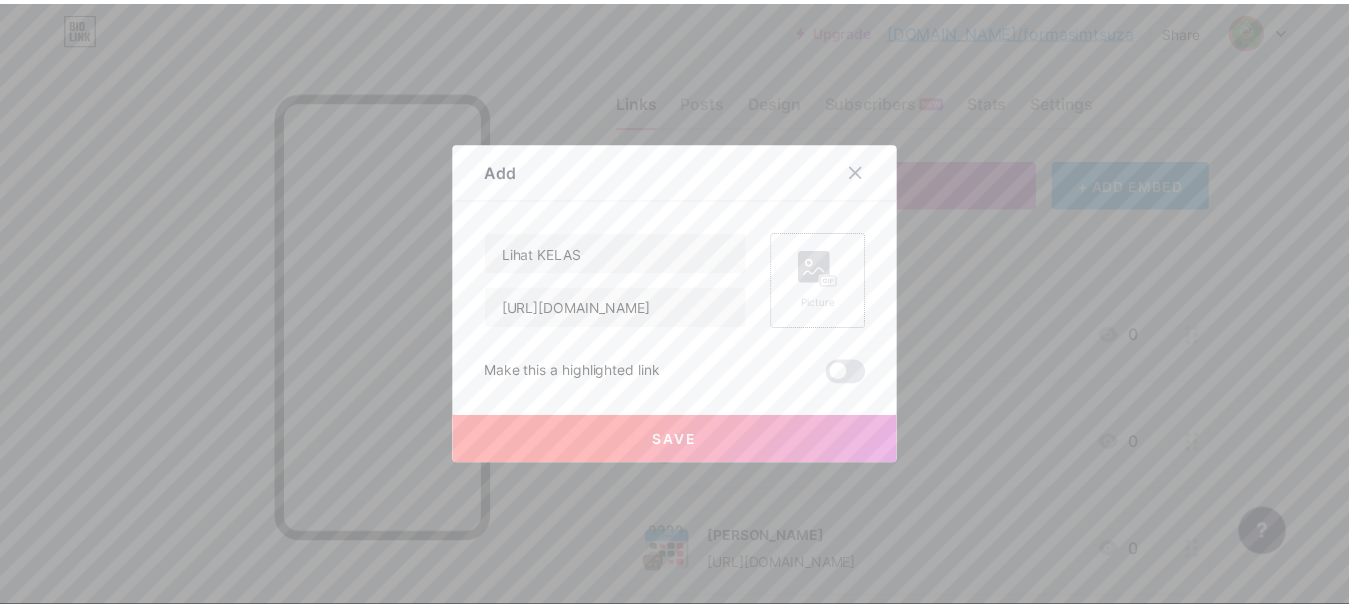 scroll, scrollTop: 0, scrollLeft: 0, axis: both 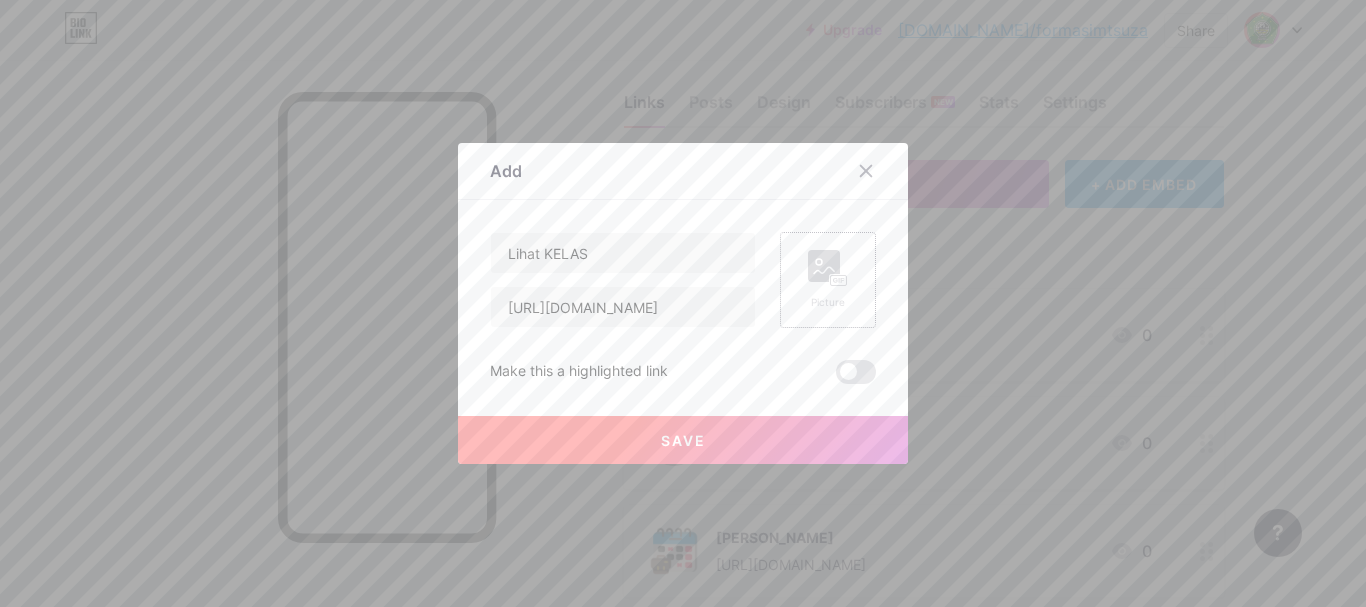 click 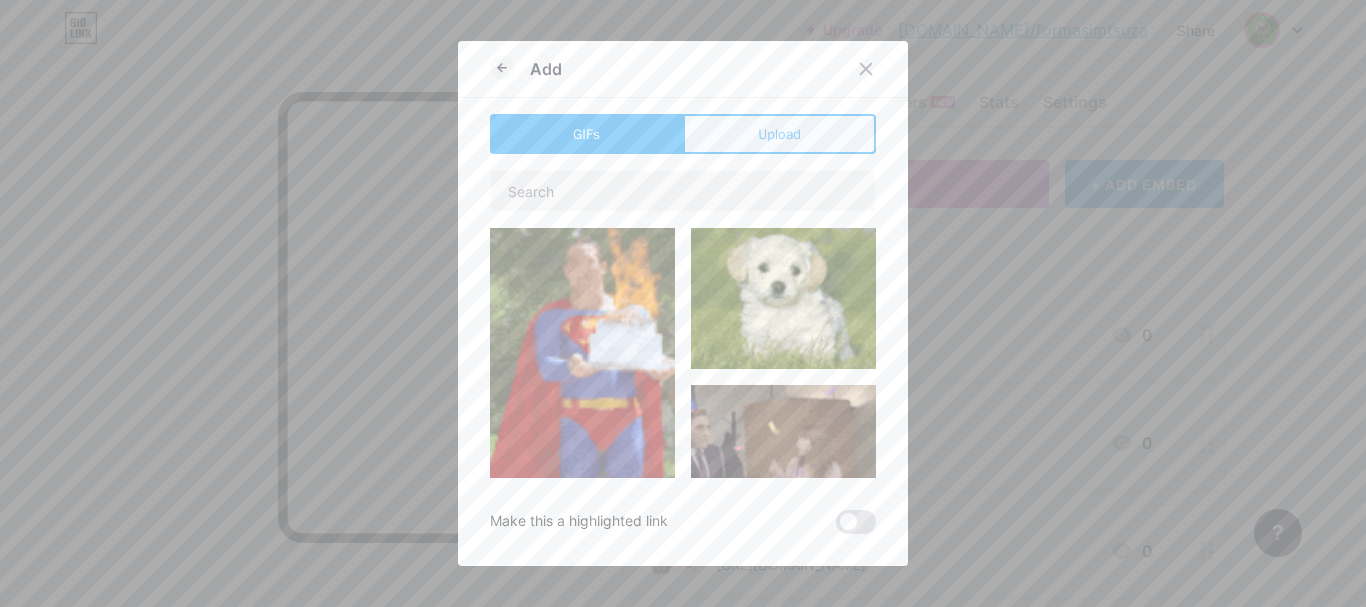 click on "Upload" at bounding box center [779, 134] 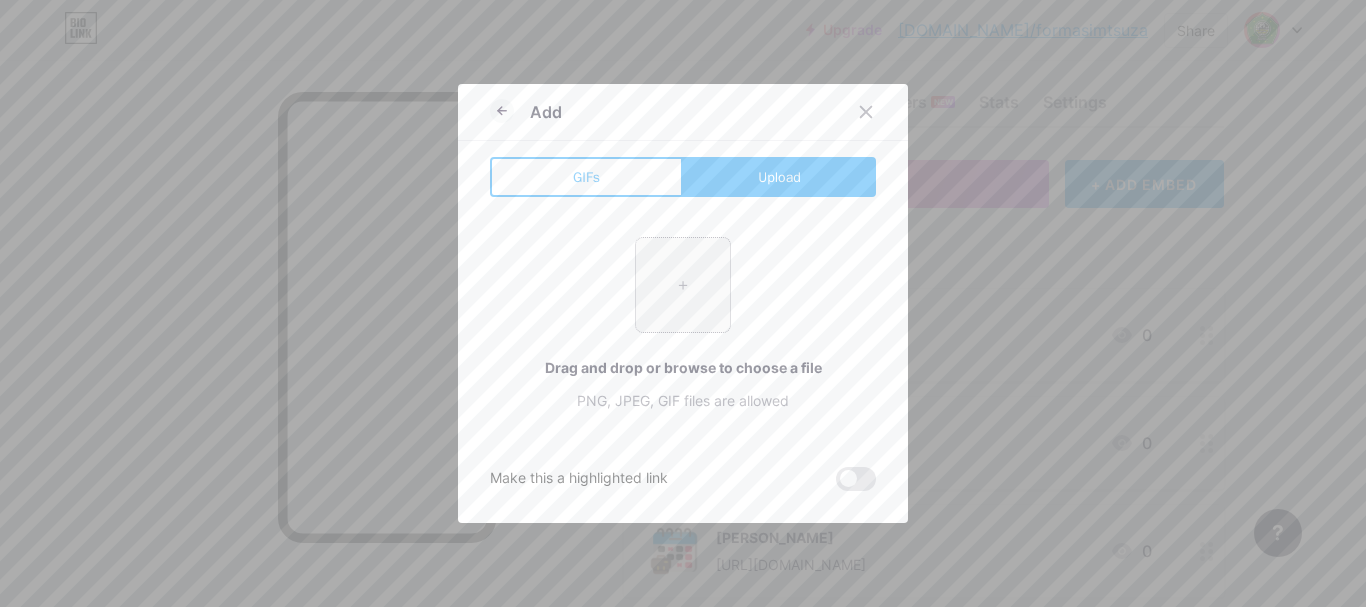 click at bounding box center [683, 285] 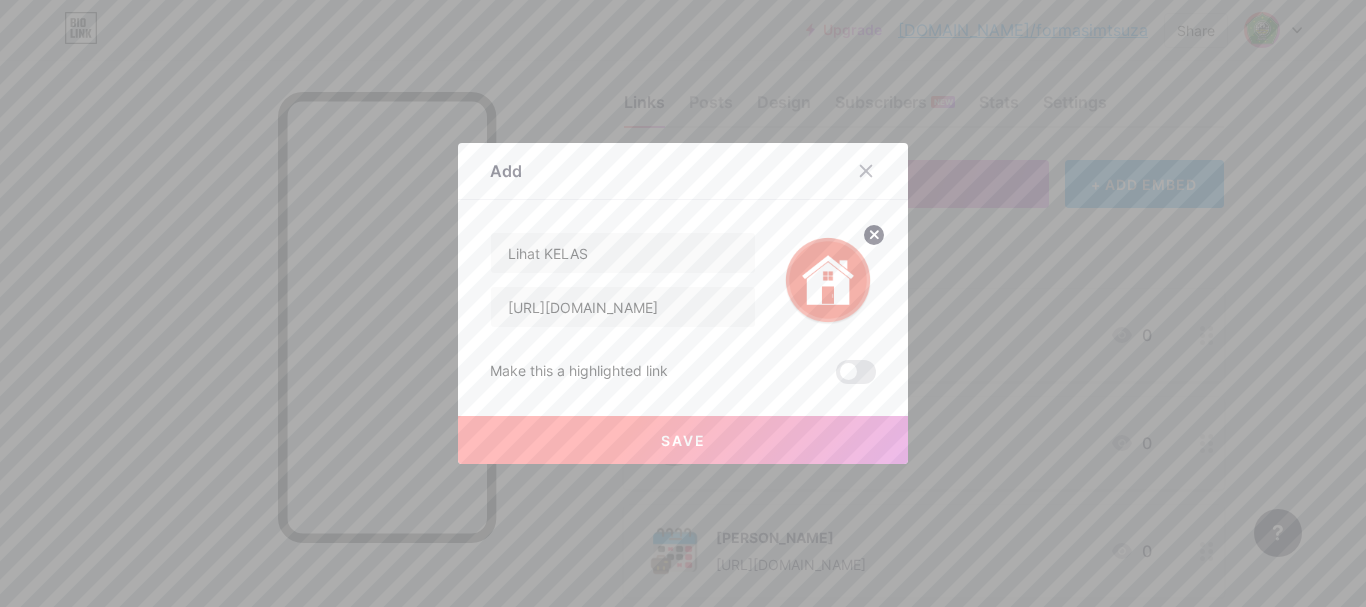click on "Save" at bounding box center [683, 440] 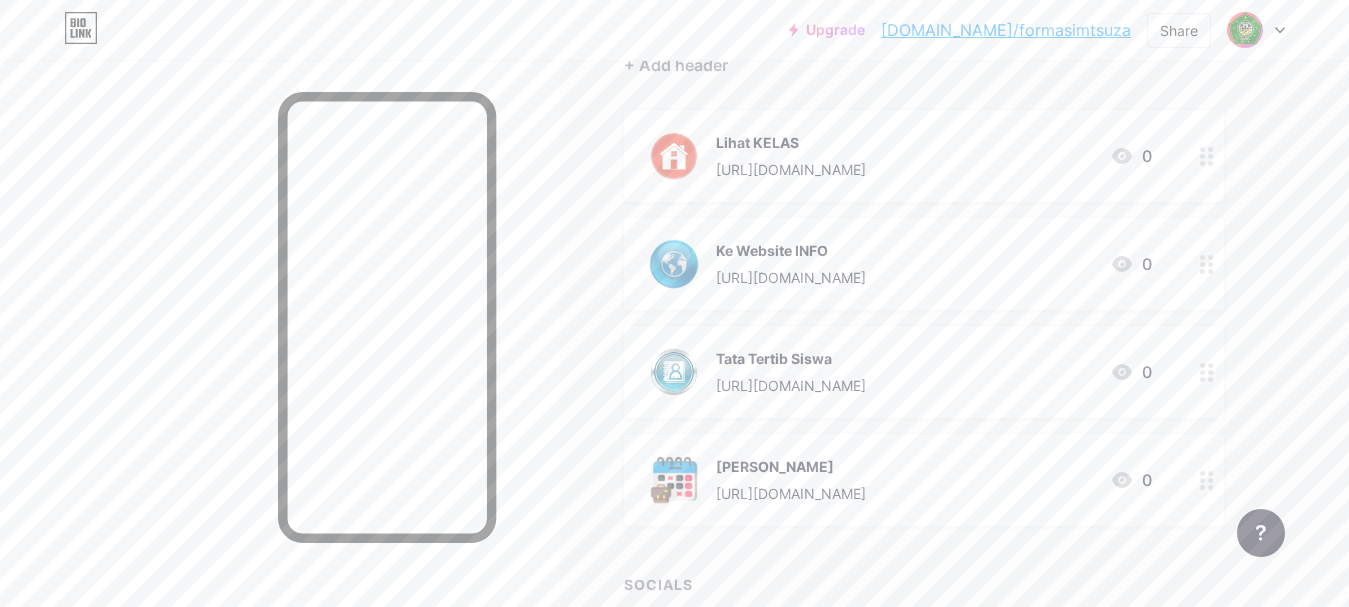 scroll, scrollTop: 226, scrollLeft: 0, axis: vertical 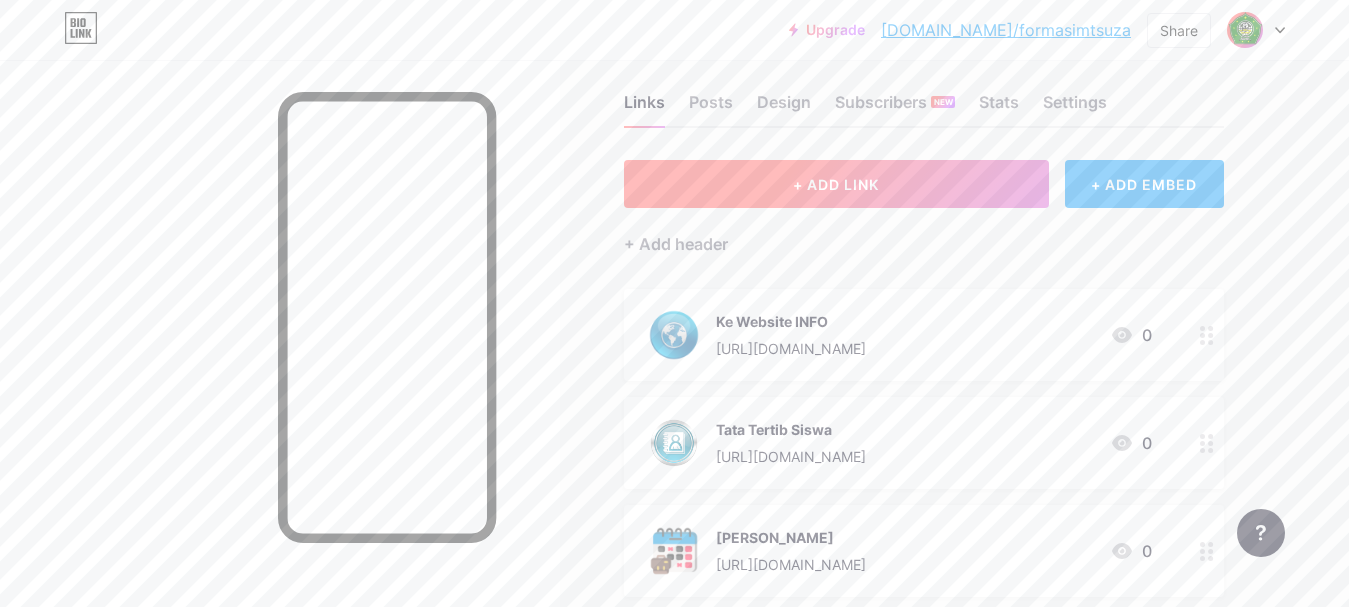 click on "+ ADD LINK" at bounding box center [836, 184] 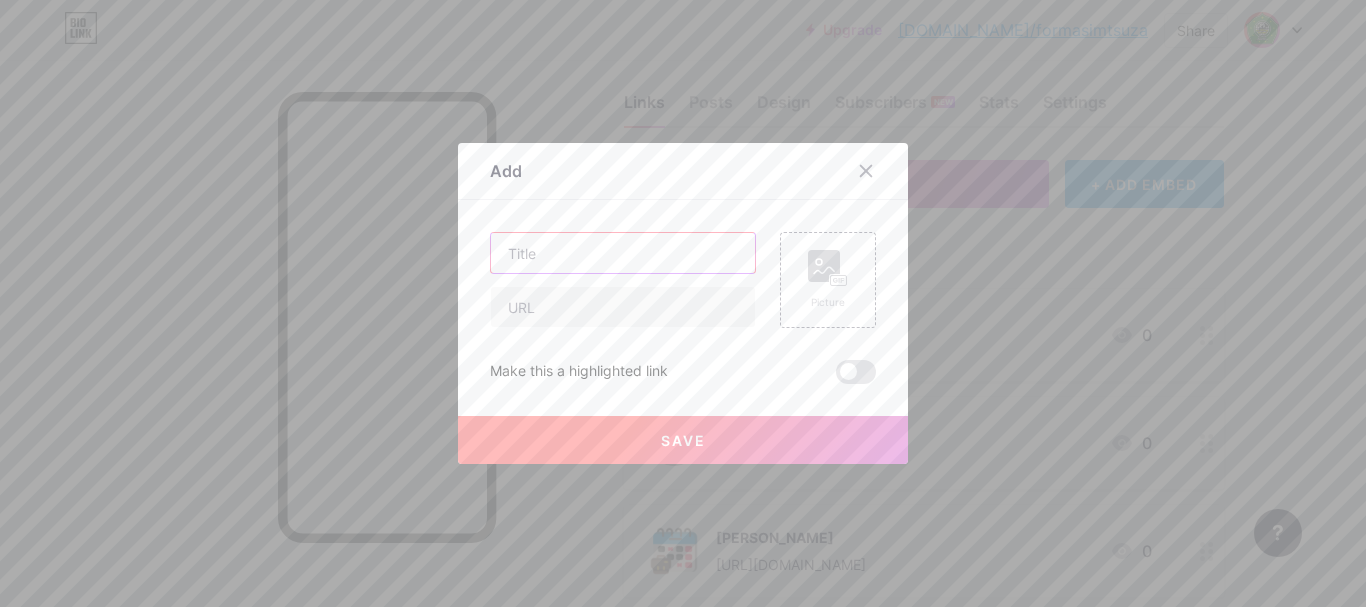 click at bounding box center [623, 253] 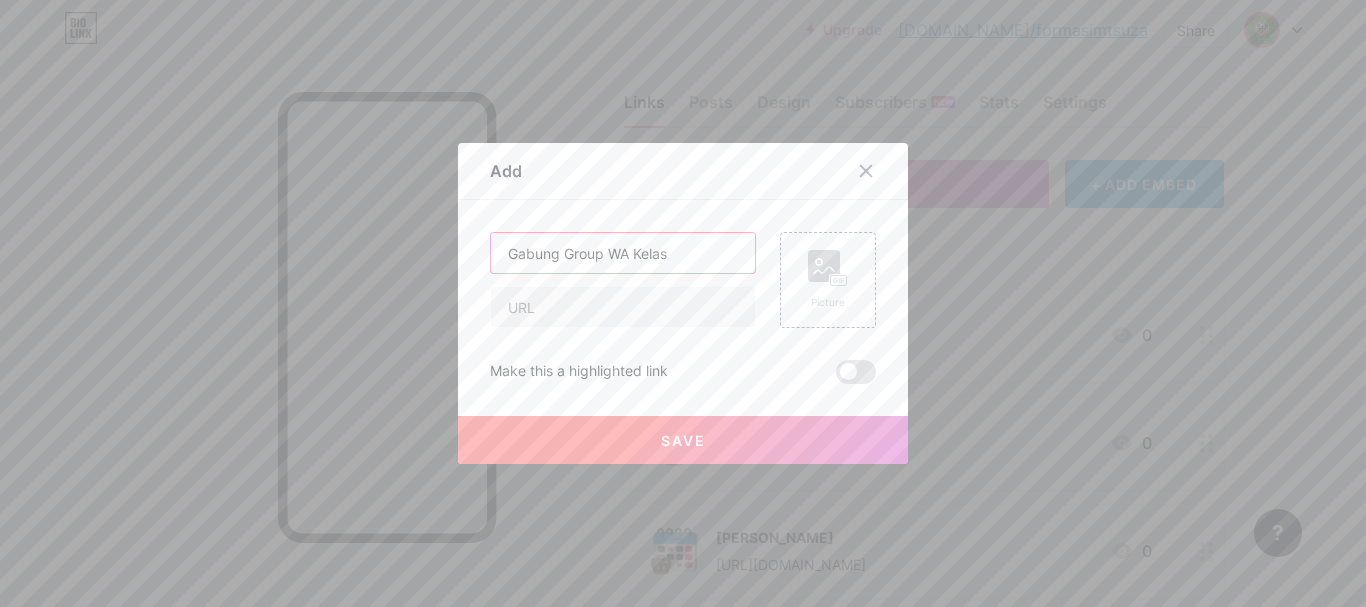 type on "Gabung Group WA Kelas" 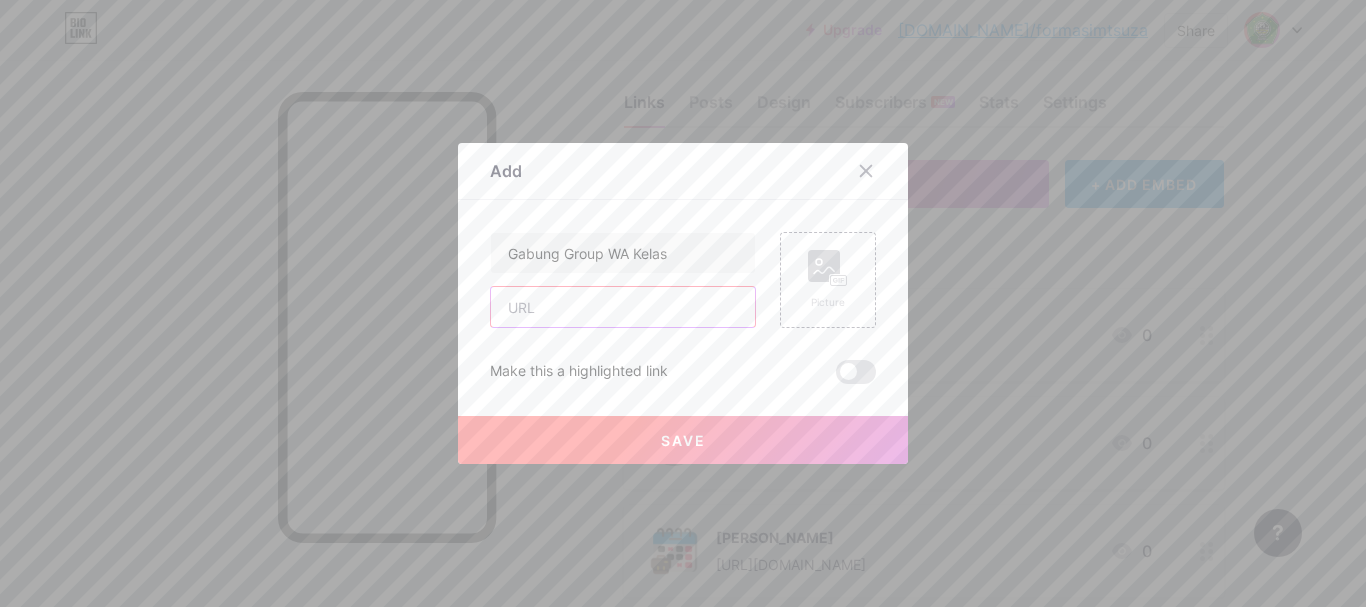 click at bounding box center (623, 307) 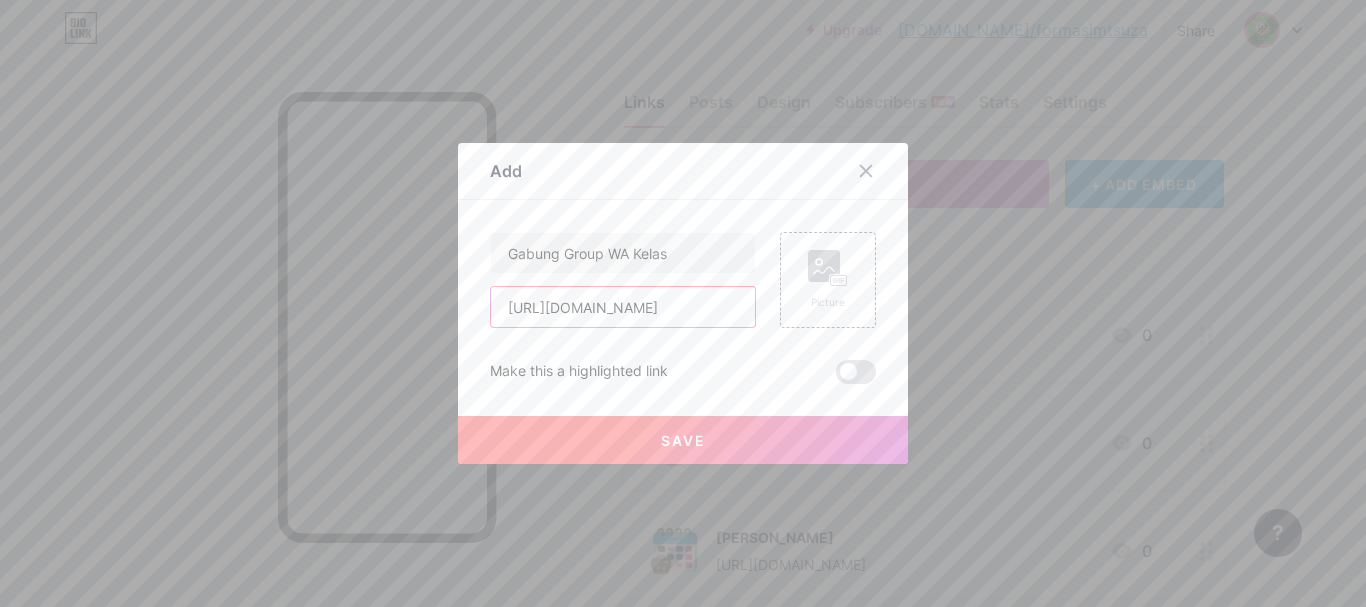 scroll, scrollTop: 0, scrollLeft: 137, axis: horizontal 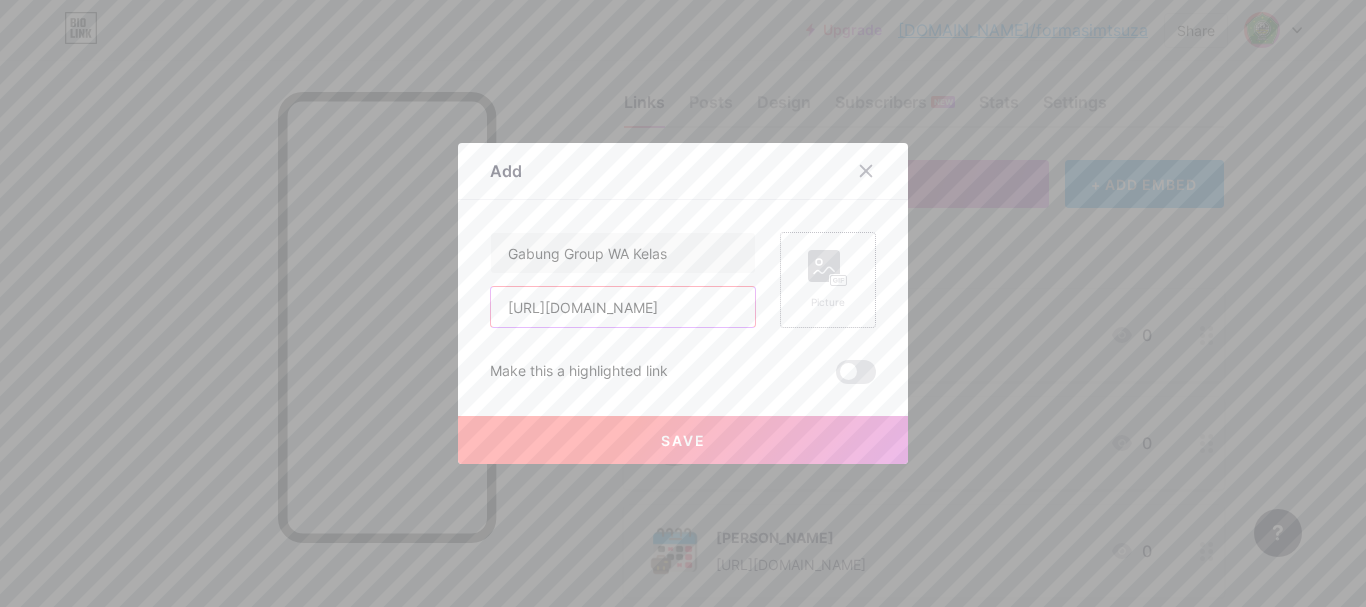 type on "[URL][DOMAIN_NAME]" 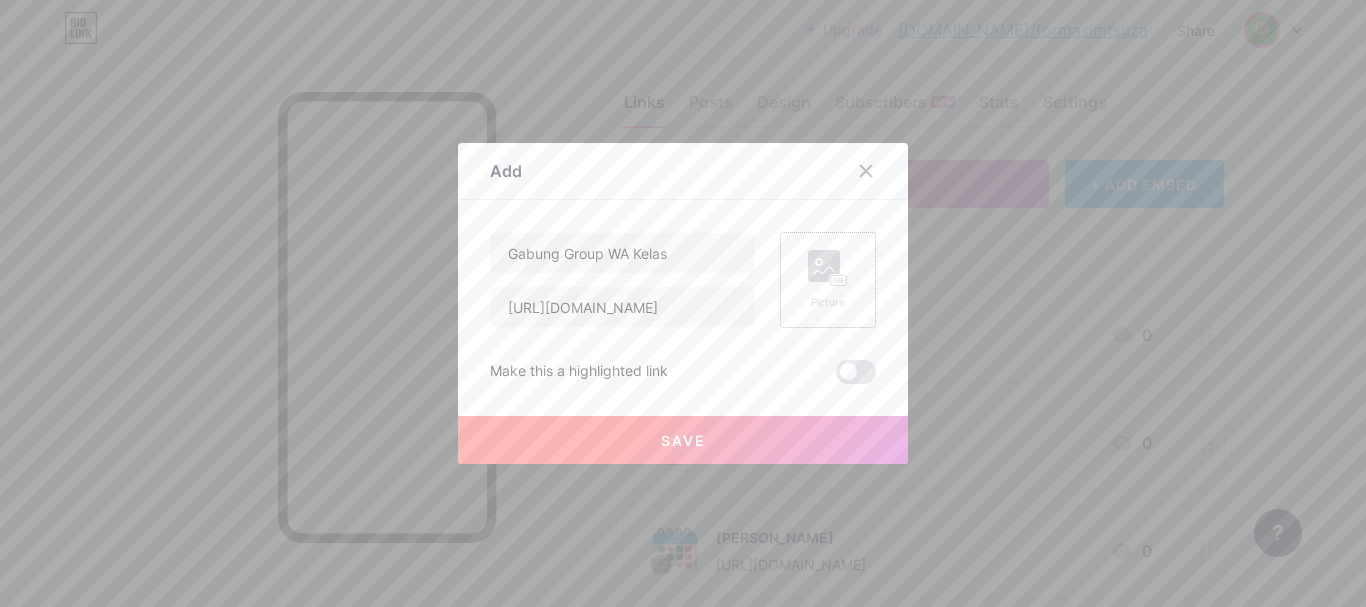click 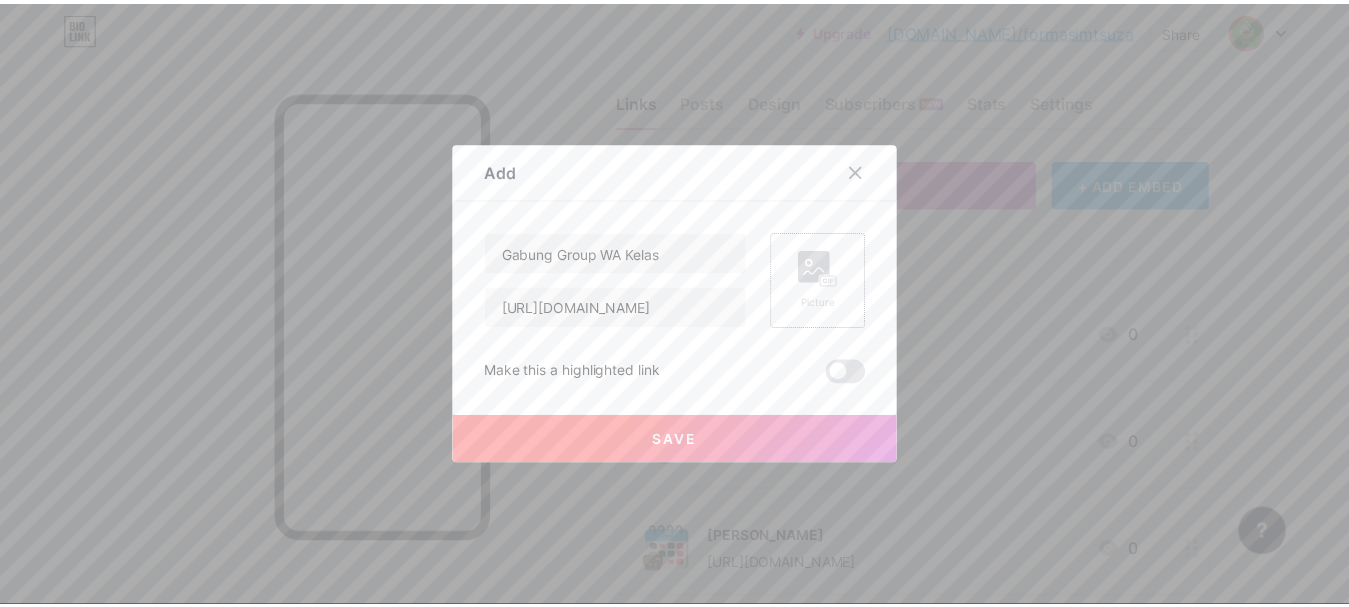 scroll, scrollTop: 0, scrollLeft: 0, axis: both 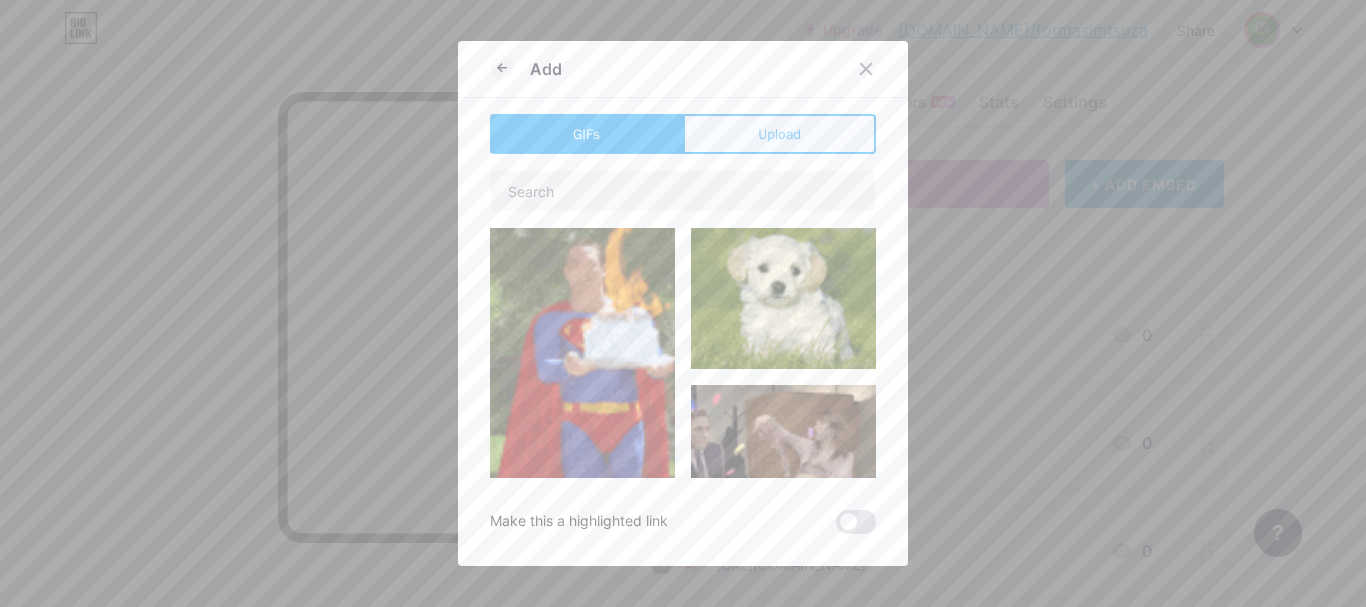 click on "Upload" at bounding box center [779, 134] 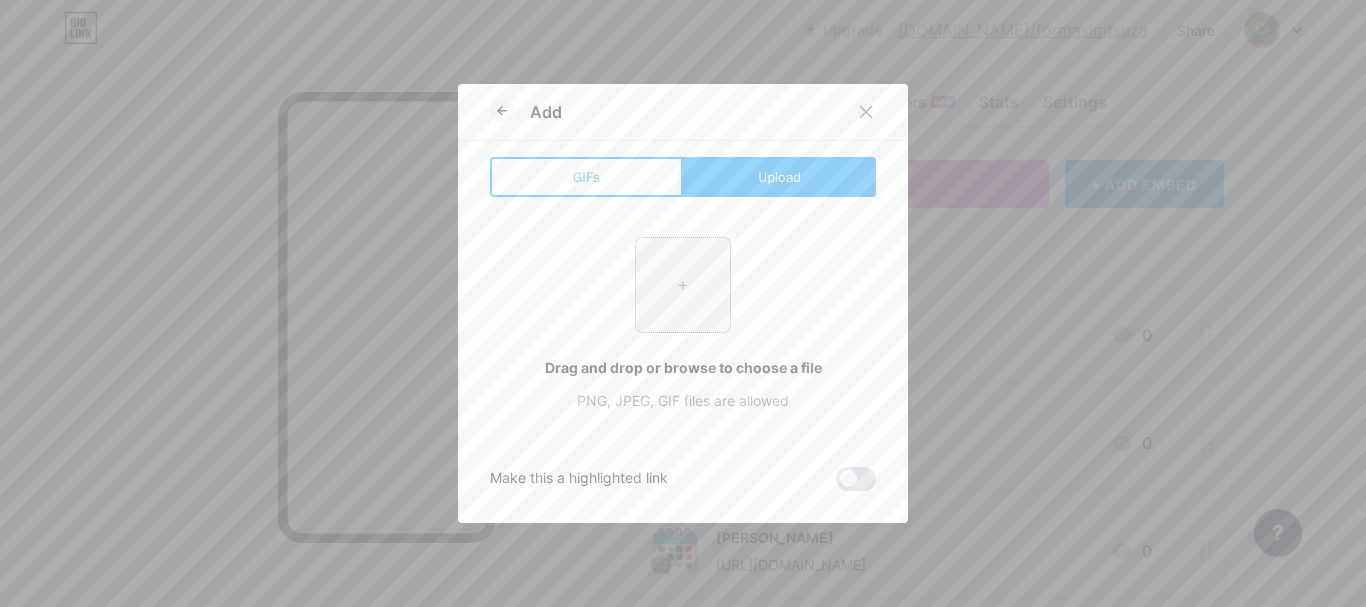 click at bounding box center (683, 285) 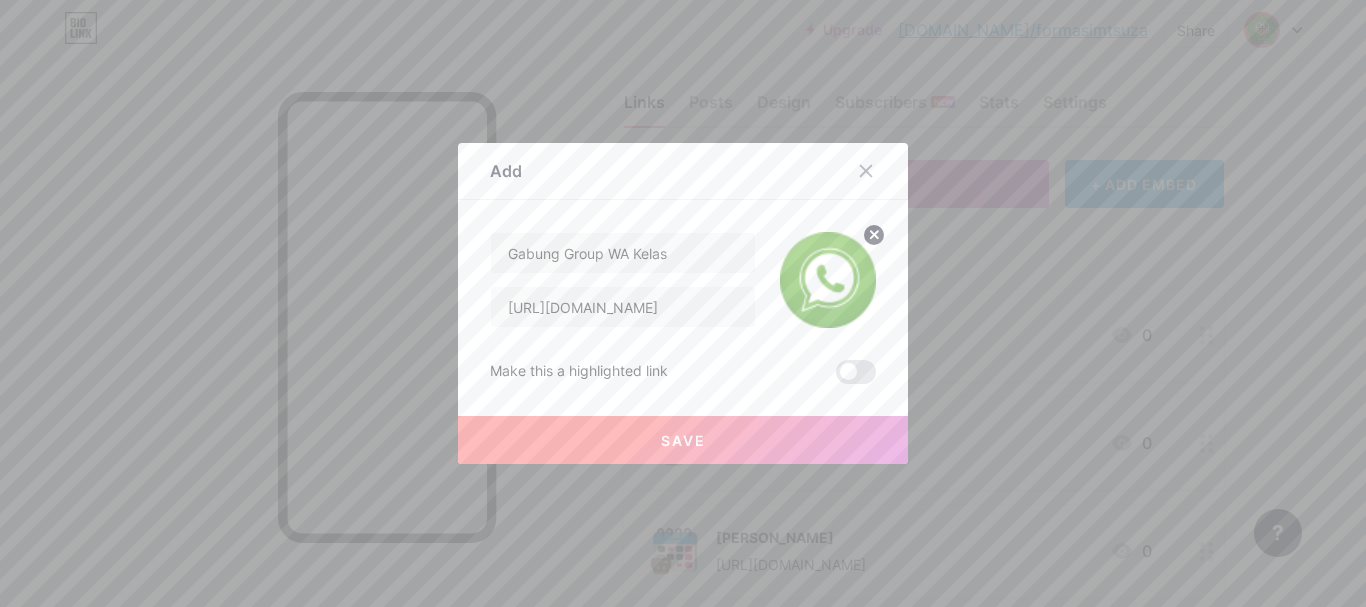 click on "Save" at bounding box center (683, 440) 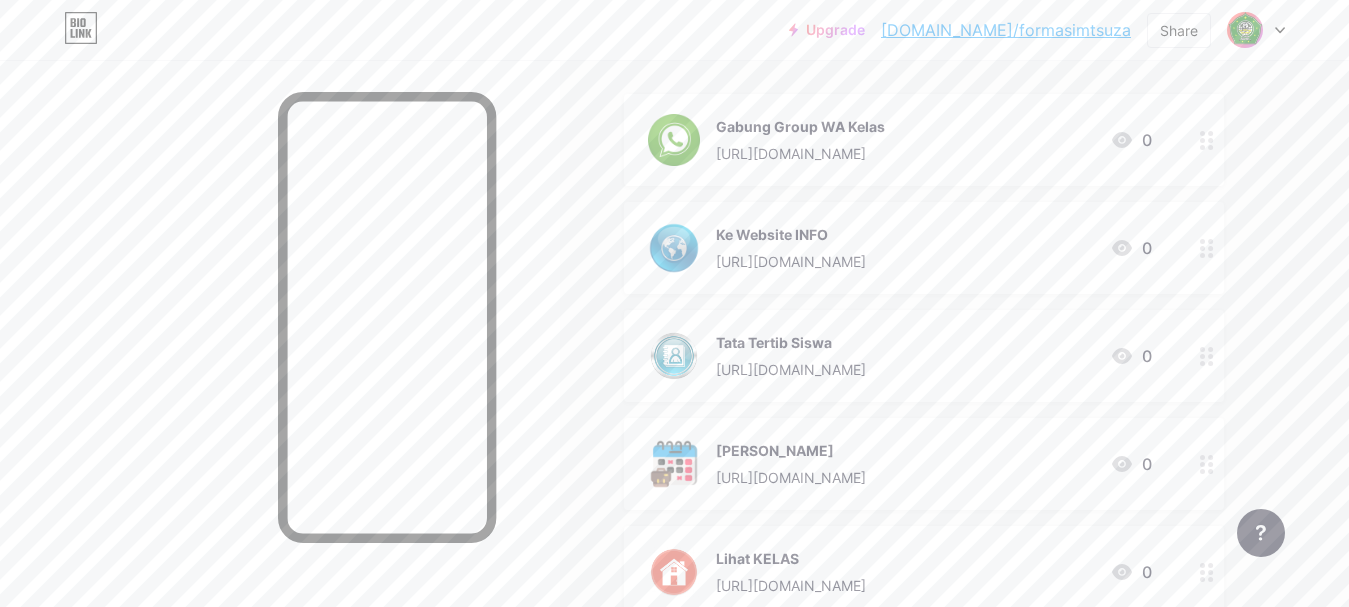 scroll, scrollTop: 226, scrollLeft: 0, axis: vertical 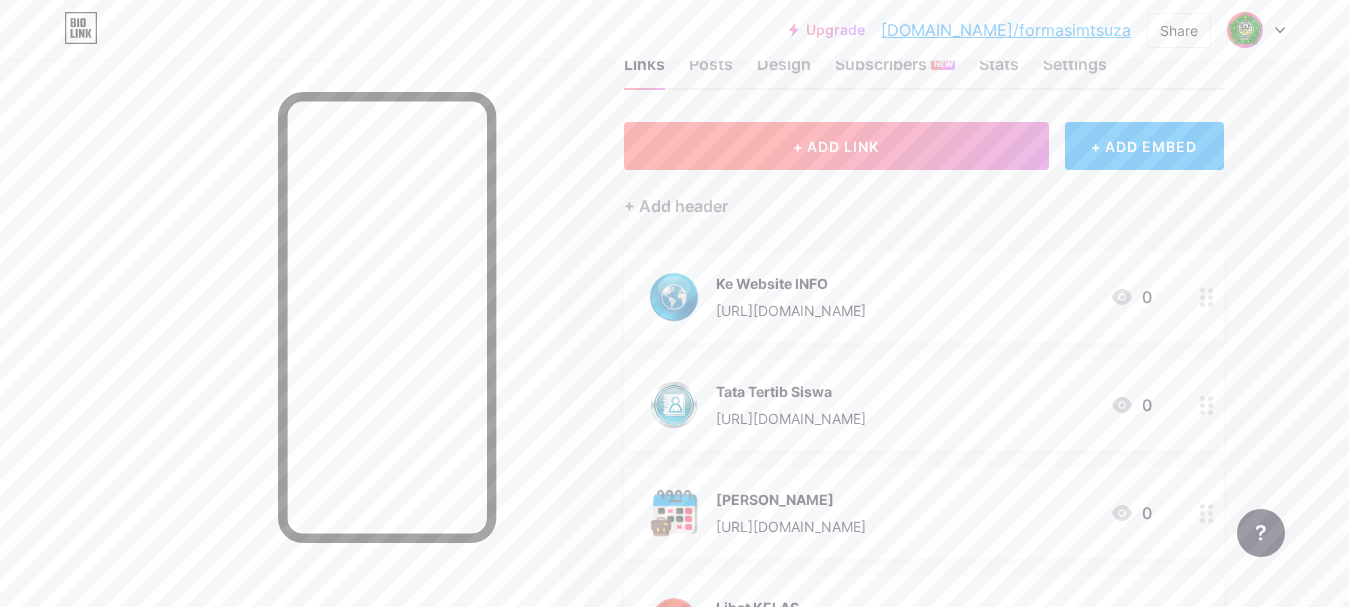 click on "+ ADD LINK" at bounding box center [836, 146] 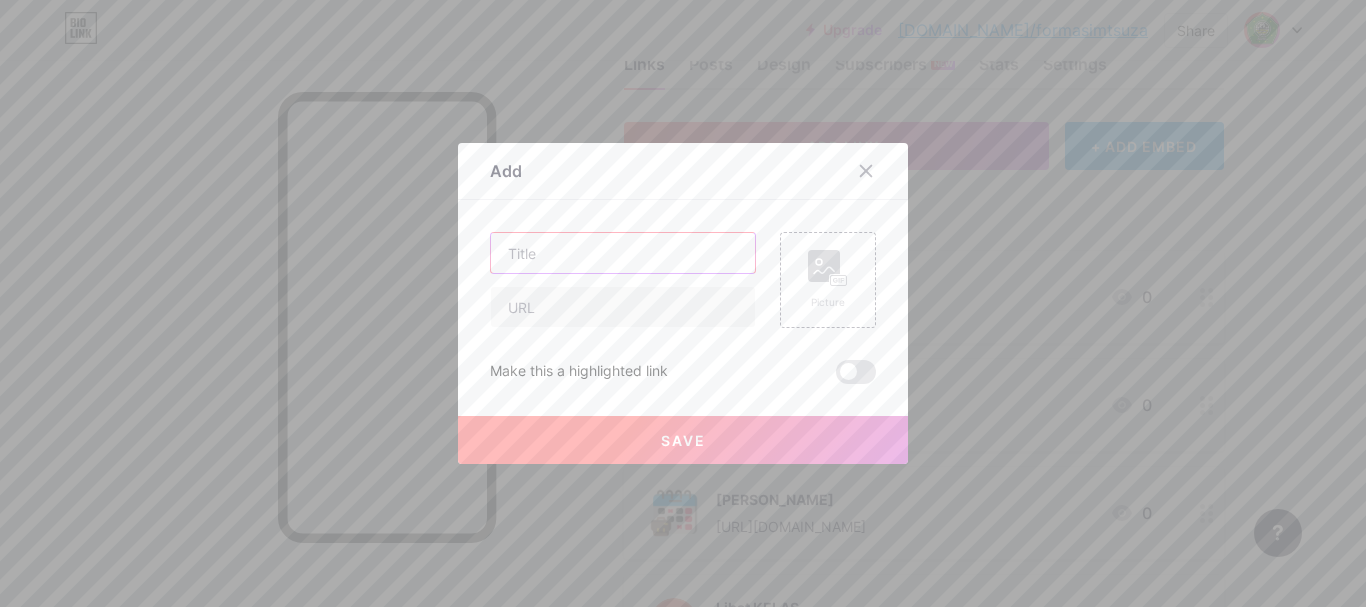 click at bounding box center (623, 253) 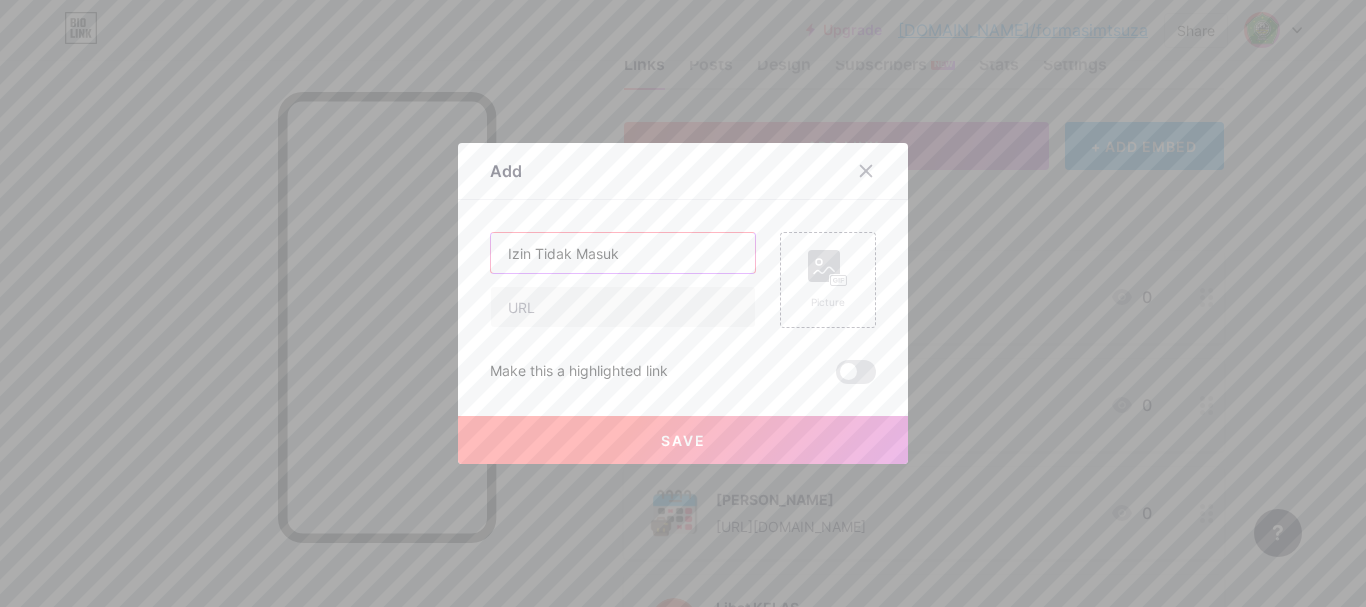 type on "Izin Tidak Masuk" 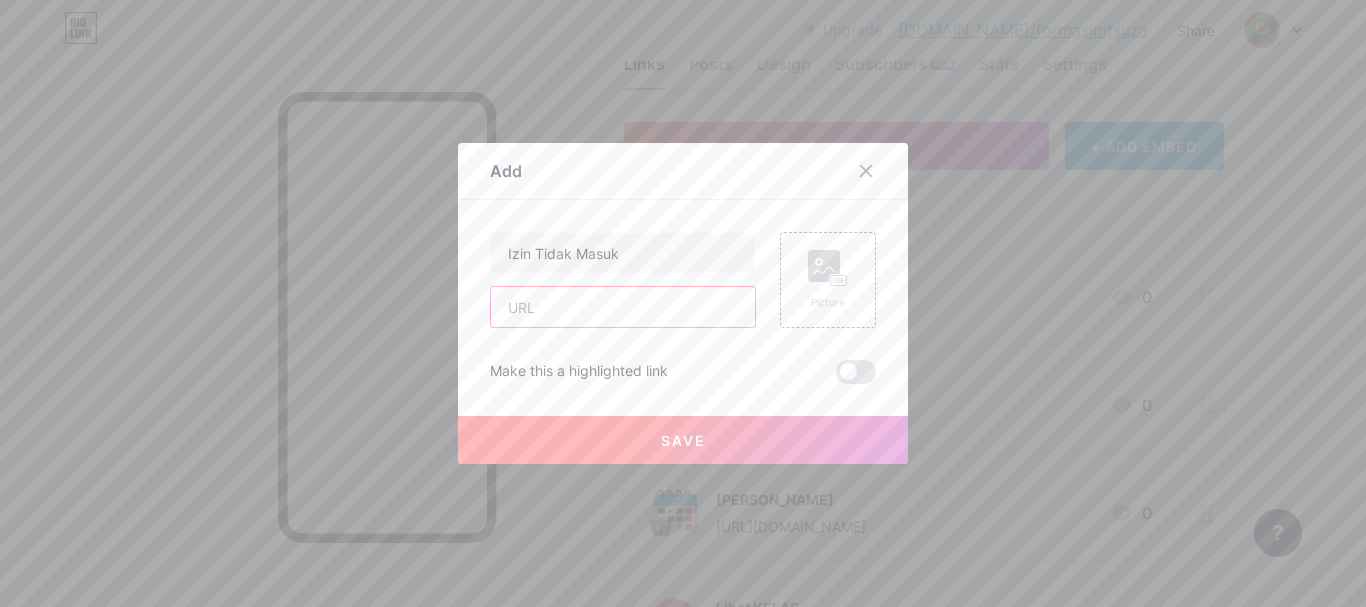 click at bounding box center (623, 307) 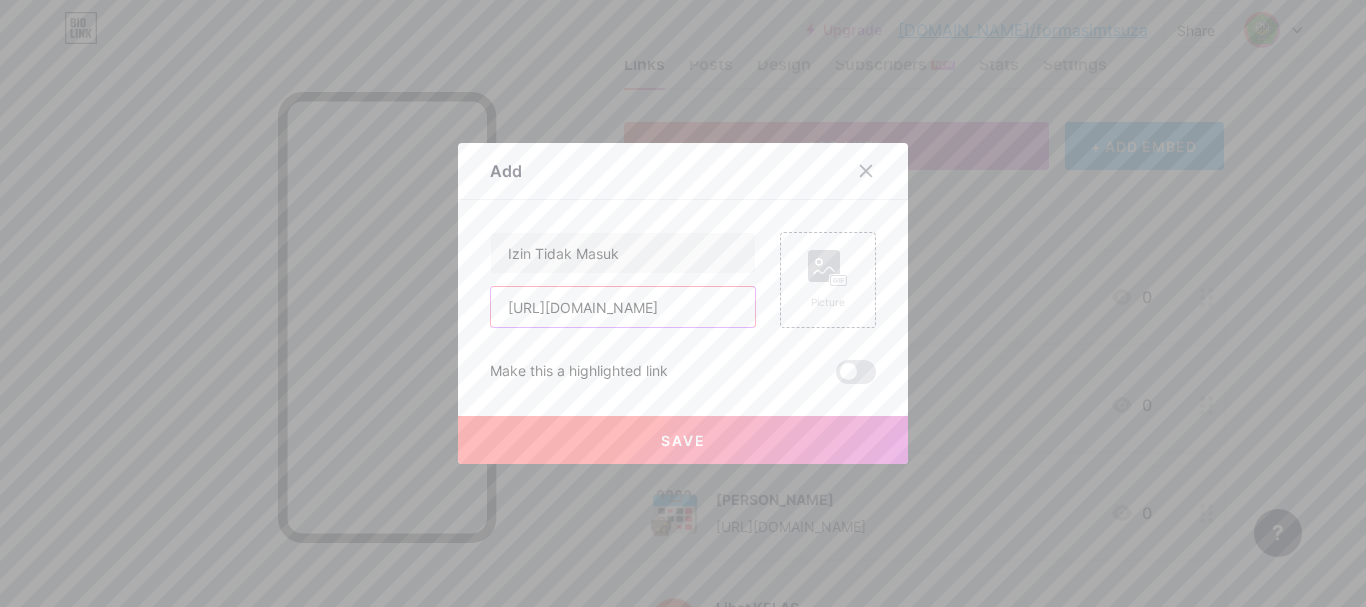 scroll, scrollTop: 0, scrollLeft: 113, axis: horizontal 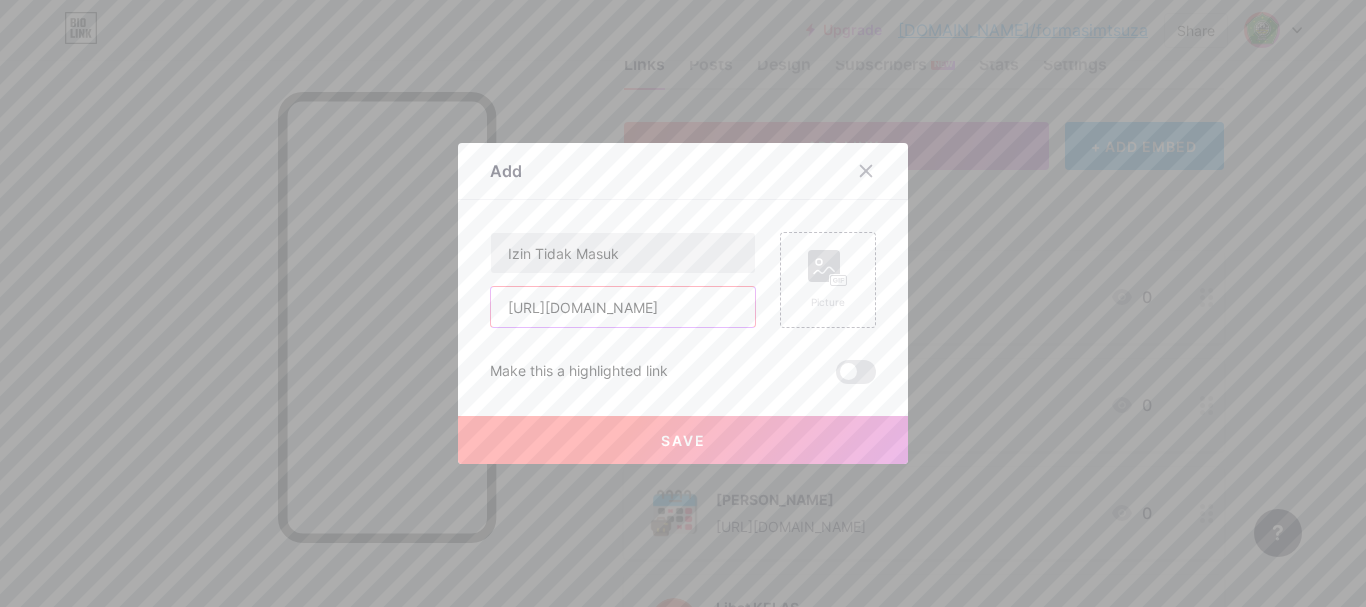 type on "[URL][DOMAIN_NAME]" 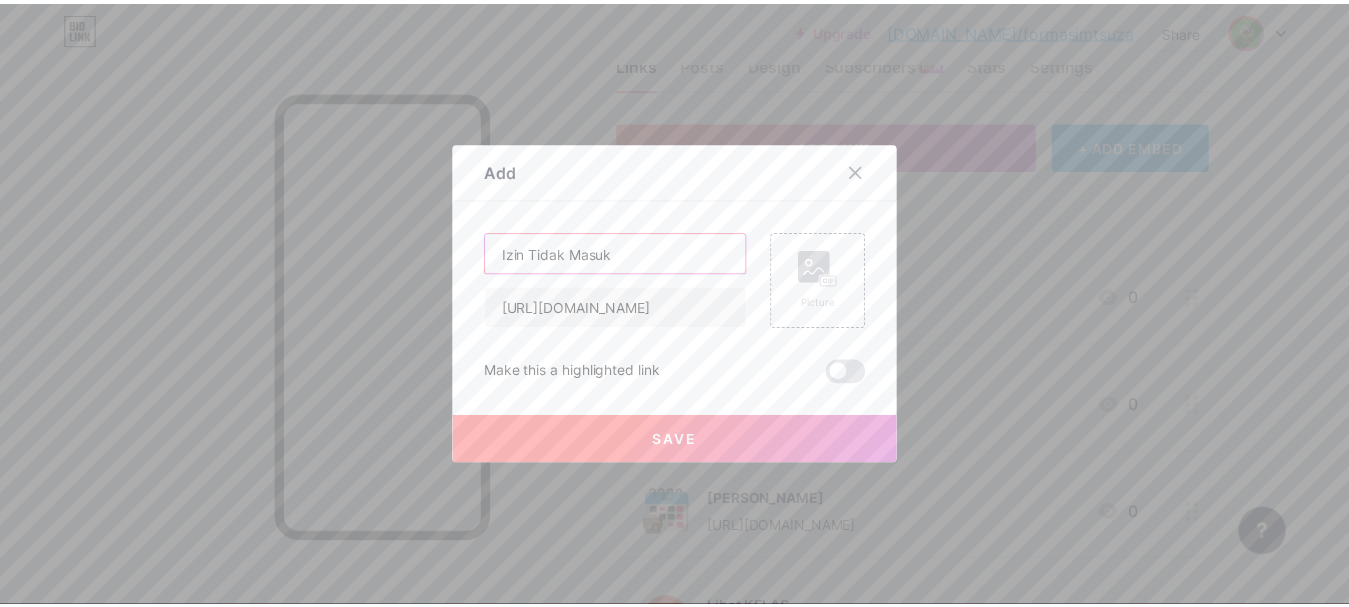 scroll, scrollTop: 0, scrollLeft: 0, axis: both 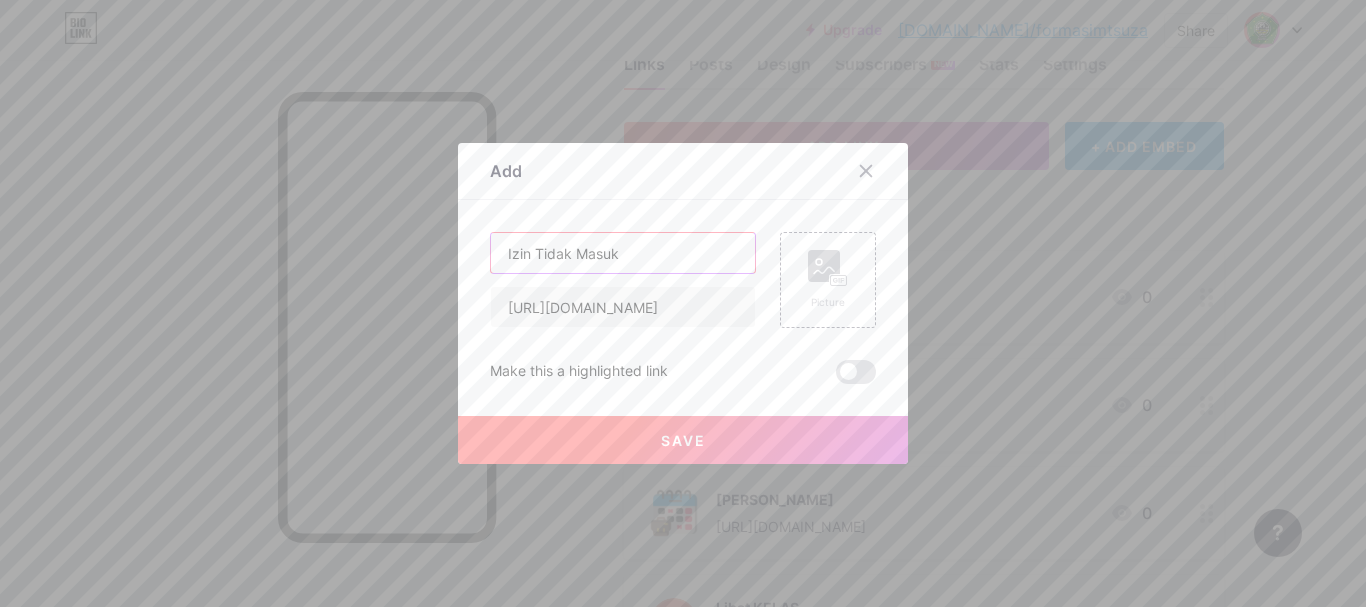 drag, startPoint x: 618, startPoint y: 253, endPoint x: 529, endPoint y: 247, distance: 89.20202 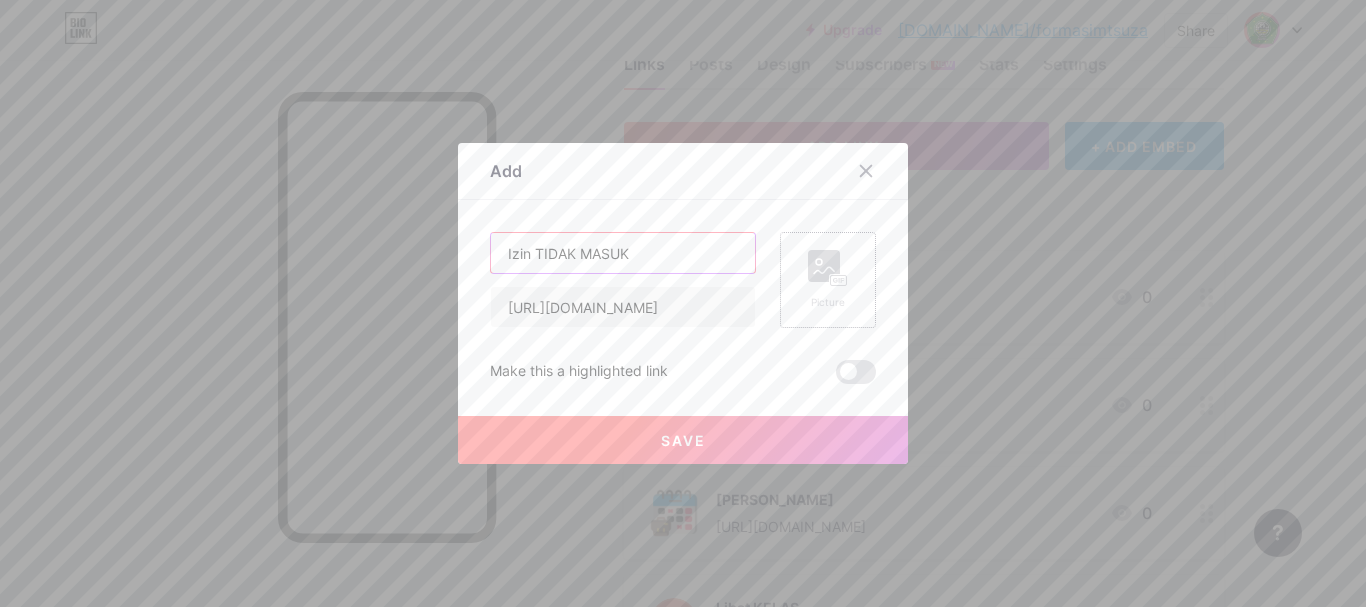 type on "Izin TIDAK MASUK" 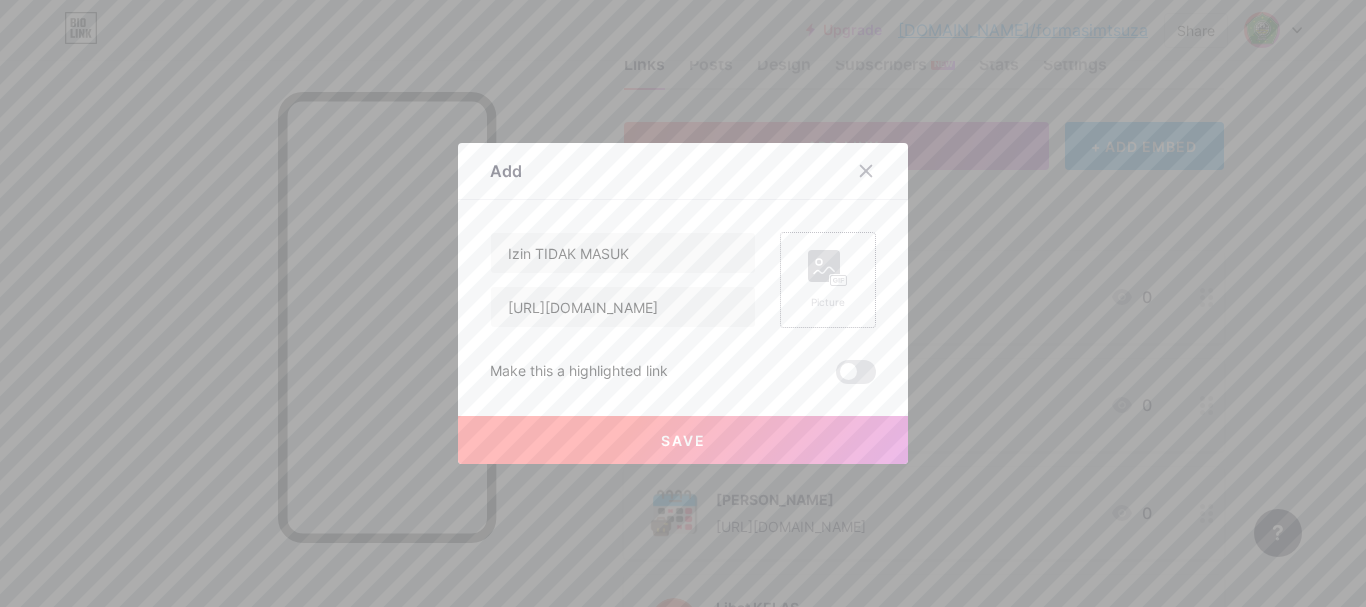click on "Picture" at bounding box center (828, 280) 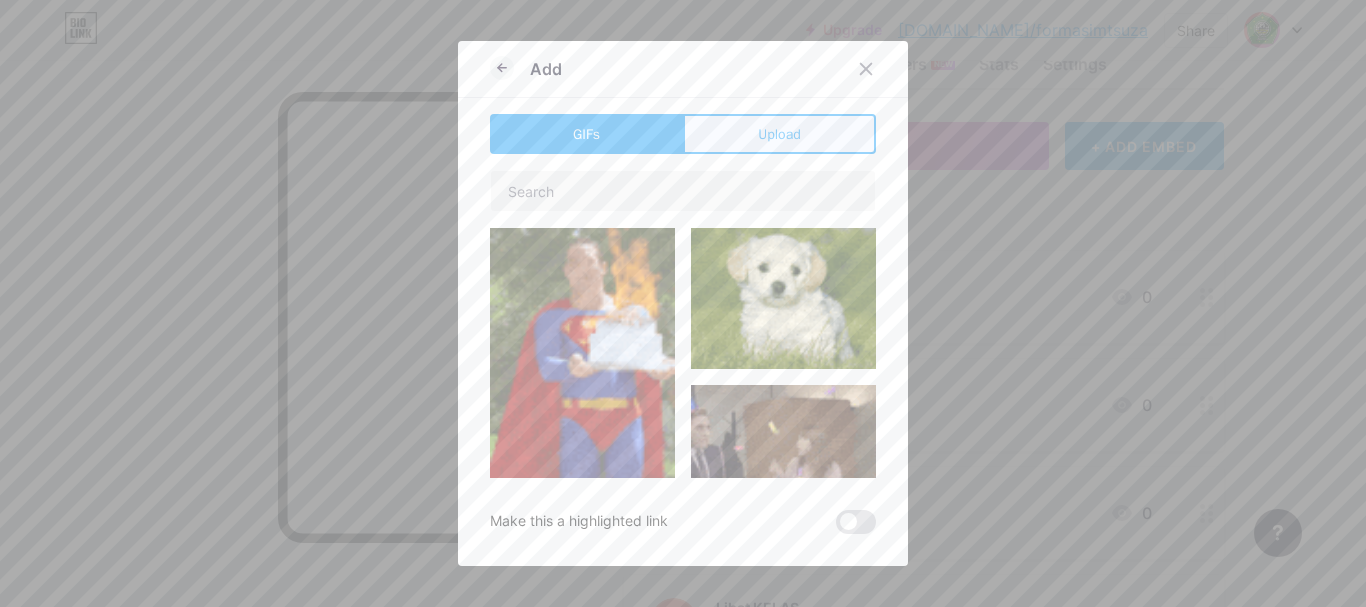 click on "Upload" at bounding box center [779, 134] 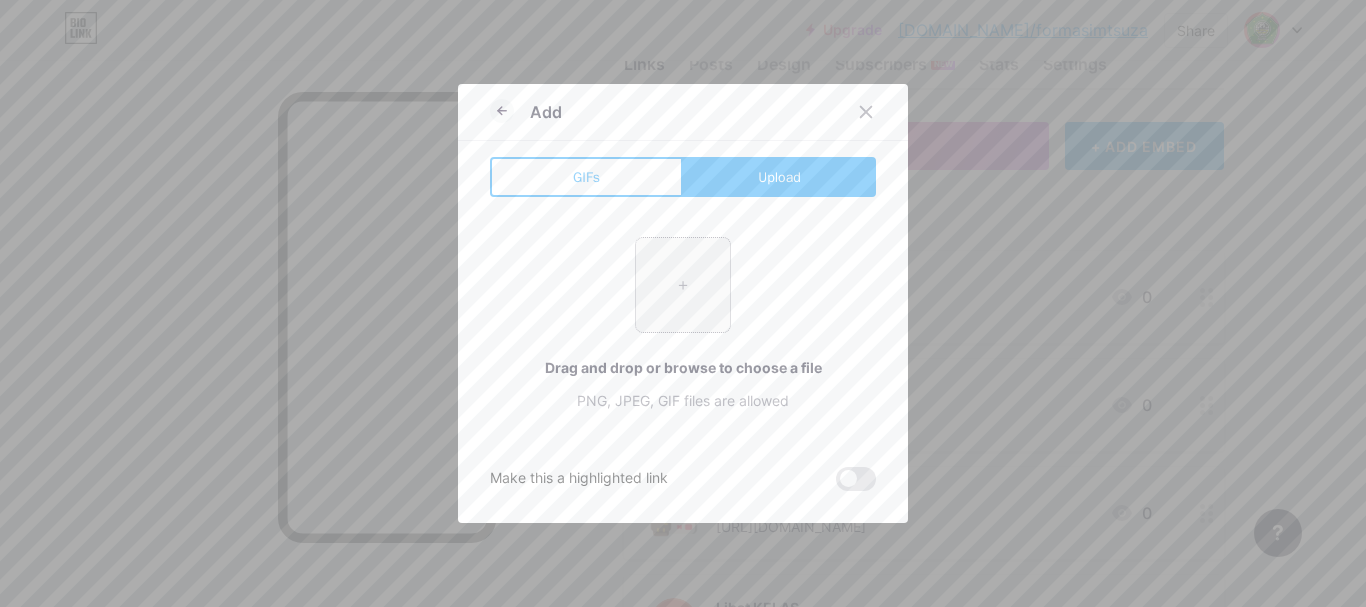 click at bounding box center (683, 285) 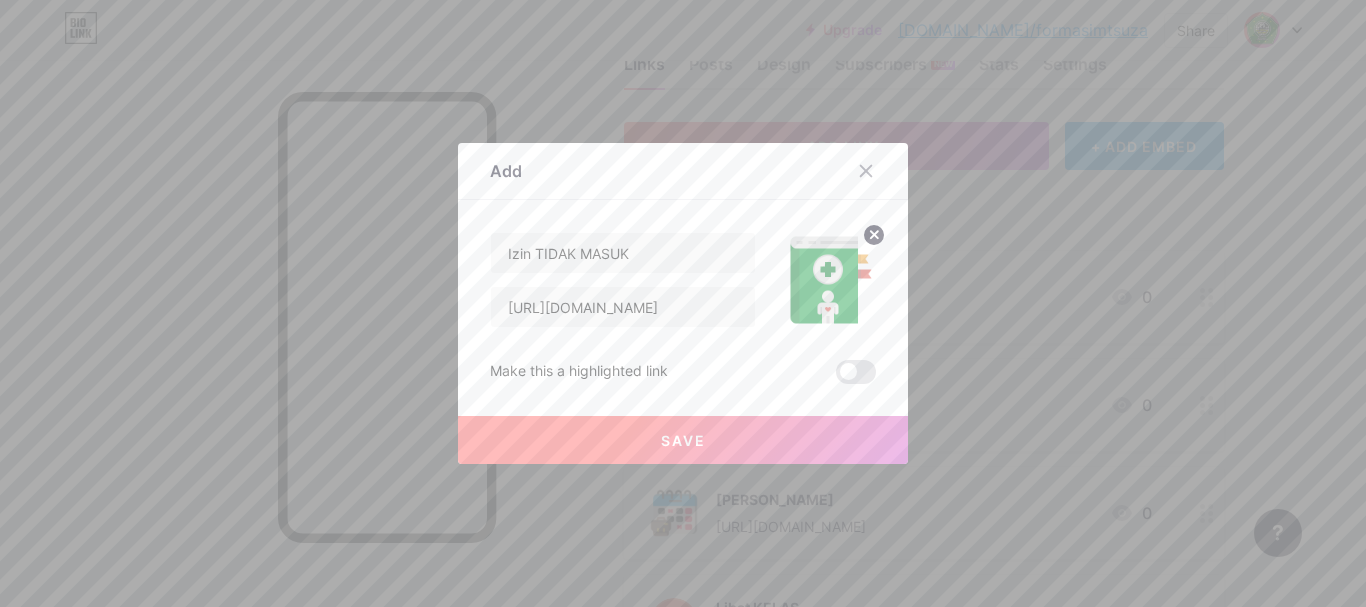 click on "Save" at bounding box center [683, 440] 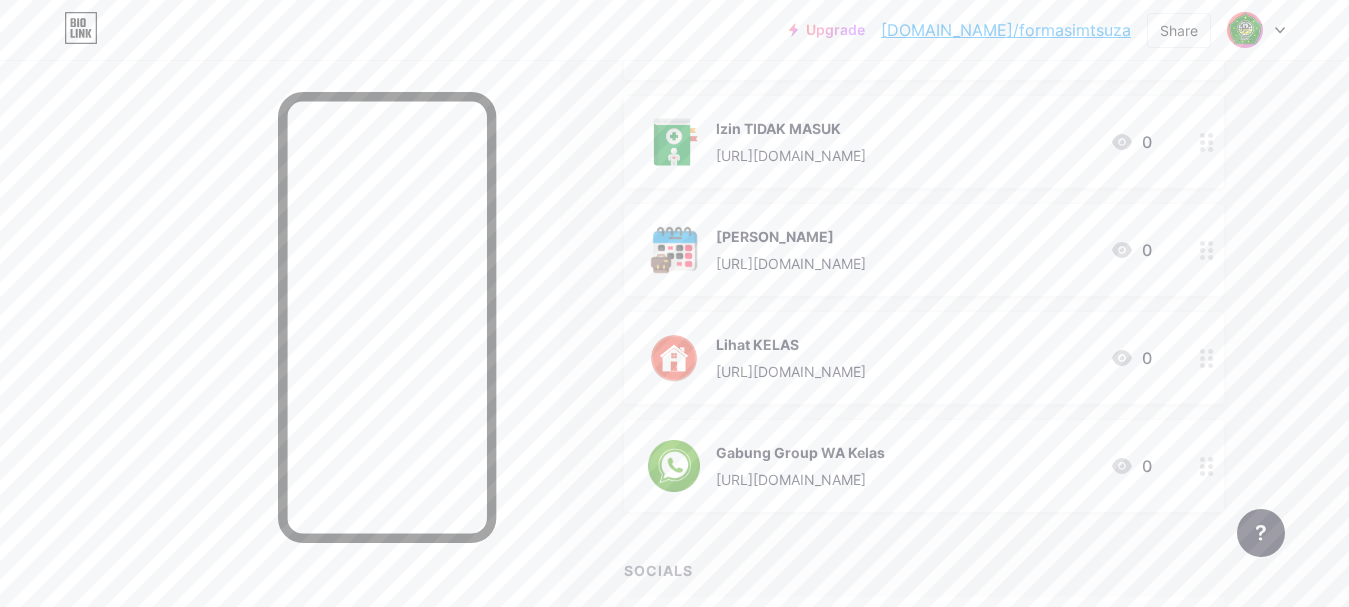 scroll, scrollTop: 464, scrollLeft: 0, axis: vertical 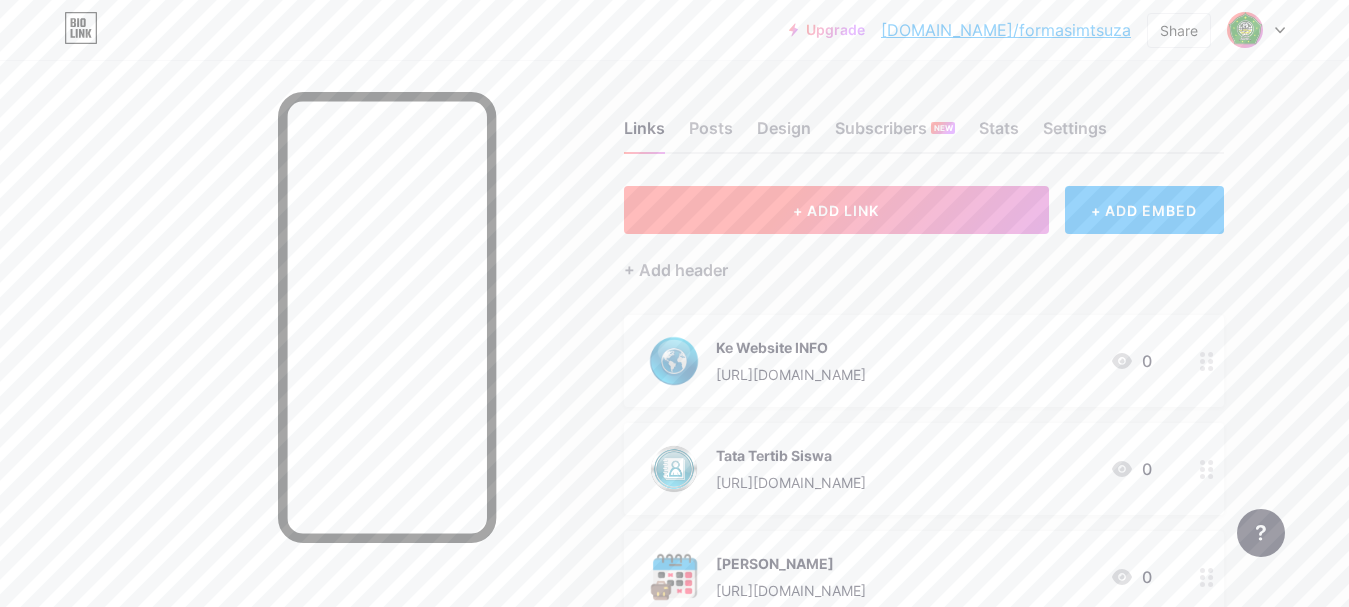 click on "+ ADD LINK" at bounding box center (836, 210) 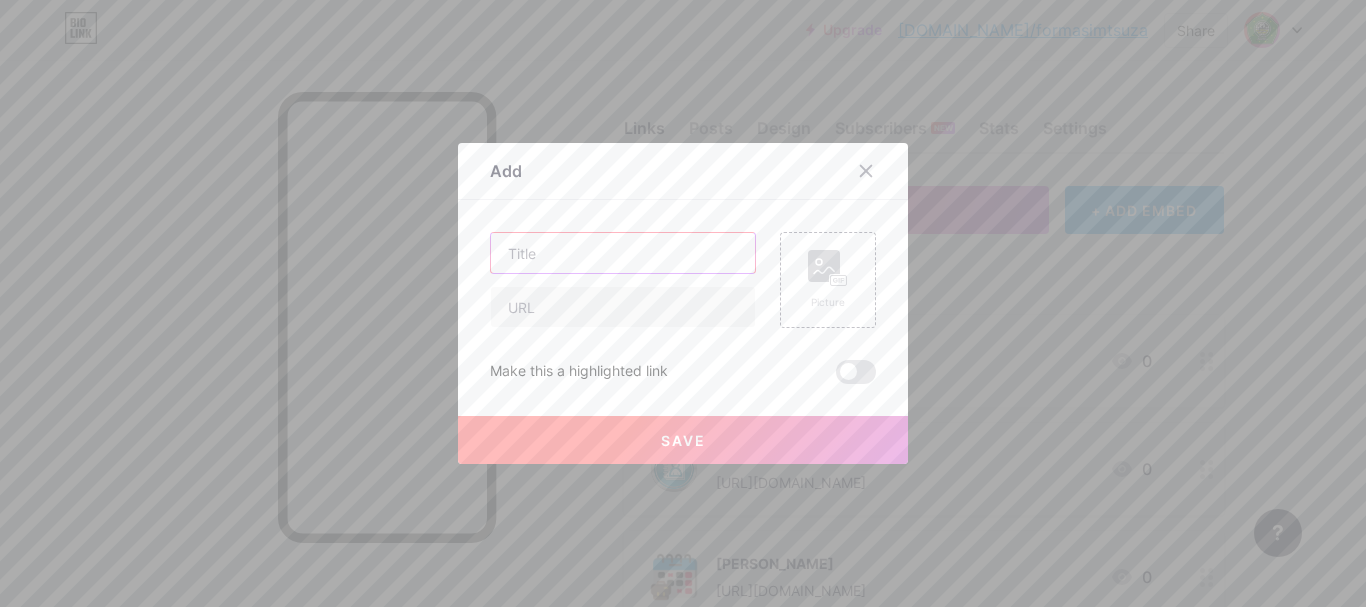 click at bounding box center (623, 253) 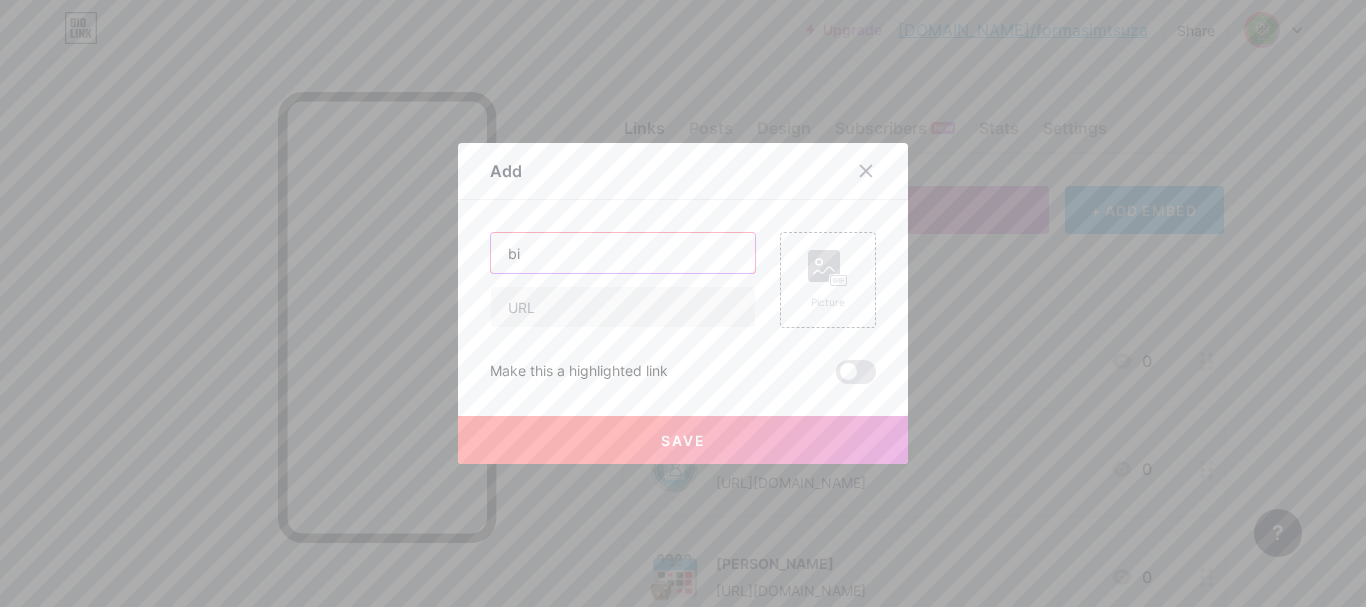 type on "b" 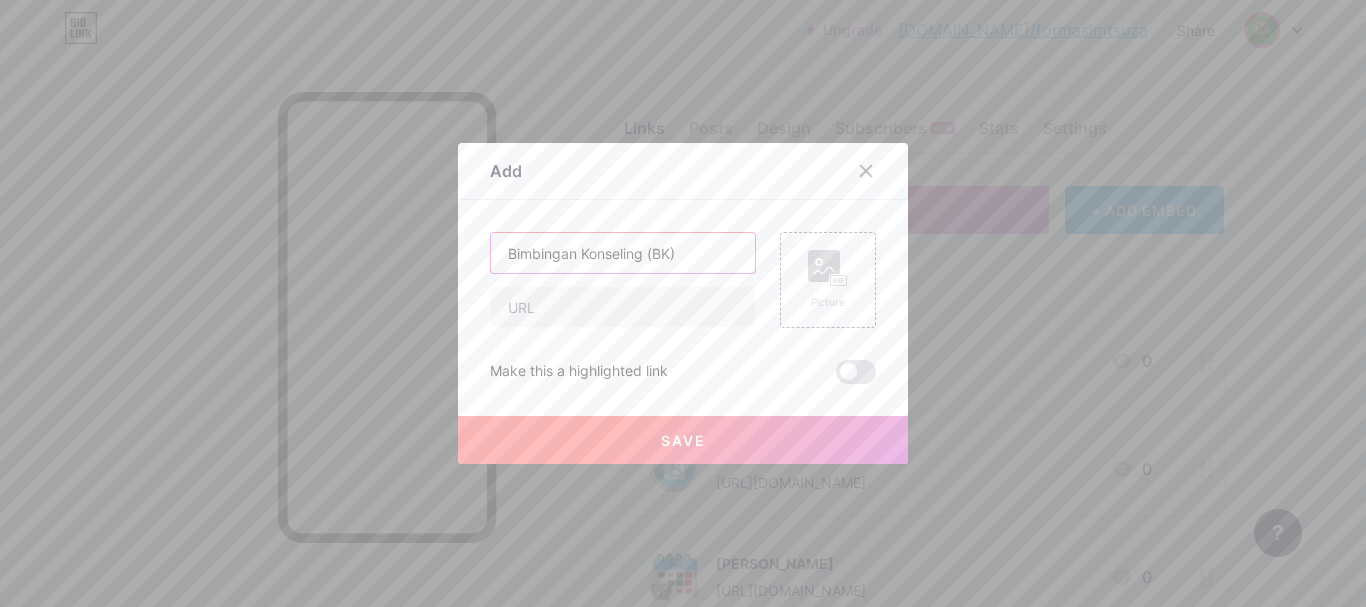 type on "Bimbingan Konseling (BK)" 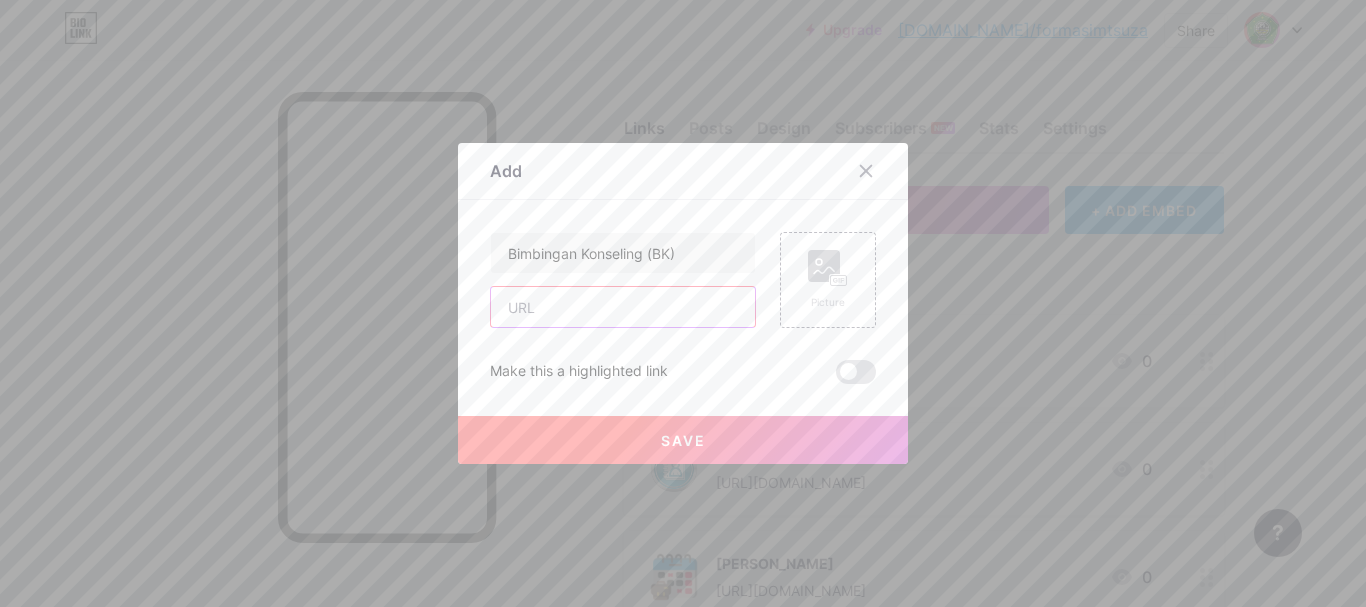 click at bounding box center [623, 307] 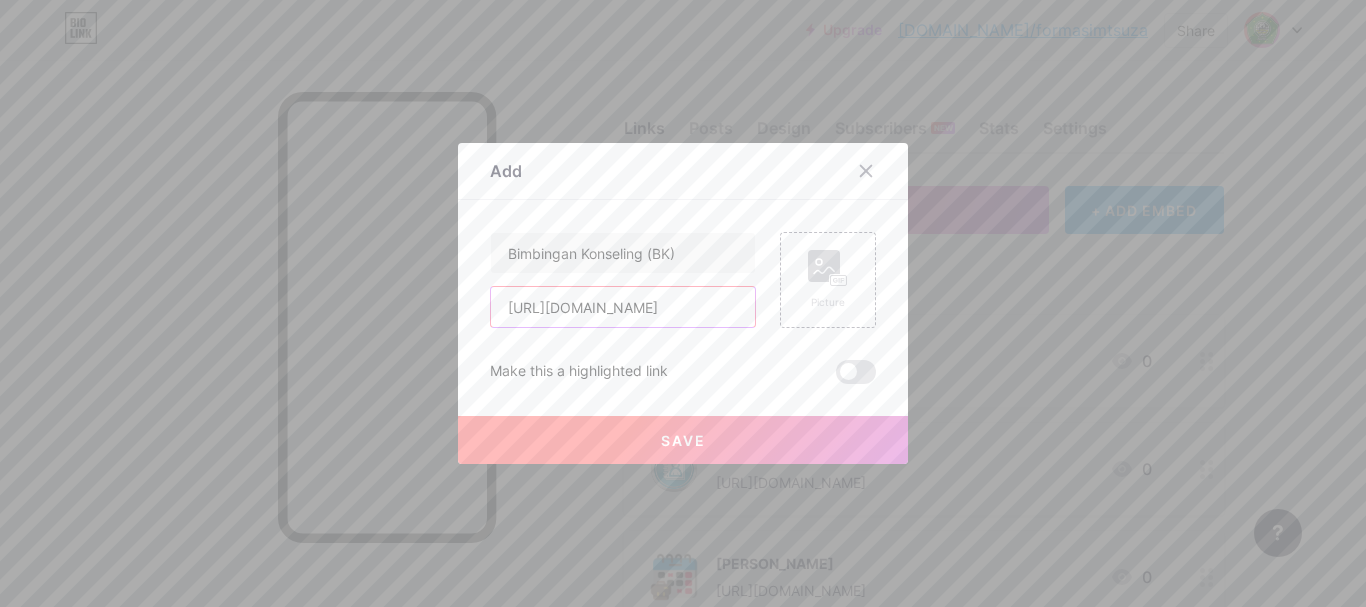 scroll, scrollTop: 0, scrollLeft: 107, axis: horizontal 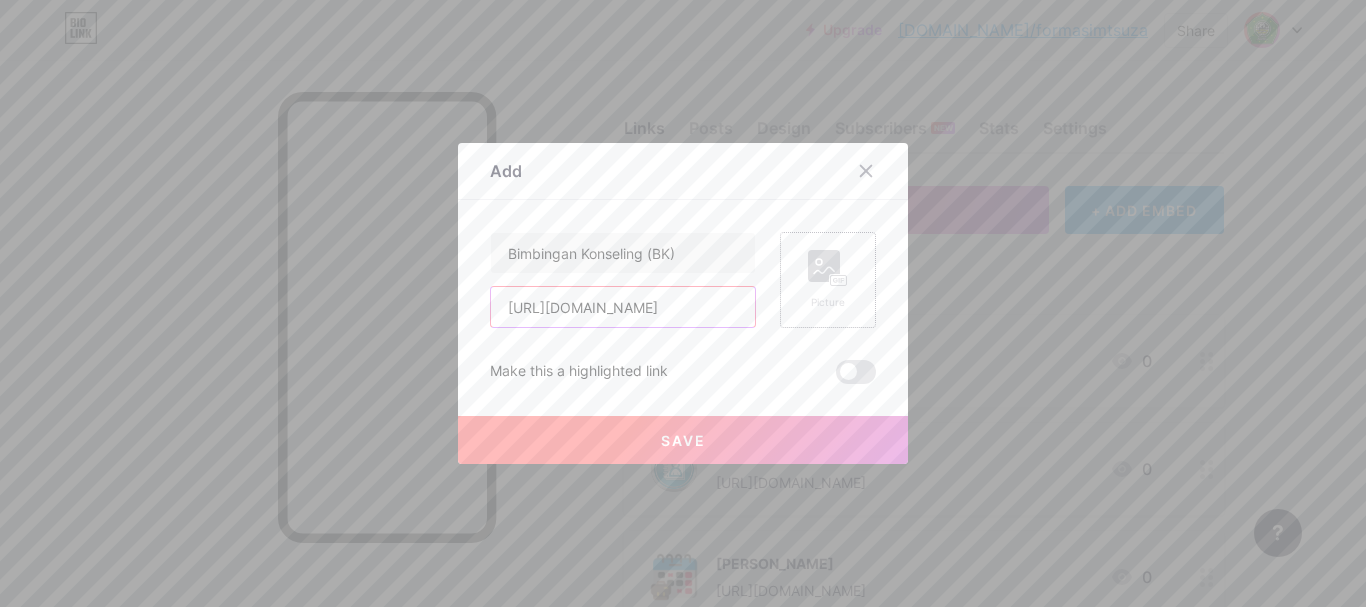 type on "[URL][DOMAIN_NAME]" 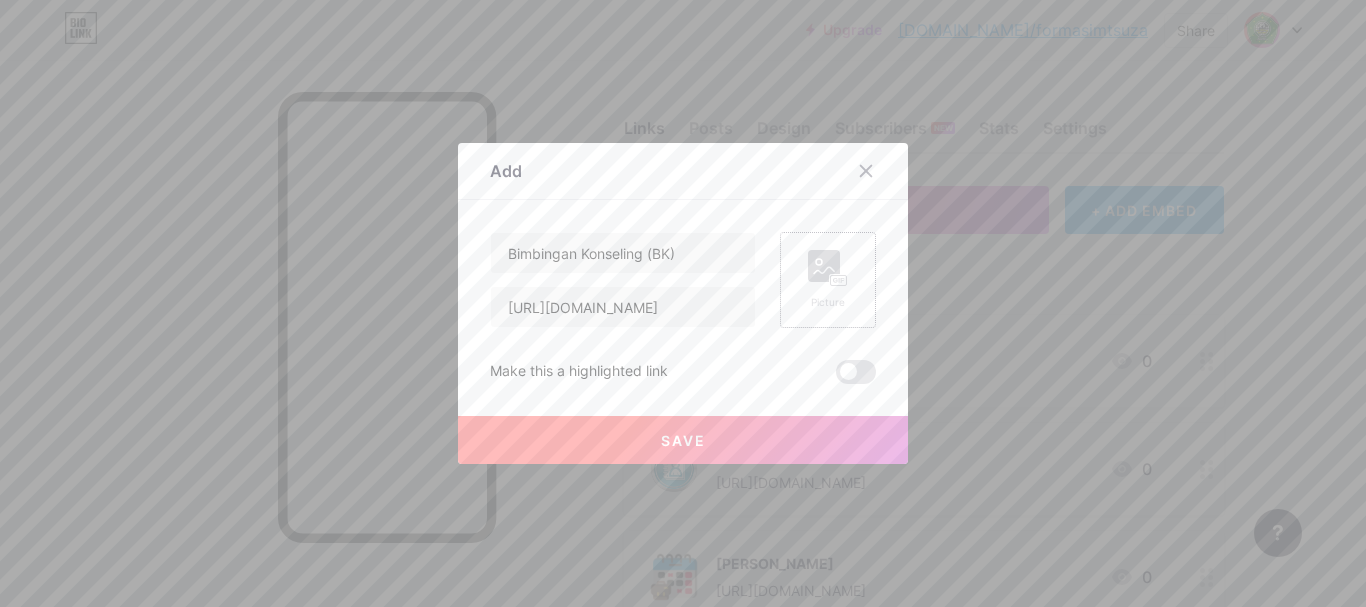 click 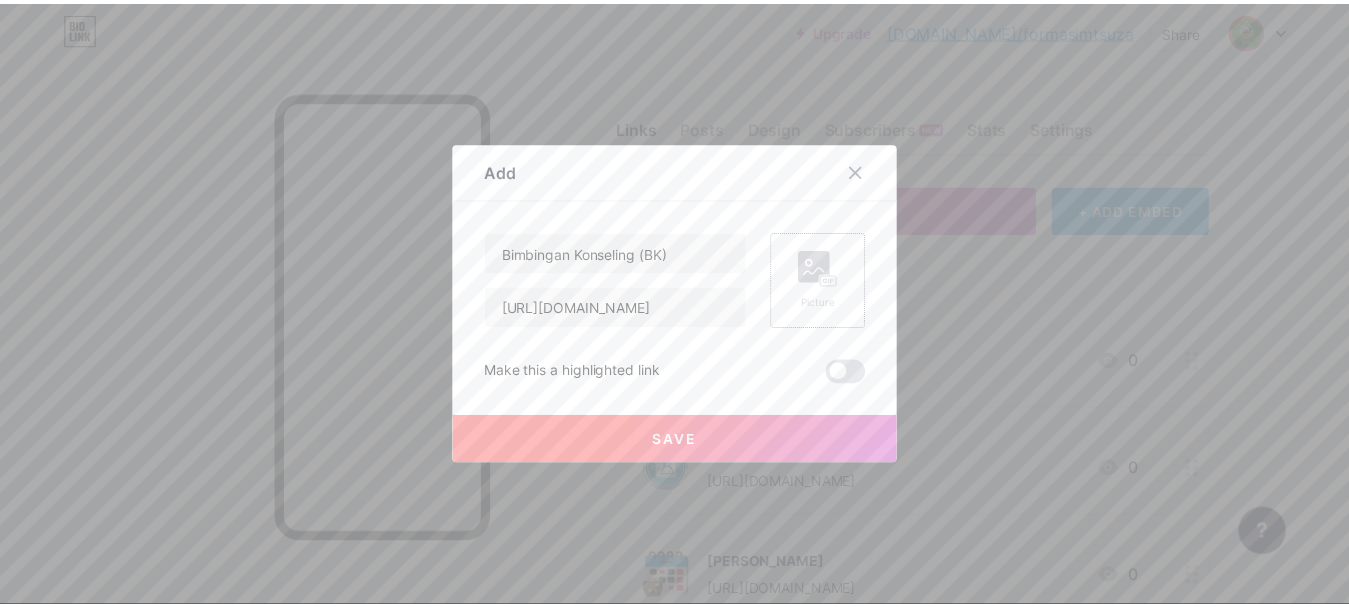 scroll, scrollTop: 0, scrollLeft: 0, axis: both 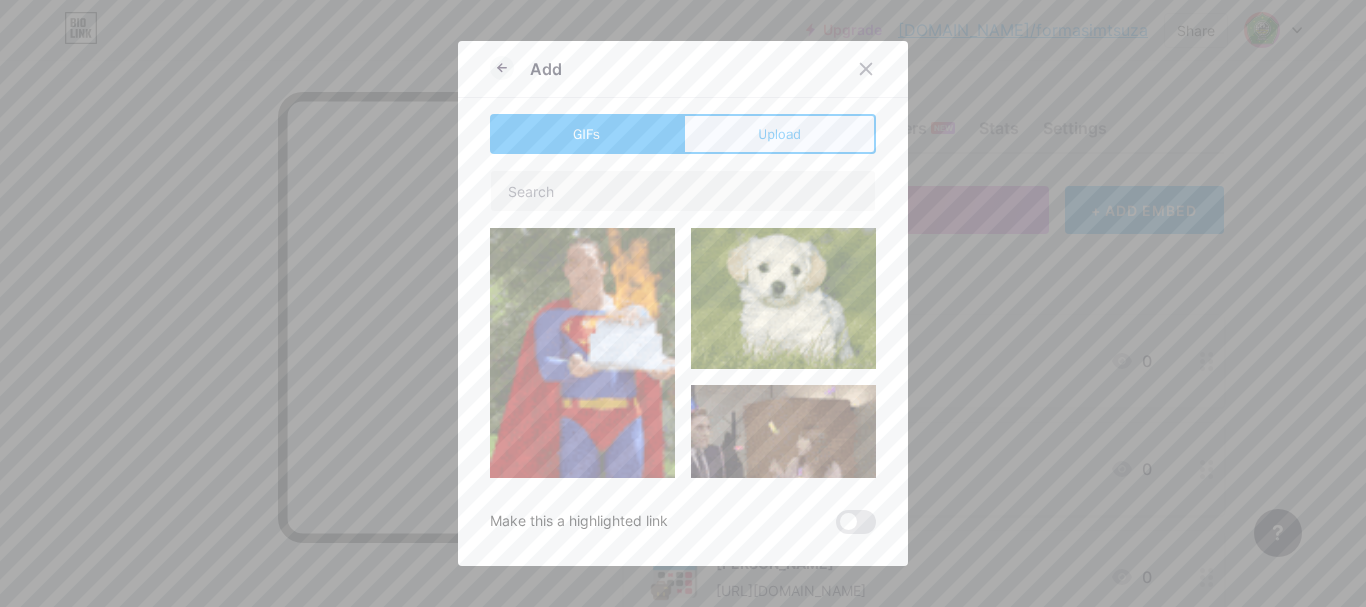 click on "Upload" at bounding box center (779, 134) 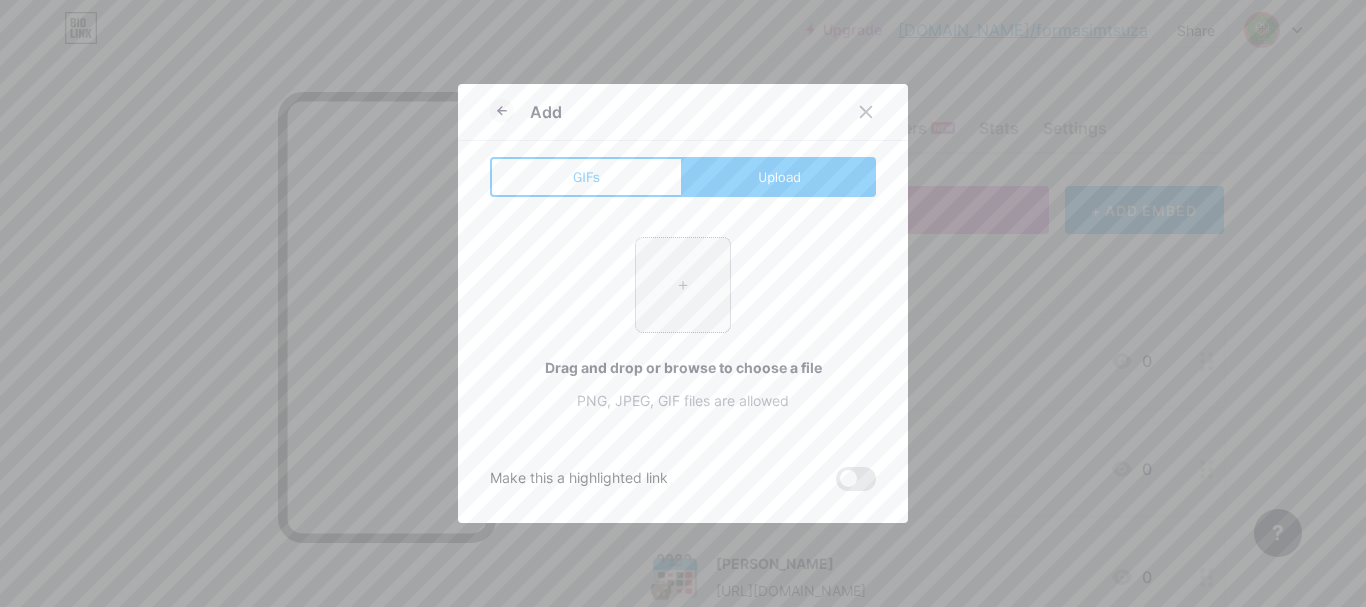 click at bounding box center [683, 285] 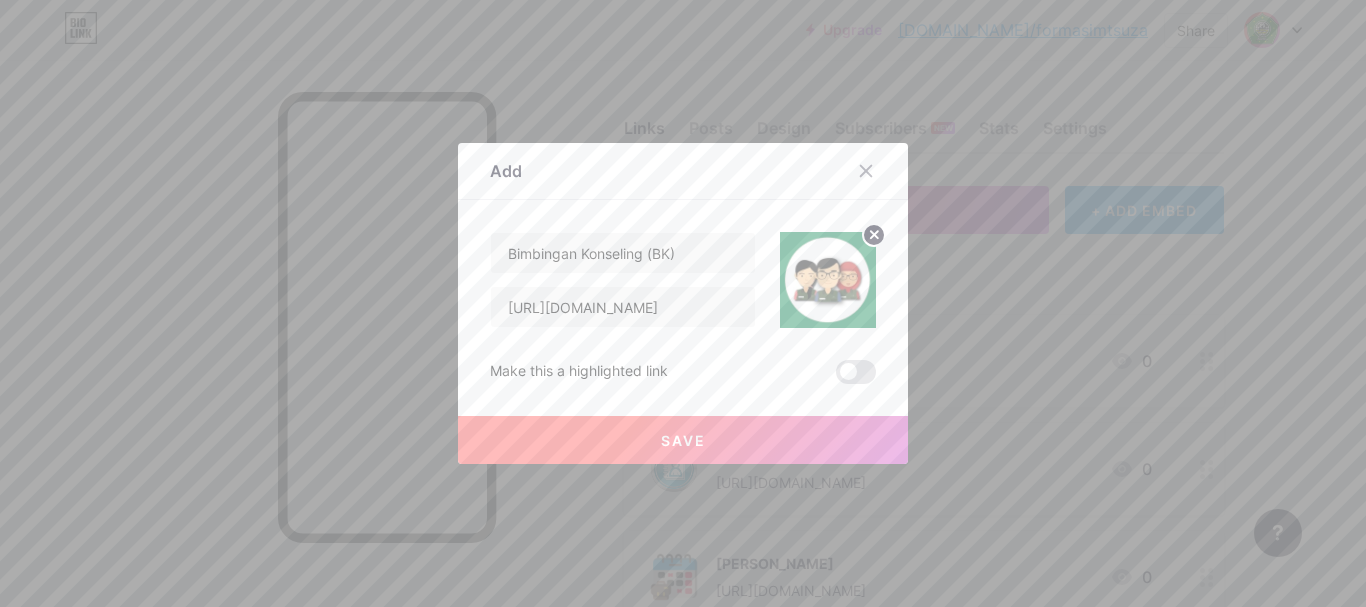 click on "Save" at bounding box center (683, 440) 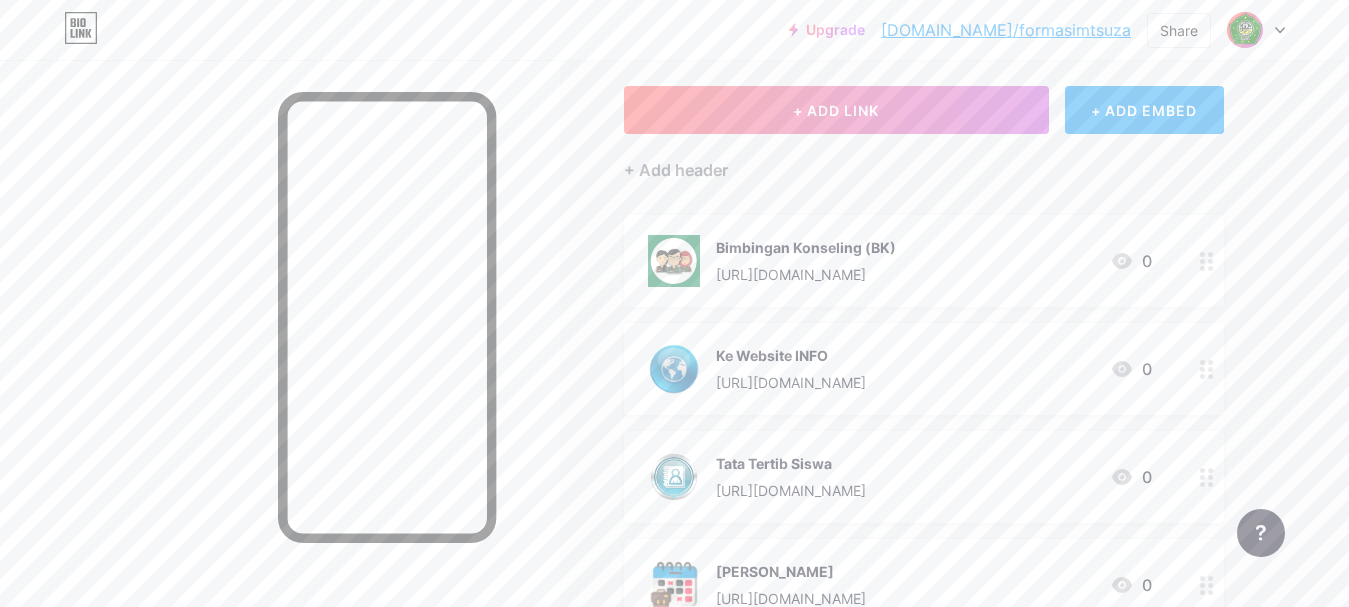 scroll, scrollTop: 200, scrollLeft: 0, axis: vertical 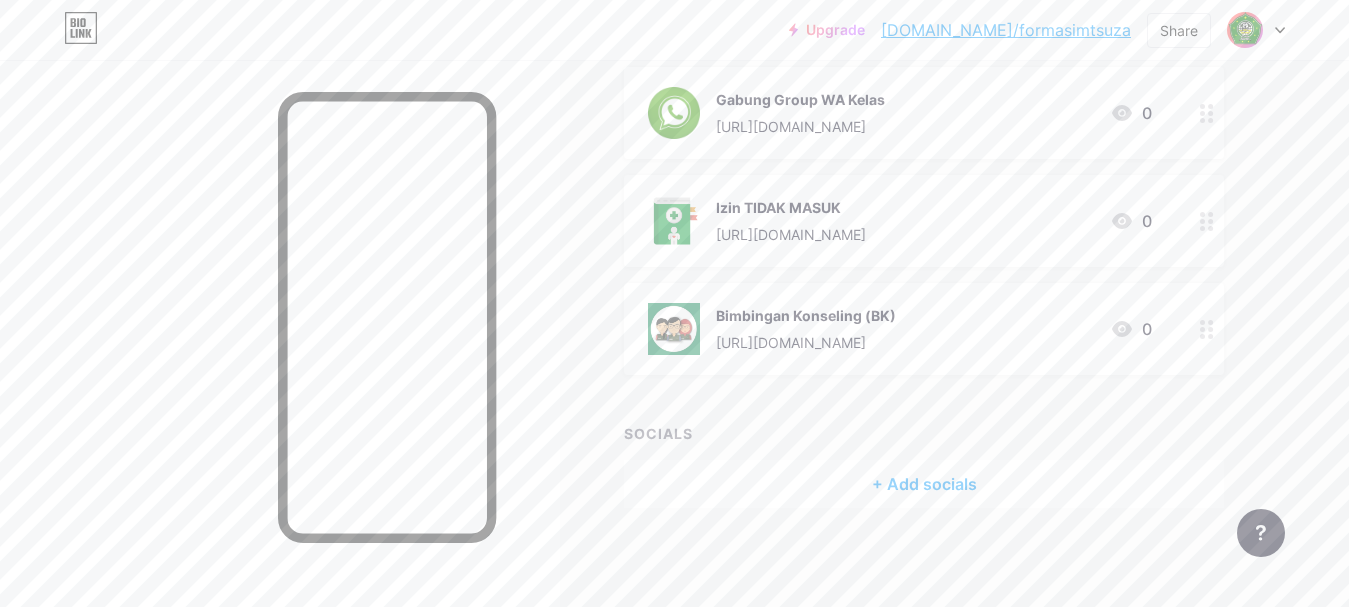 click on "Links
Posts
Design
Subscribers
NEW
Stats
Settings       + ADD LINK     + ADD EMBED
+ Add header
Ke Website INFO
[URL][DOMAIN_NAME]
0
Tata Tertib Siswa
[URL][DOMAIN_NAME]
0
Lihat JADWAL
[URL][DOMAIN_NAME]
0
Lihat KELAS
[URL][DOMAIN_NAME]
0
Gabung Group WA Kelas
[URL][DOMAIN_NAME]
0
Izin TIDAK MASUK" at bounding box center (654, -6) 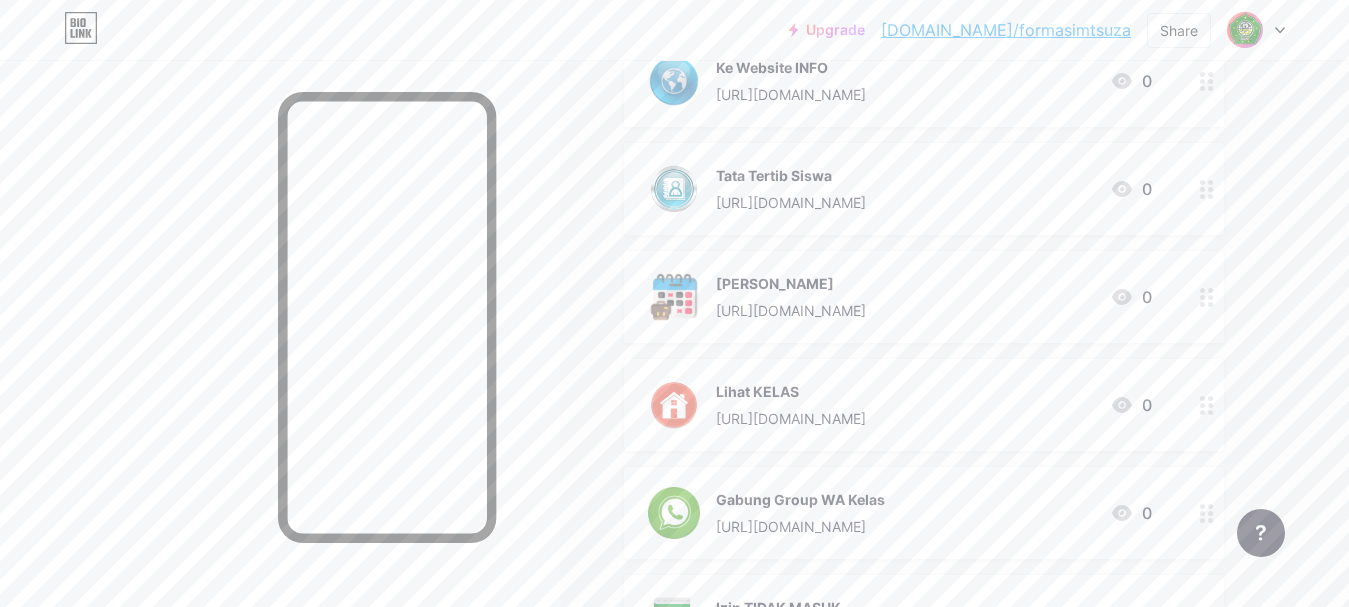 scroll, scrollTop: 0, scrollLeft: 0, axis: both 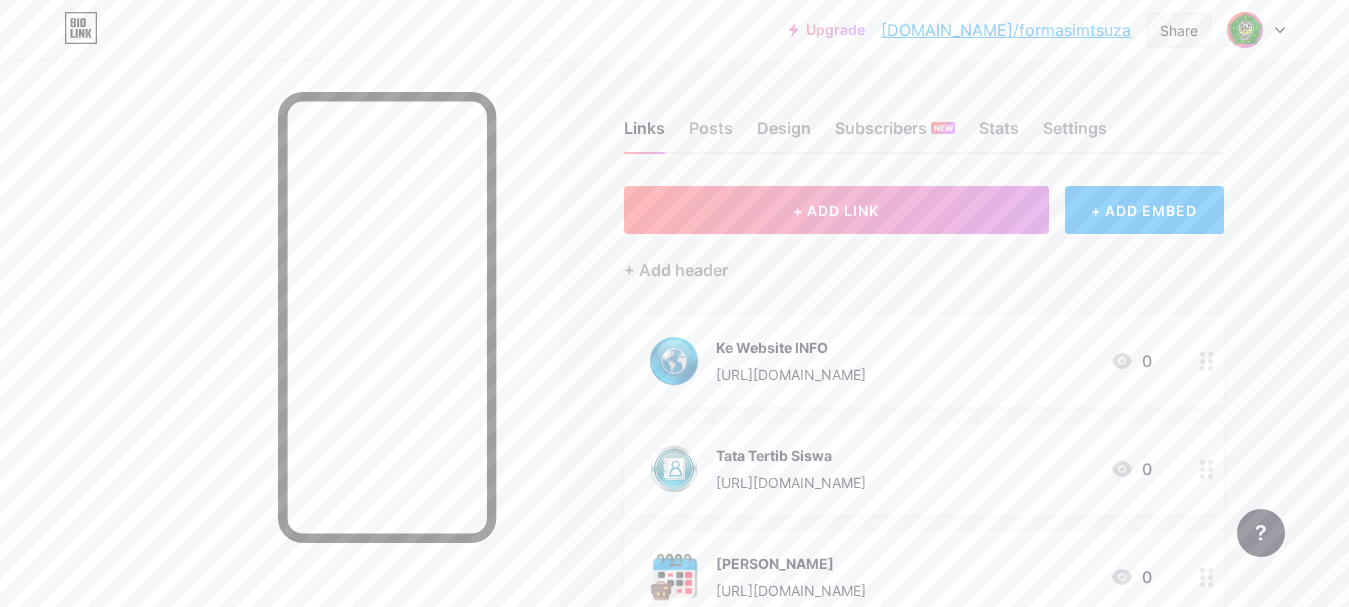 click on "Share" at bounding box center [1179, 30] 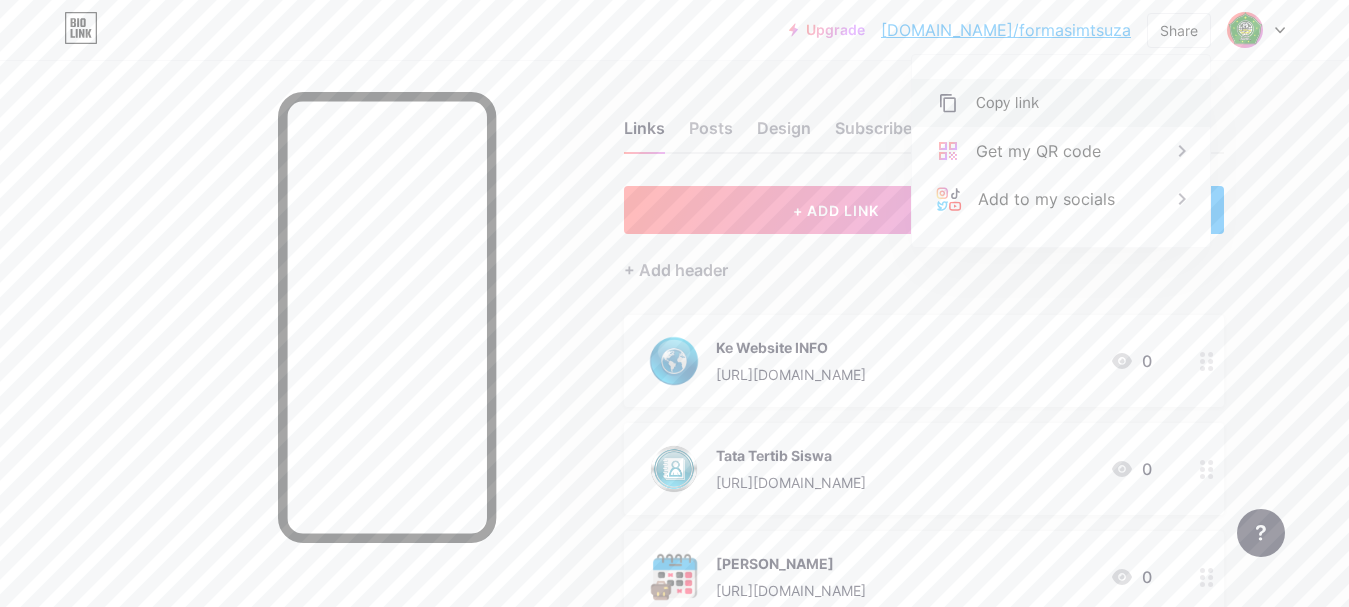 click on "Copy link" at bounding box center [1007, 103] 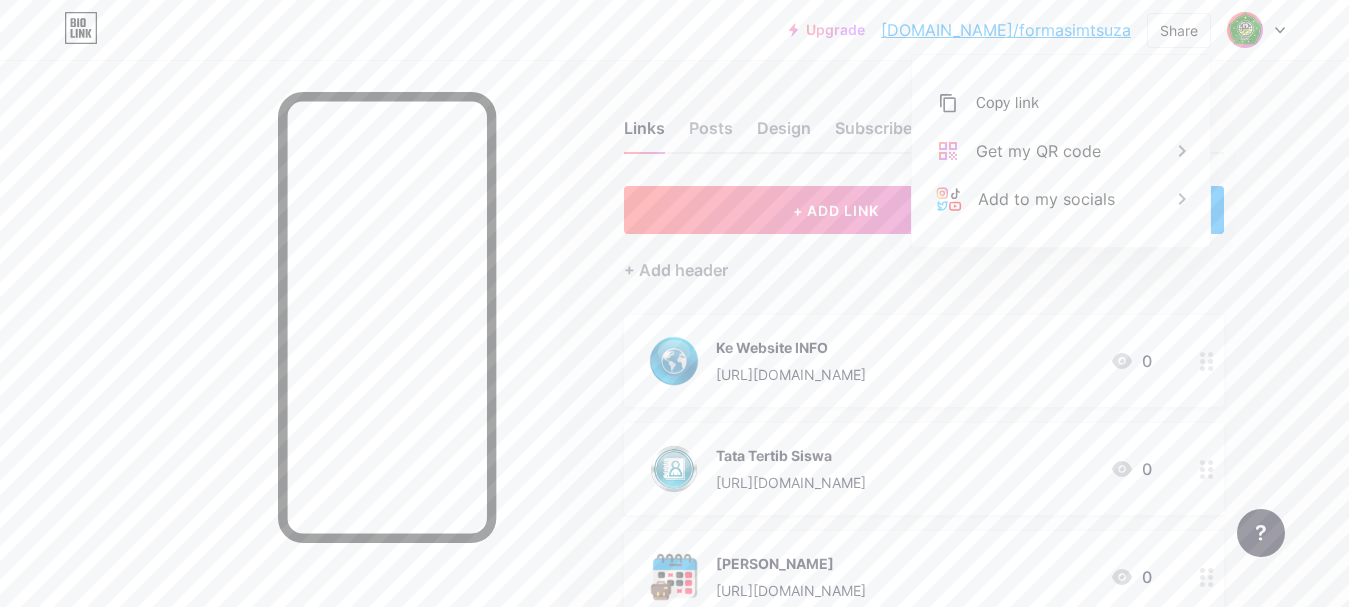 click on "Links
Posts
Design
Subscribers
NEW
Stats
Settings       + ADD LINK     + ADD EMBED
+ Add header
Ke Website INFO
[URL][DOMAIN_NAME]
0
Tata Tertib Siswa
[URL][DOMAIN_NAME]
0
Lihat JADWAL
[URL][DOMAIN_NAME]
0
Lihat KELAS
[URL][DOMAIN_NAME]
0
Gabung Group WA Kelas
[URL][DOMAIN_NAME]
0
Izin TIDAK MASUK" at bounding box center [654, 674] 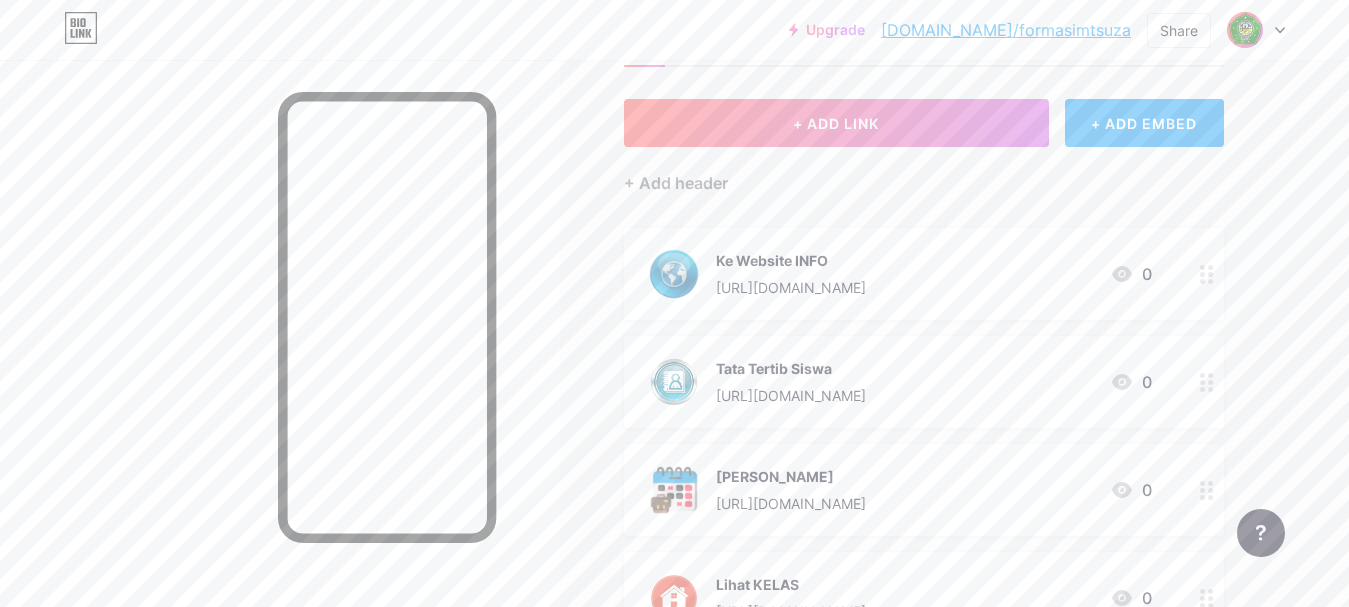 scroll, scrollTop: 0, scrollLeft: 0, axis: both 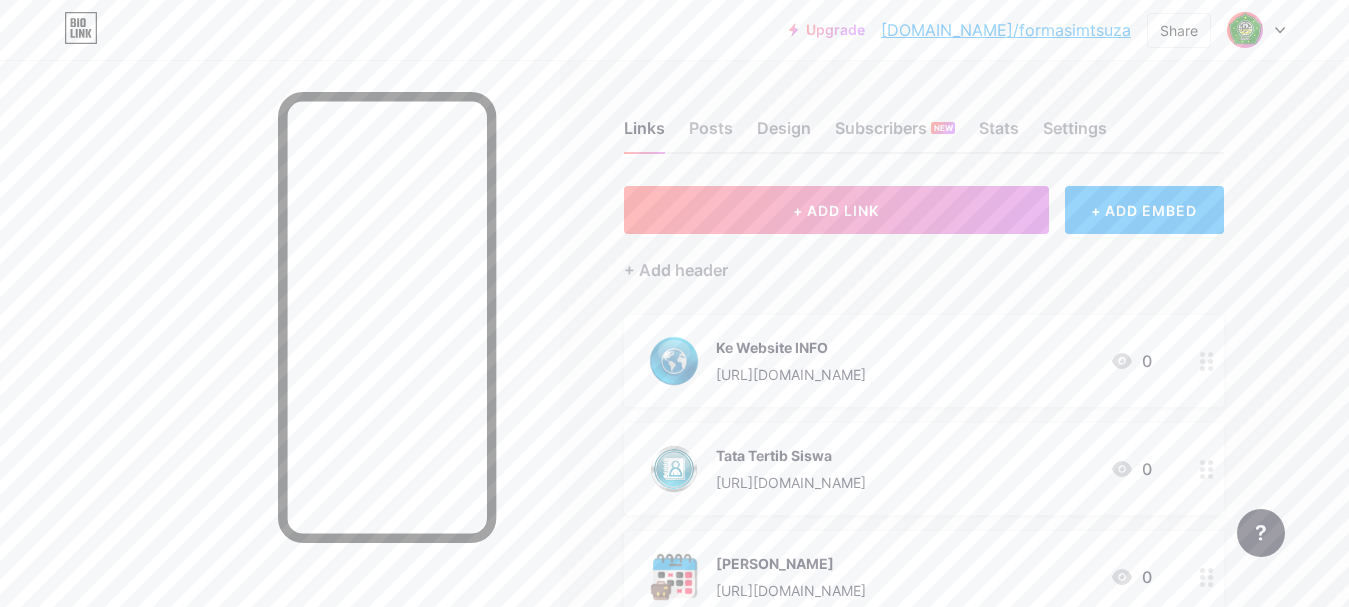 click 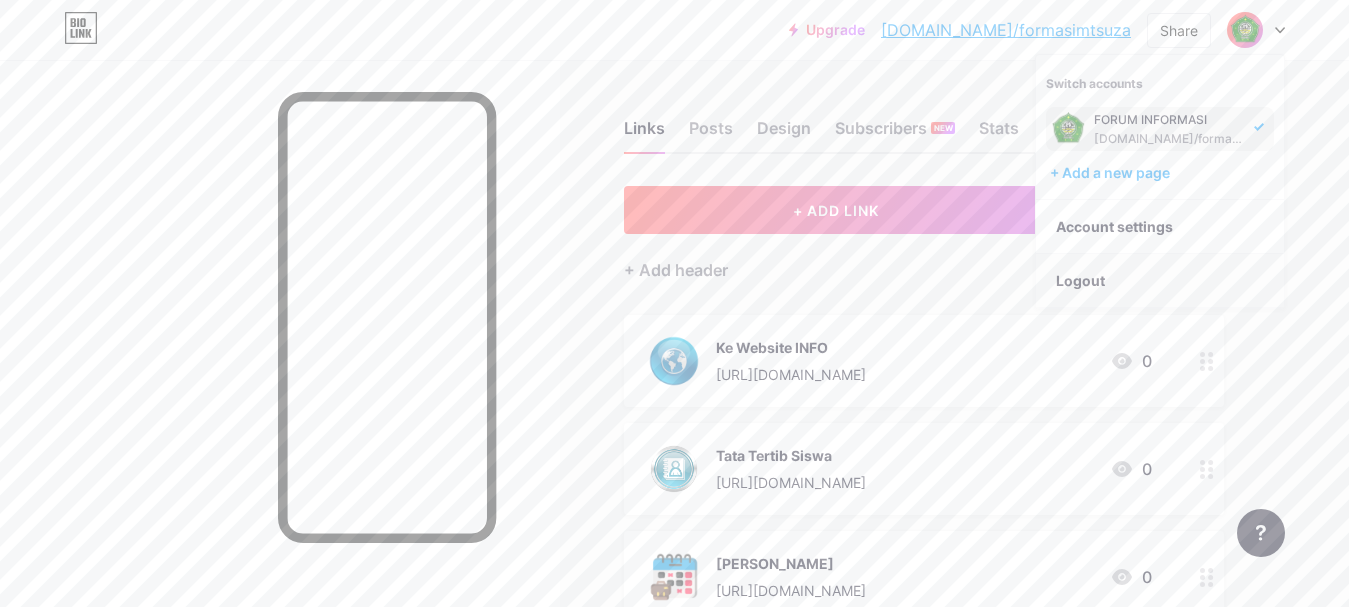 click on "Logout" at bounding box center [1160, 281] 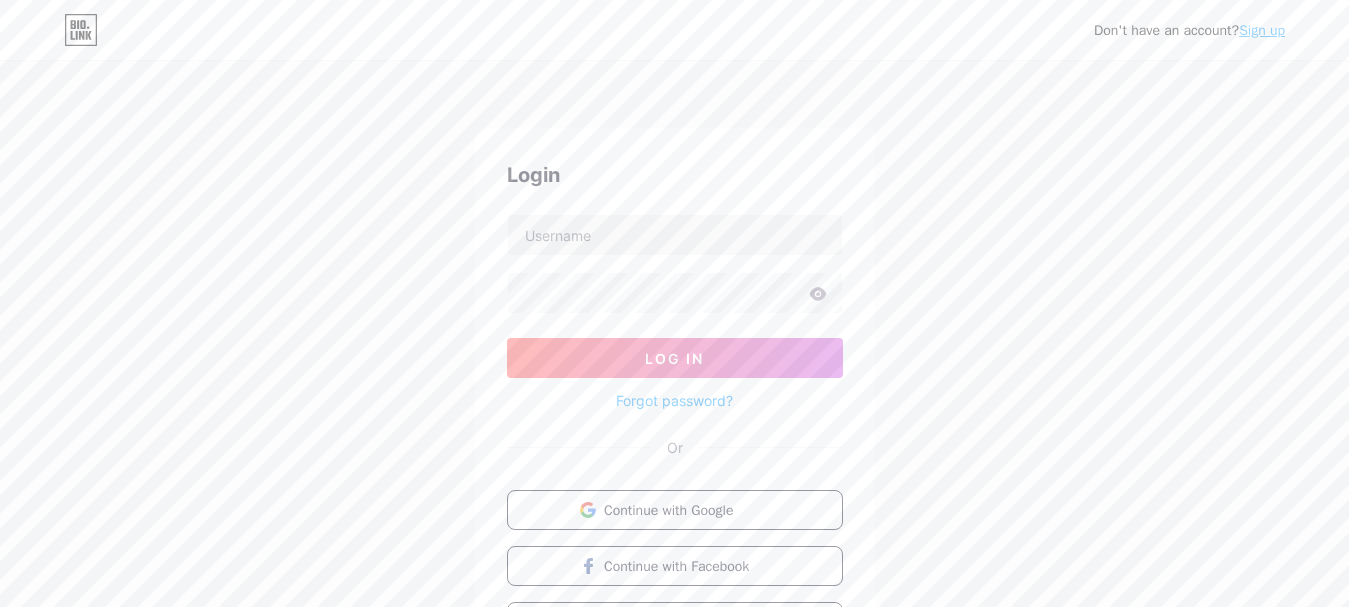 click on "Don't have an account?  Sign up   Login                   Log In
Forgot password?
Or       Continue with Google     Continue with Facebook
Continue with Apple" at bounding box center (674, 369) 